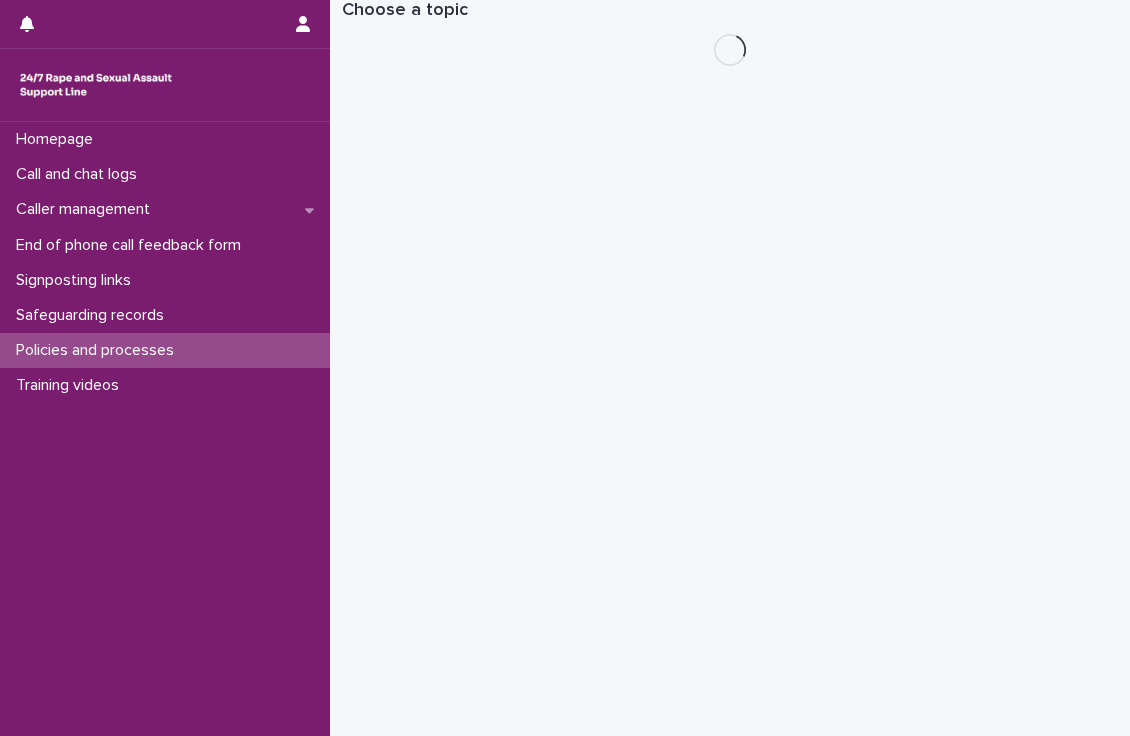 scroll, scrollTop: 0, scrollLeft: 0, axis: both 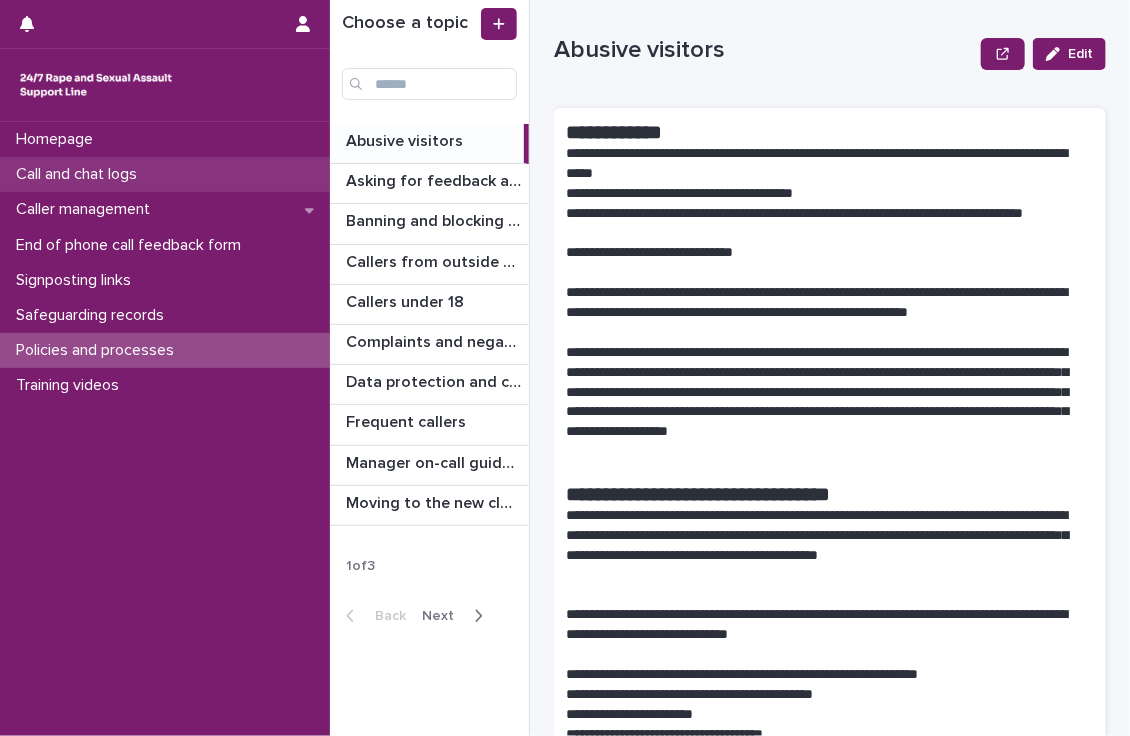 click on "Call and chat logs" at bounding box center [165, 174] 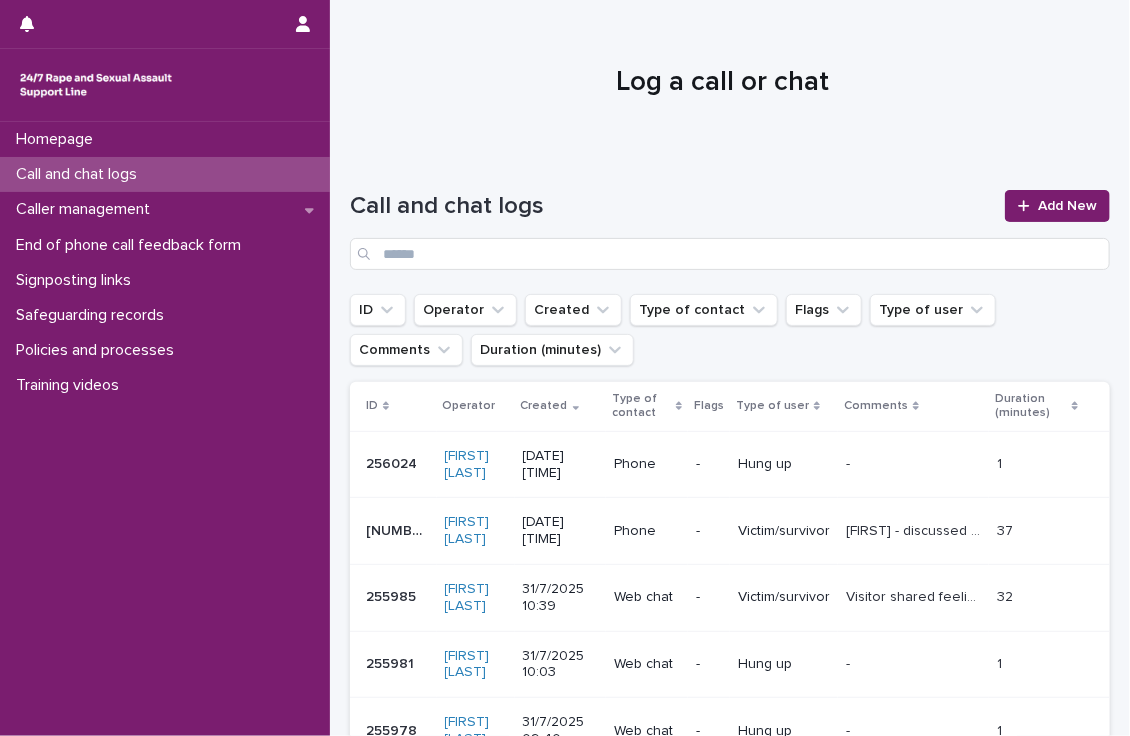 click on "Call and chat logs" at bounding box center (165, 174) 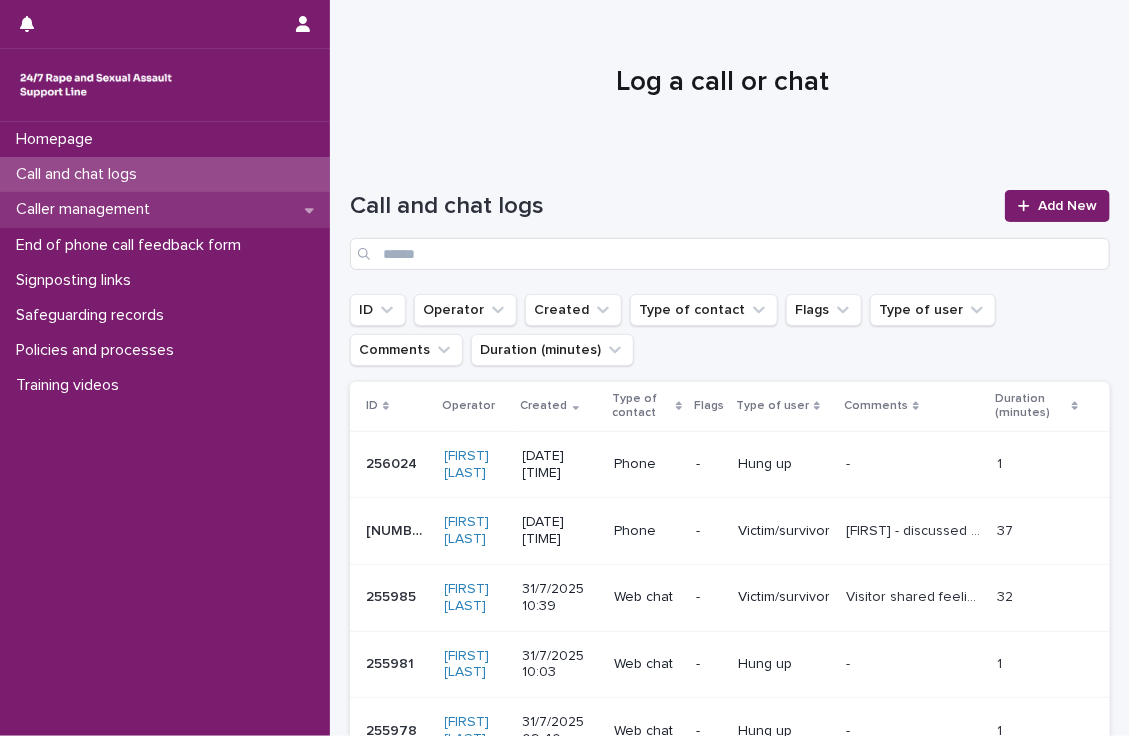 click 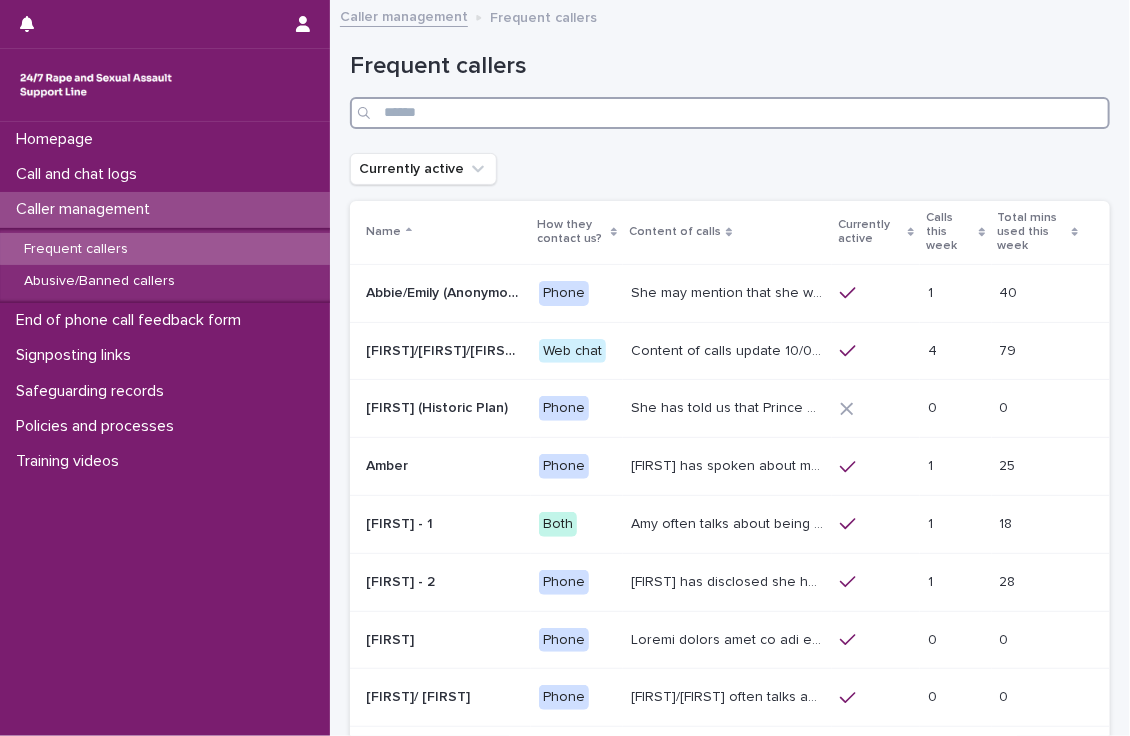 click at bounding box center (730, 113) 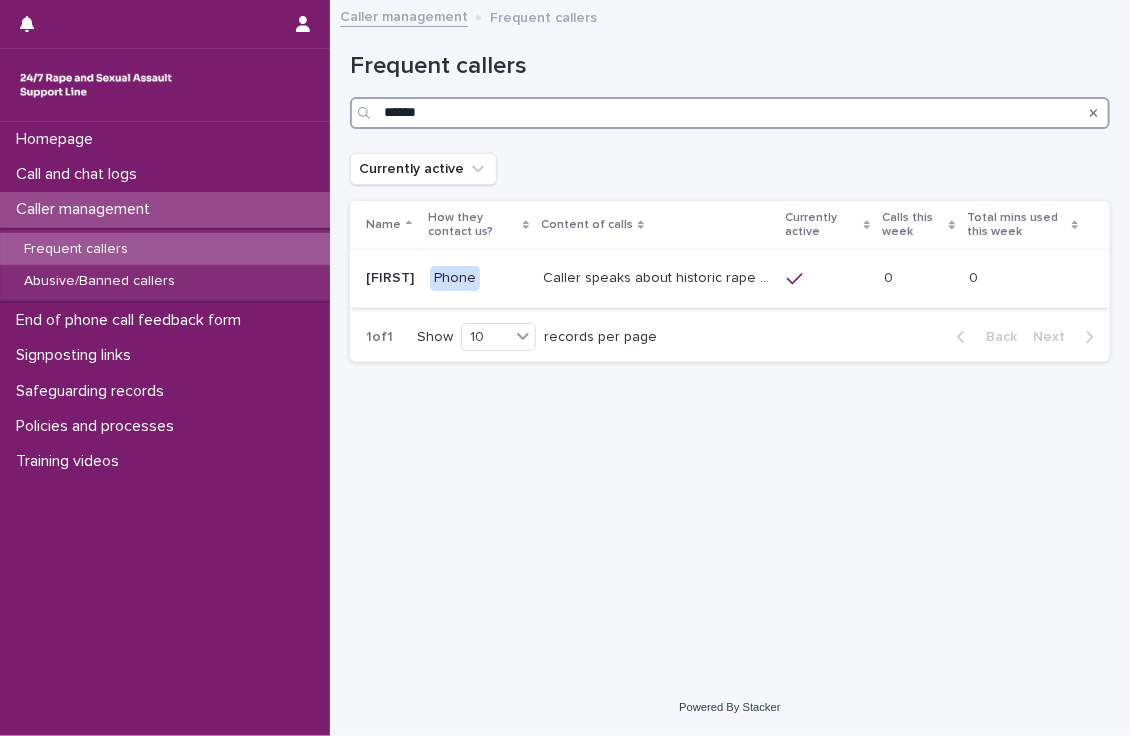 type on "******" 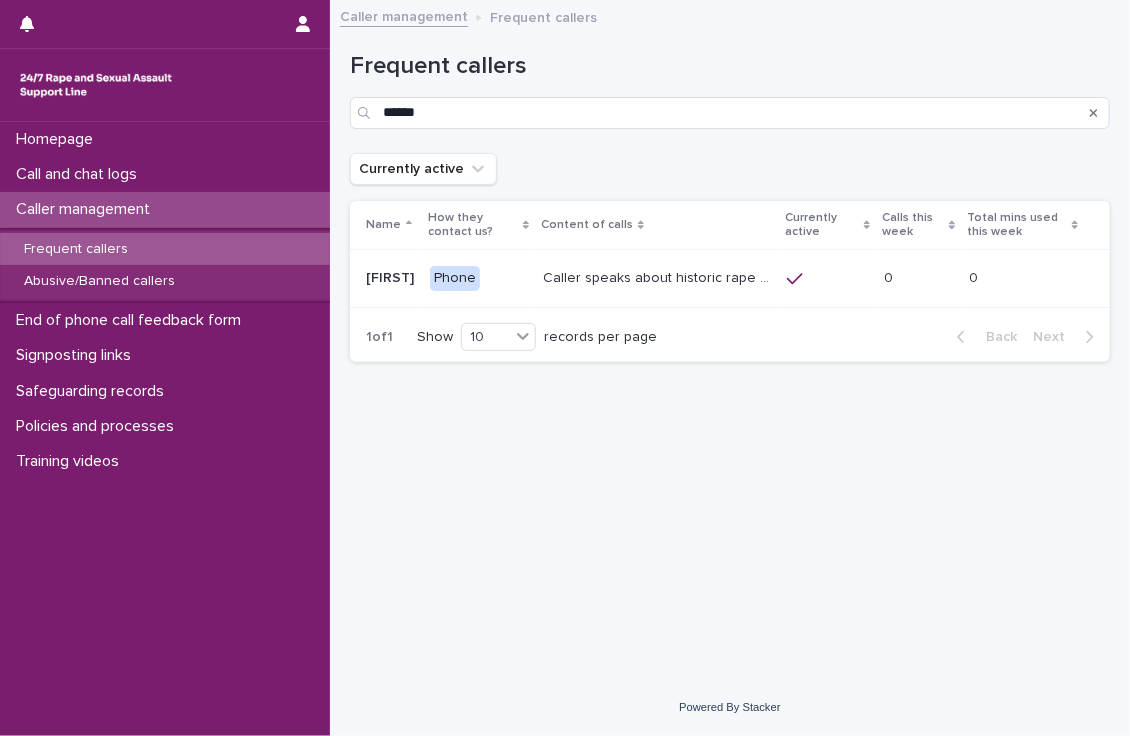 click on "Caller speaks about historic rape while she was at university by a man she was dating. She has referred to vaginal intercourse where she only consented to anal. She often speaks about her friend then marrying the perpetrator and her feelings about this.
Caller might also speak about her feelings towards her mom’s partner who she was ‘saving herself’ for.
More recently she has spoken about currently having a girlfriend who is a dominatrix. She has also said someone she knows has put a camera in the perpetrator’s room on his wedding night where the perpetrator plays out raping her with his w" at bounding box center [659, 276] 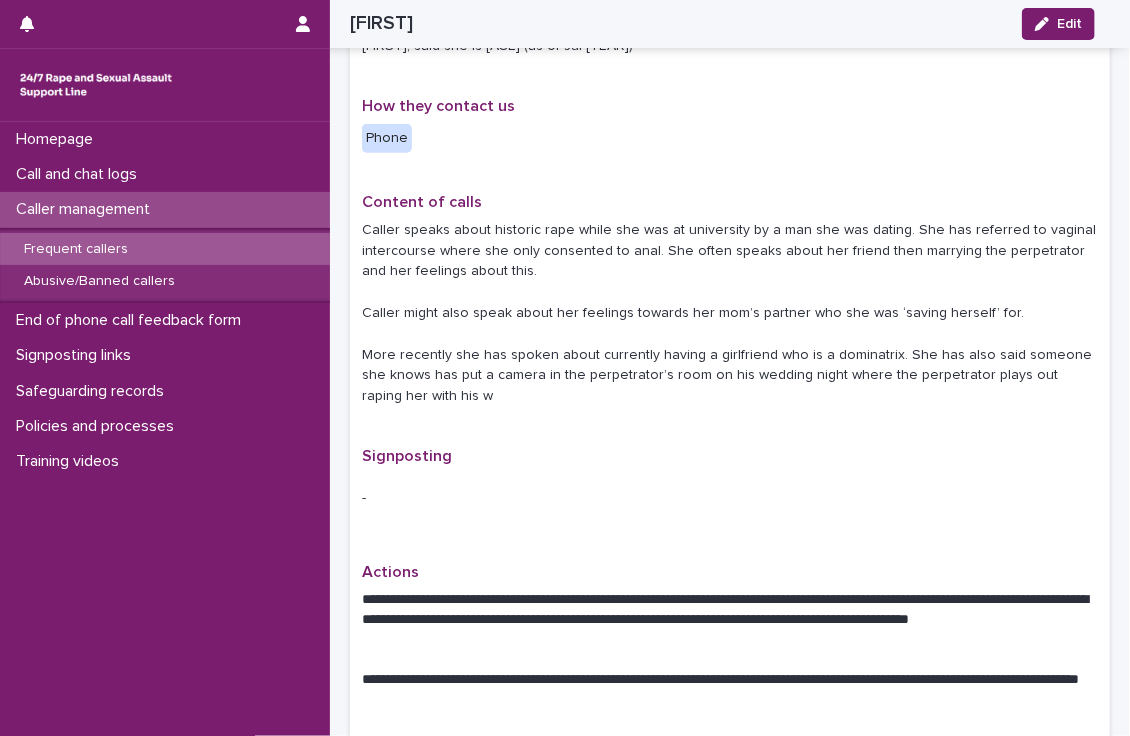 scroll, scrollTop: 328, scrollLeft: 0, axis: vertical 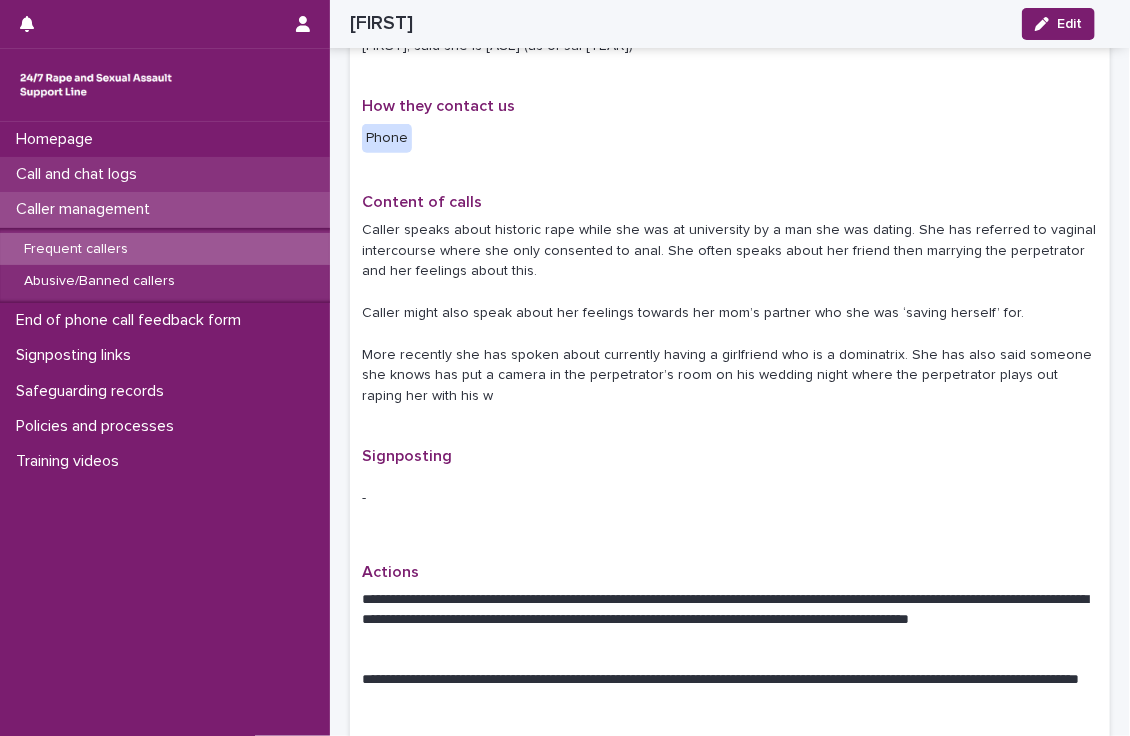 click on "Call and chat logs" at bounding box center (165, 174) 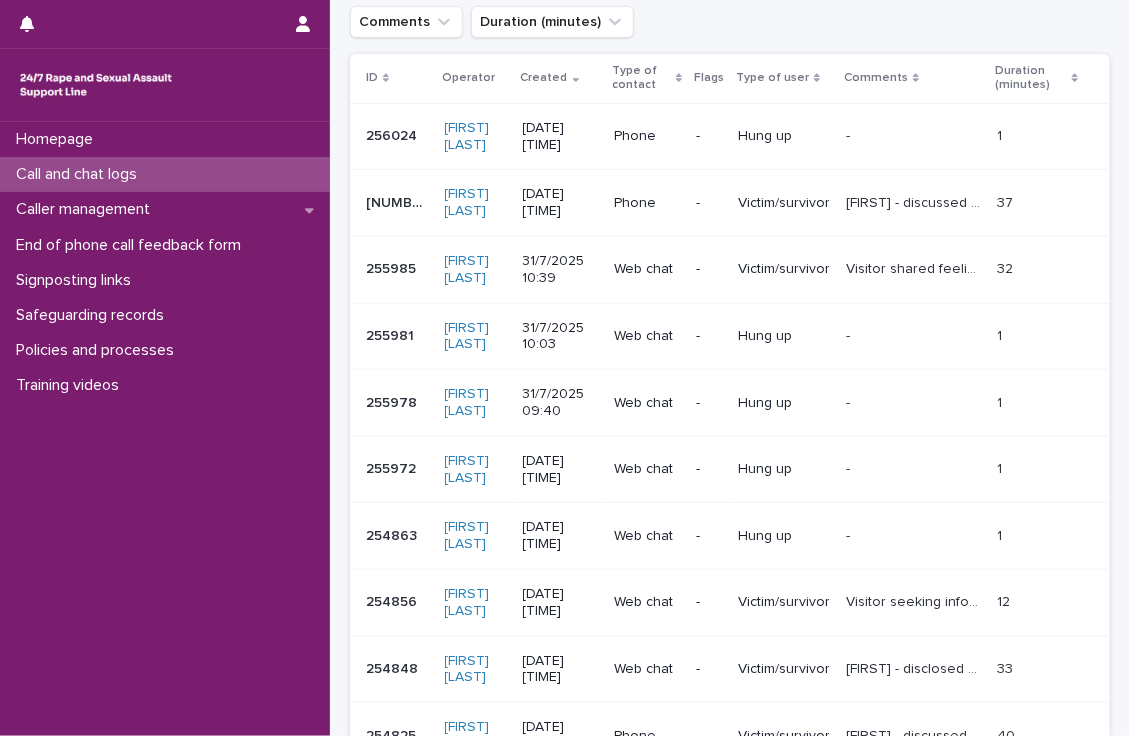 scroll, scrollTop: 0, scrollLeft: 0, axis: both 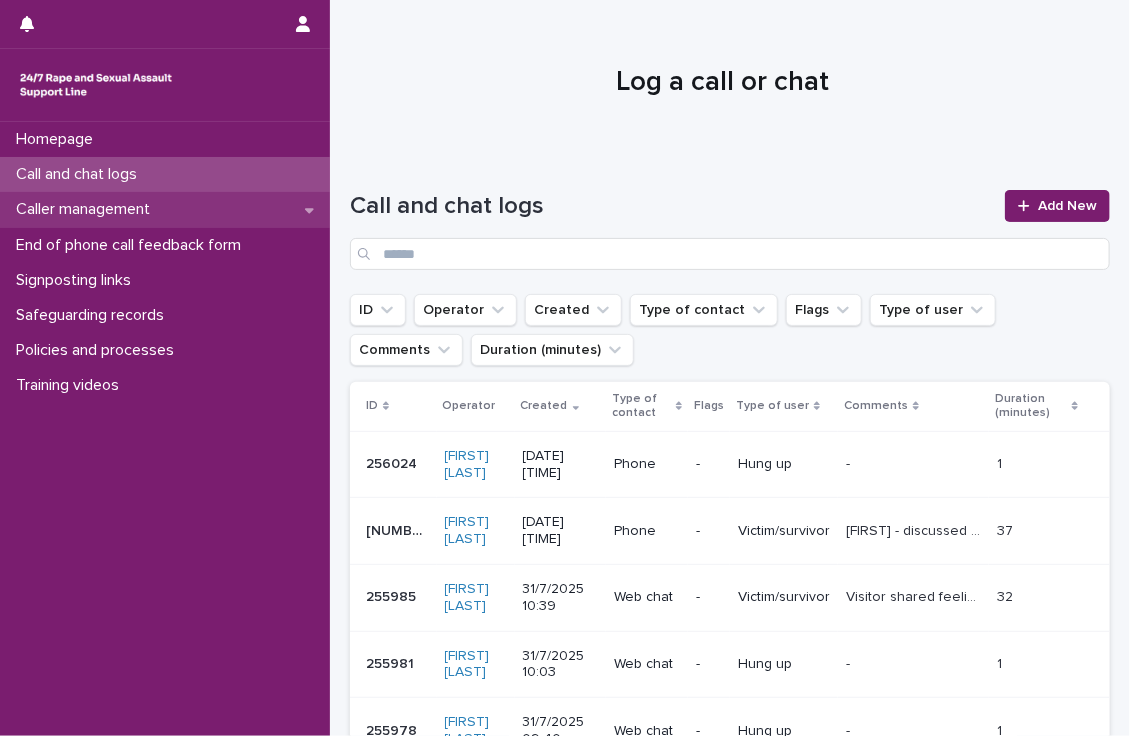 click 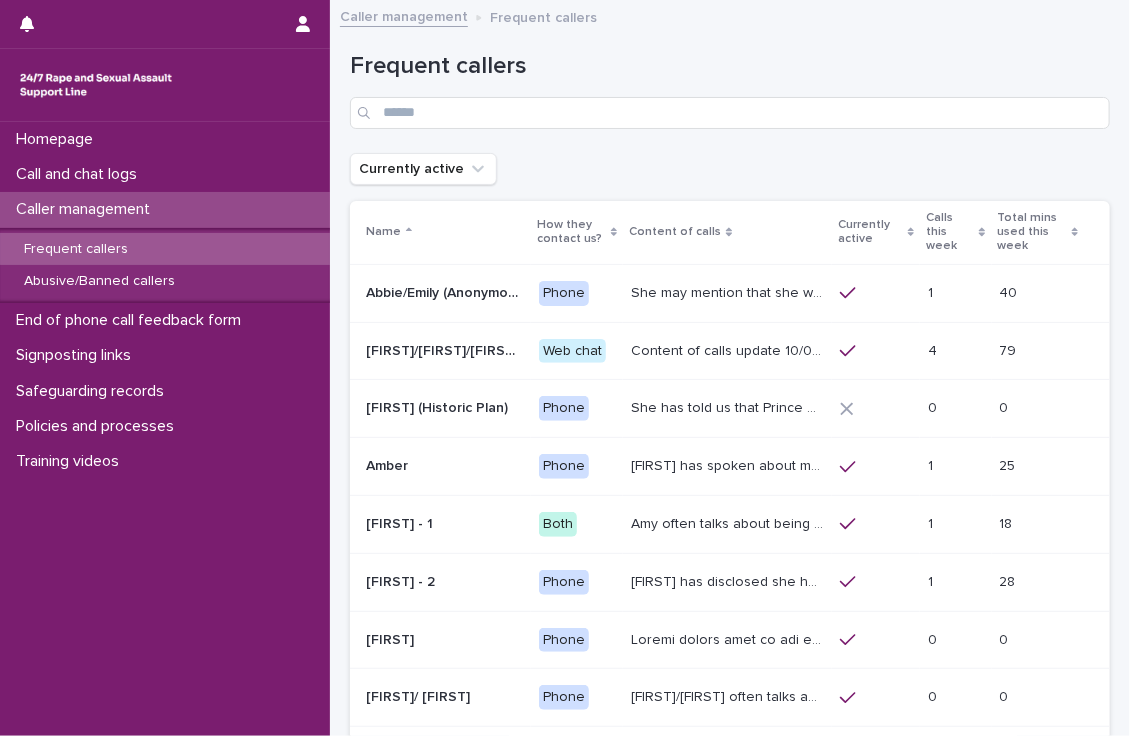 click on "Frequent callers" at bounding box center (76, 249) 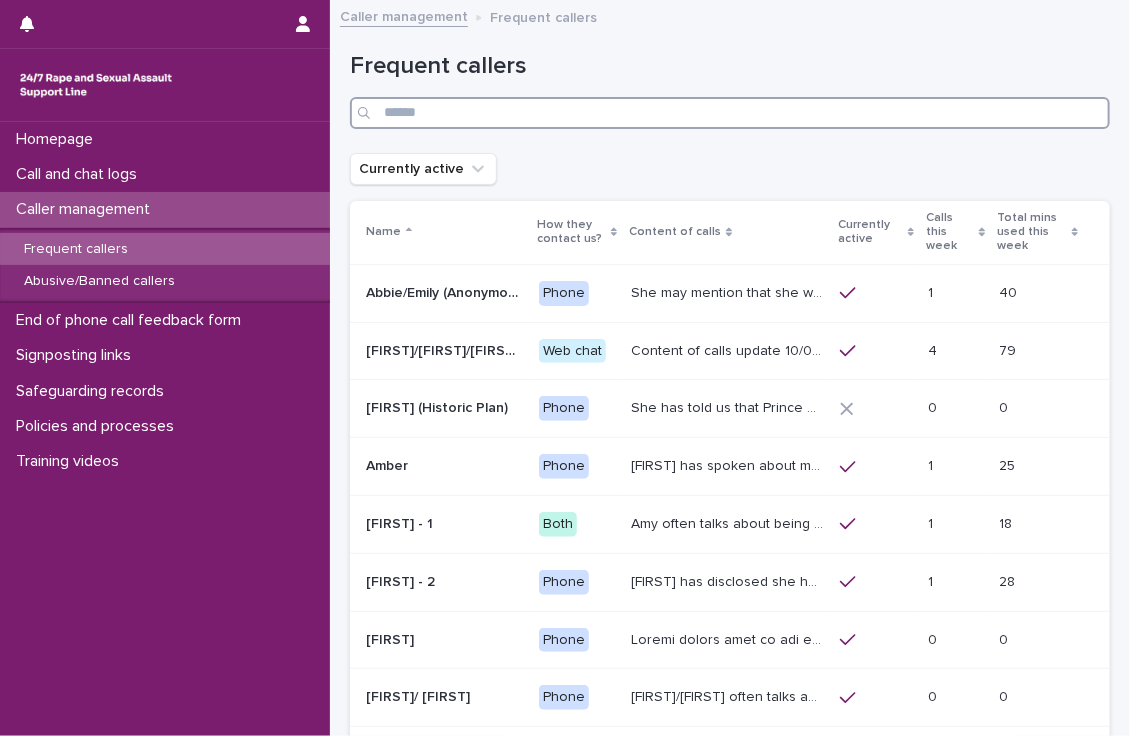 click at bounding box center (730, 113) 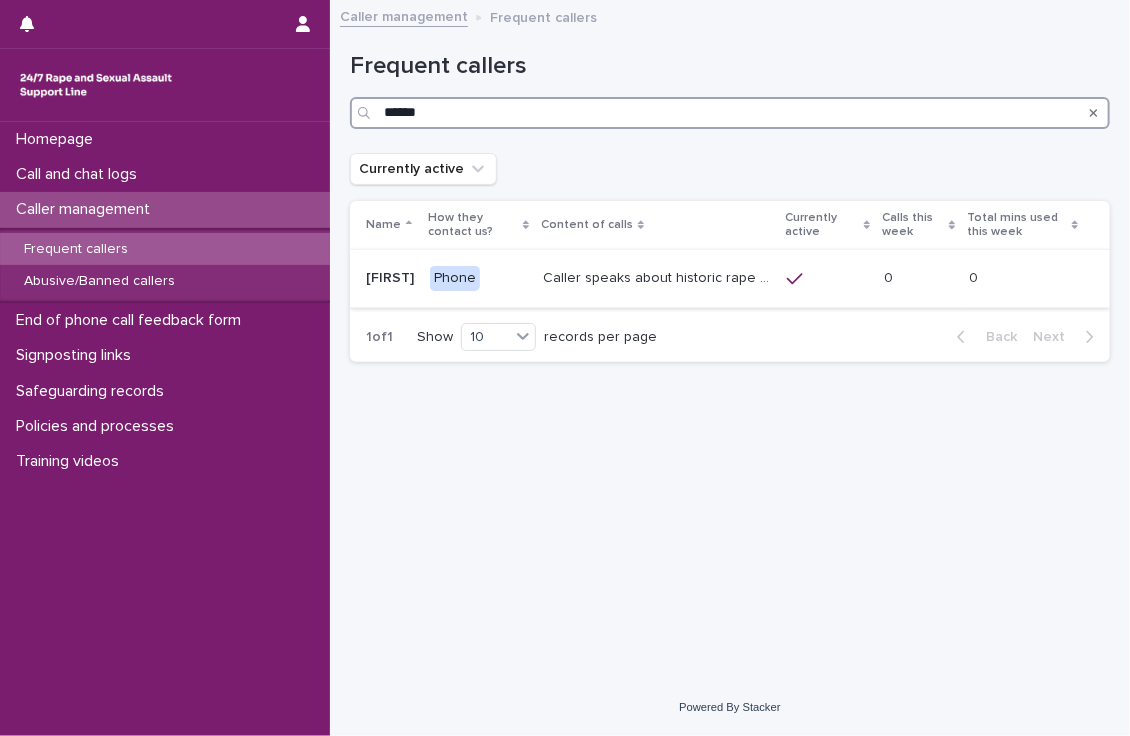 type on "******" 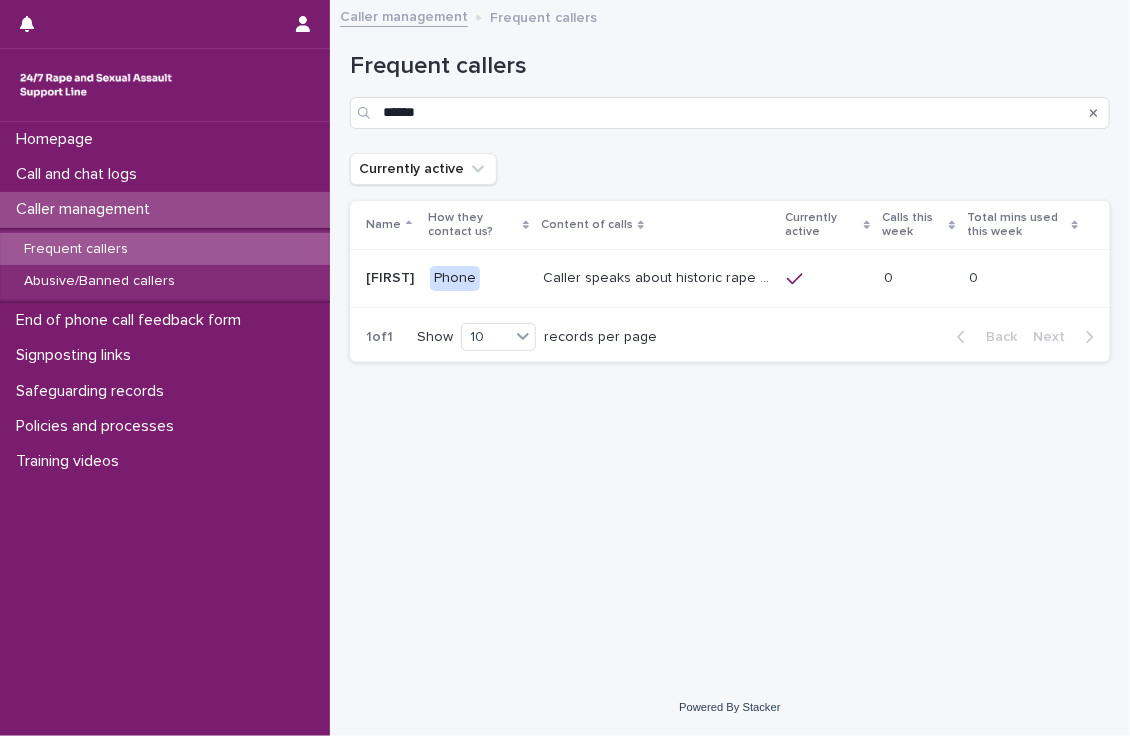 click on "Caller speaks about historic rape while she was at university by a man she was dating. She has referred to vaginal intercourse where she only consented to anal. She often speaks about her friend then marrying the perpetrator and her feelings about this.
Caller might also speak about her feelings towards her mom’s partner who she was ‘saving herself’ for.
More recently she has spoken about currently having a girlfriend who is a dominatrix. She has also said someone she knows has put a camera in the perpetrator’s room on his wedding night where the perpetrator plays out raping her with his w" at bounding box center [659, 276] 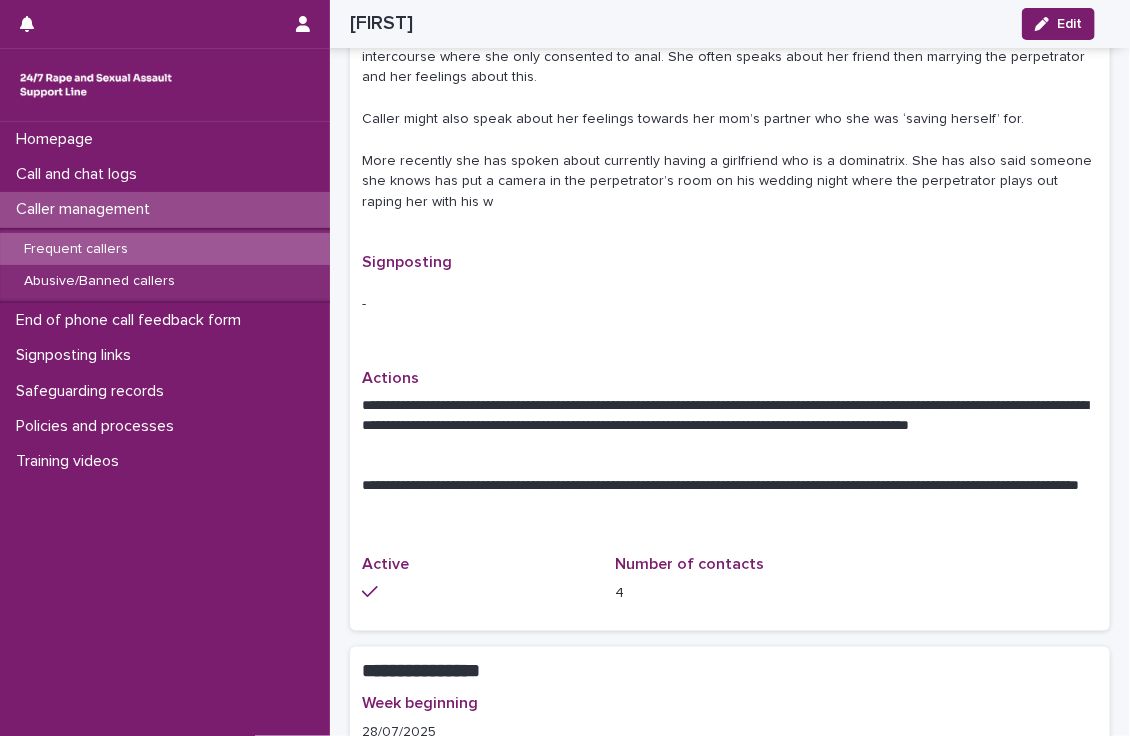 scroll, scrollTop: 0, scrollLeft: 0, axis: both 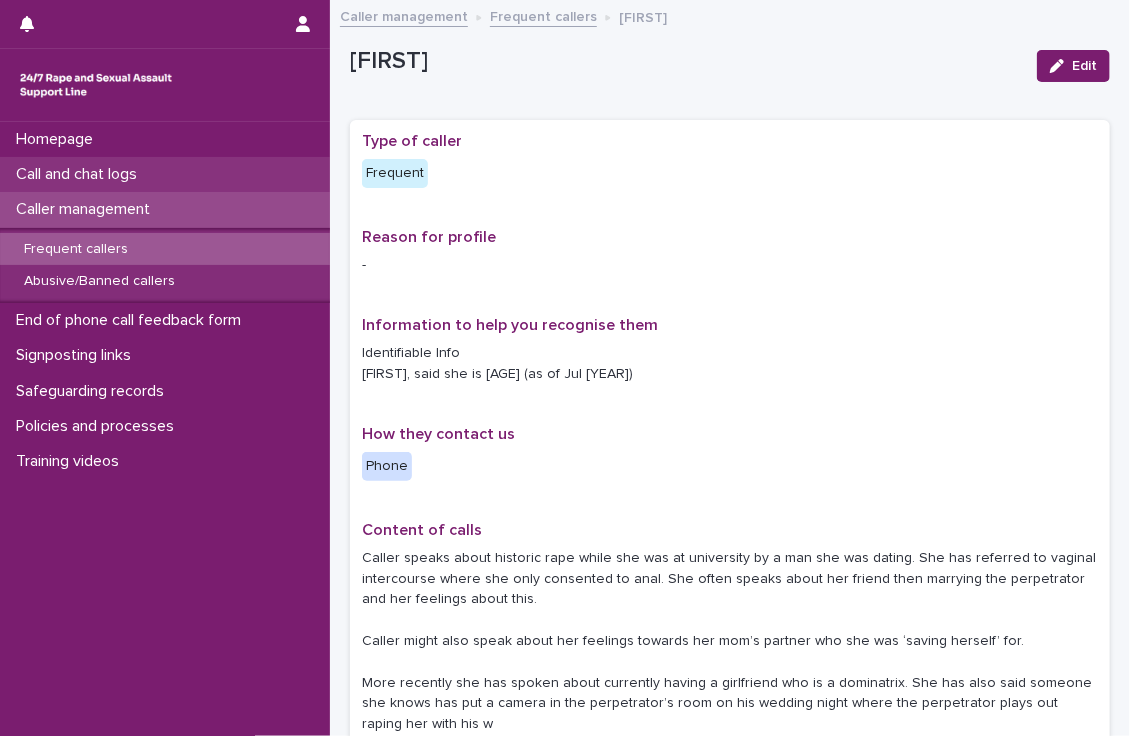 click on "Call and chat logs" at bounding box center (165, 174) 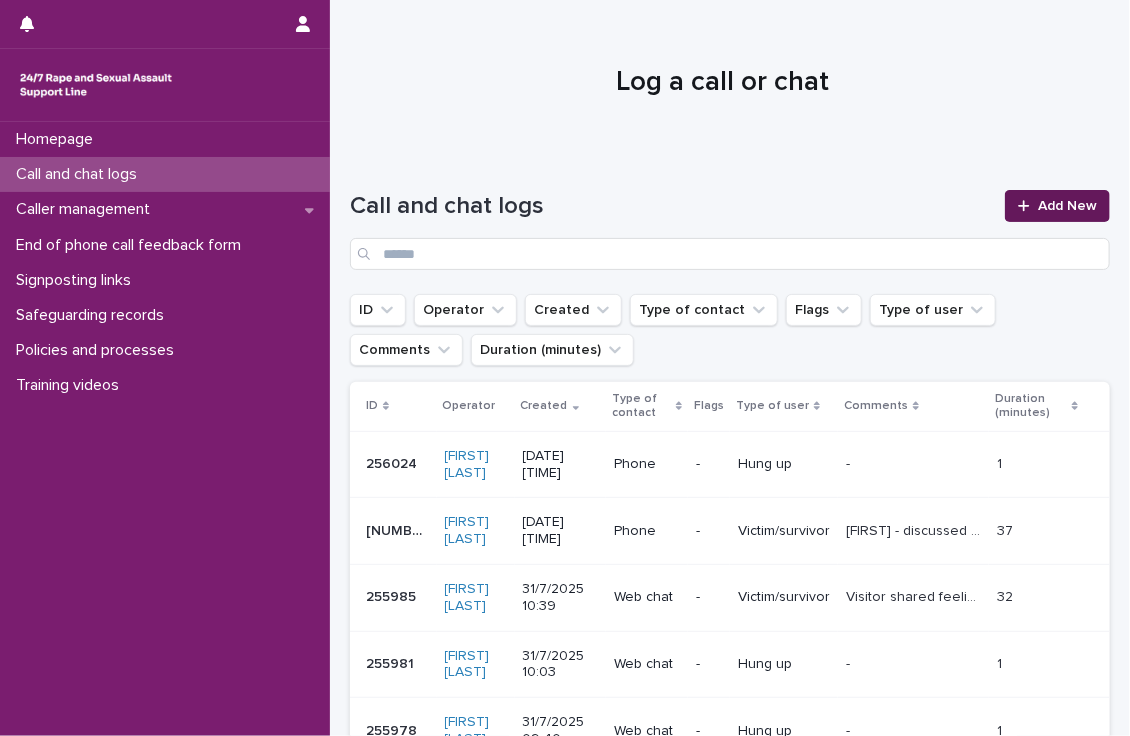 click on "Add New" at bounding box center (1067, 206) 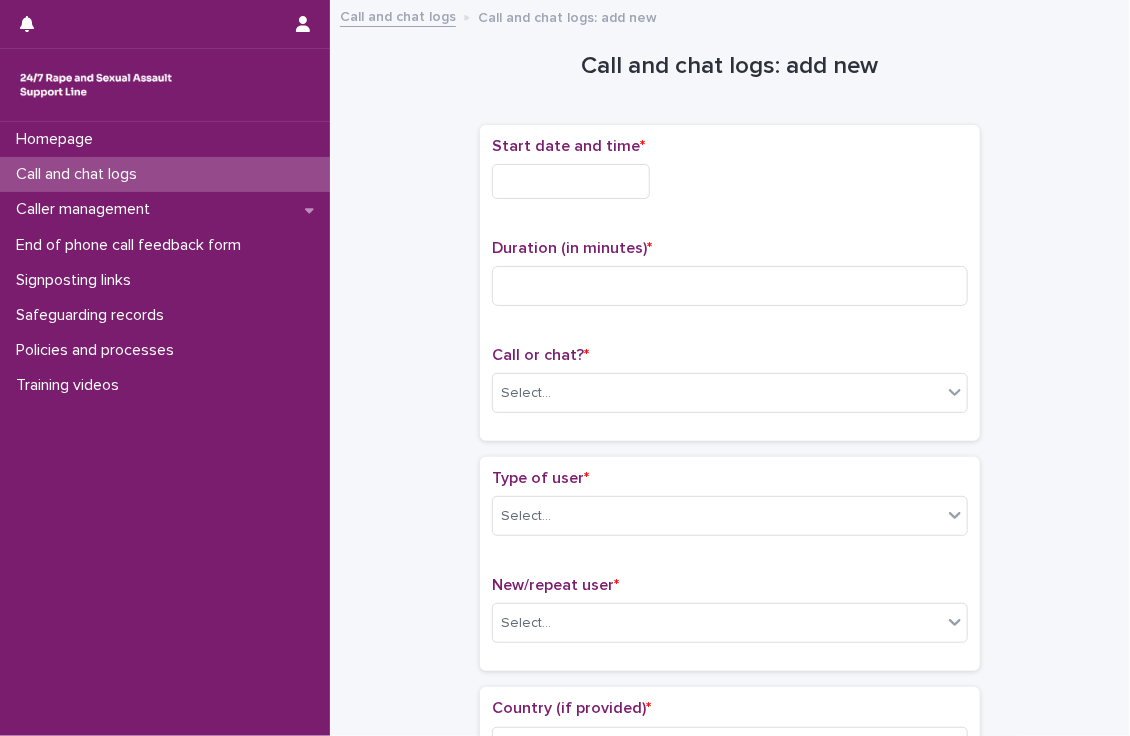 click at bounding box center (571, 181) 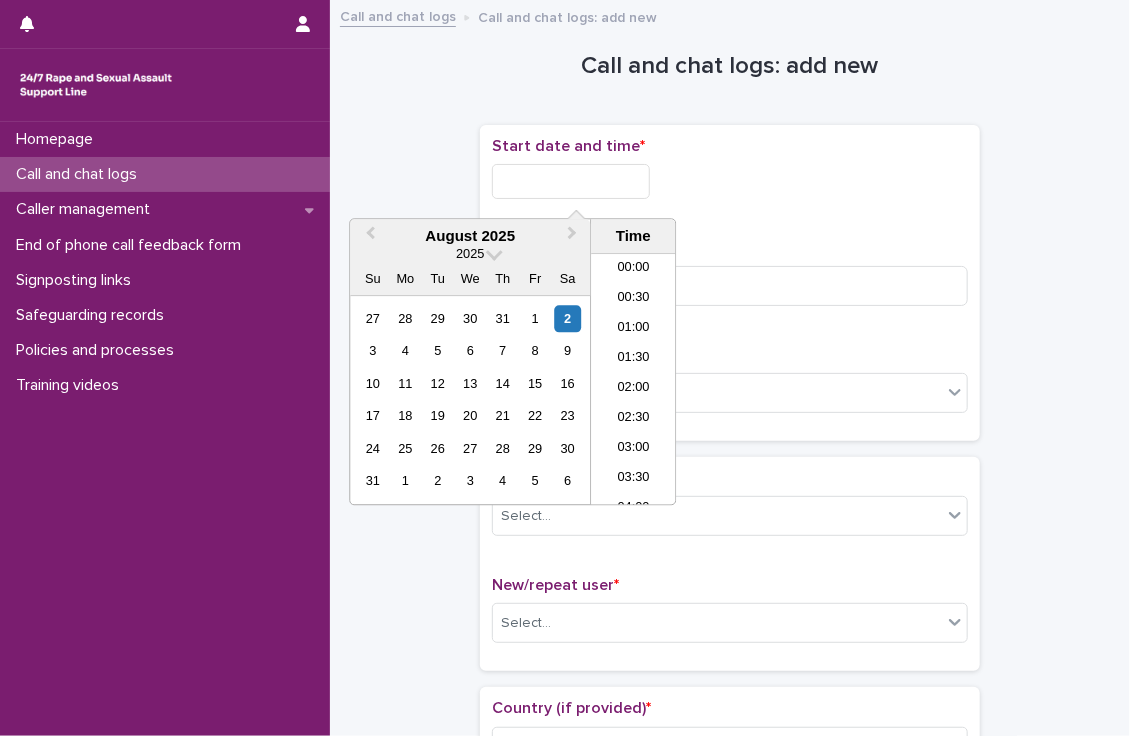 scroll, scrollTop: 430, scrollLeft: 0, axis: vertical 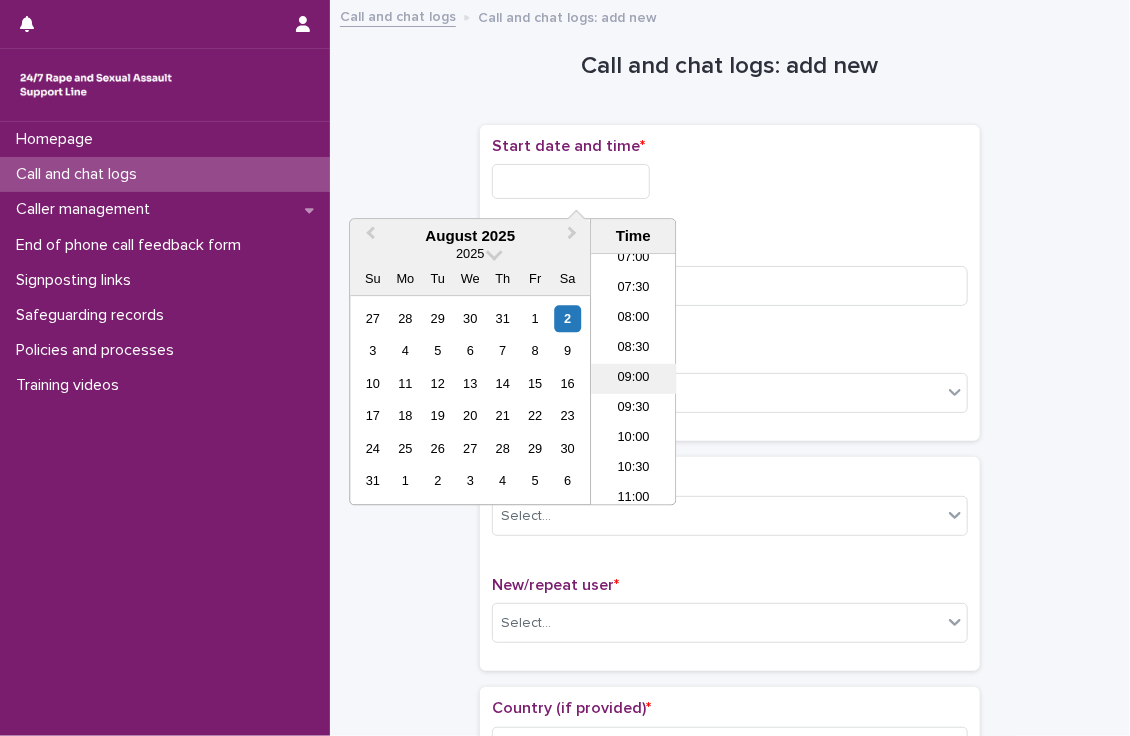 click on "09:00" at bounding box center (633, 380) 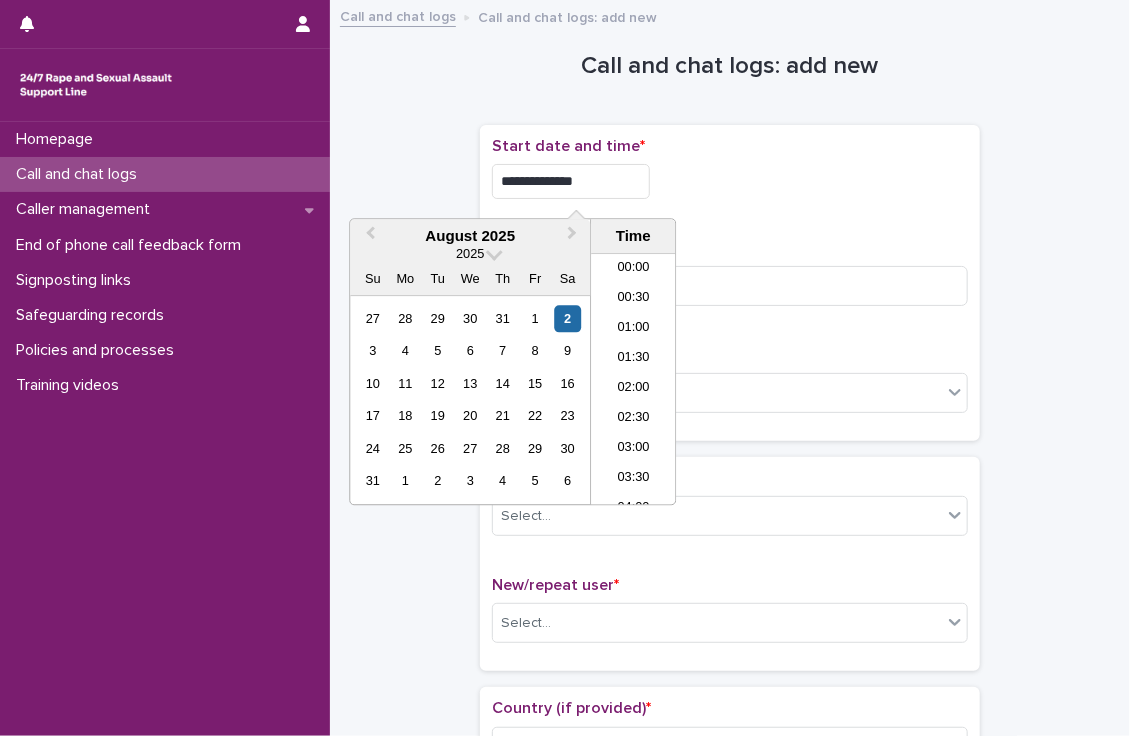 click on "**********" at bounding box center (571, 181) 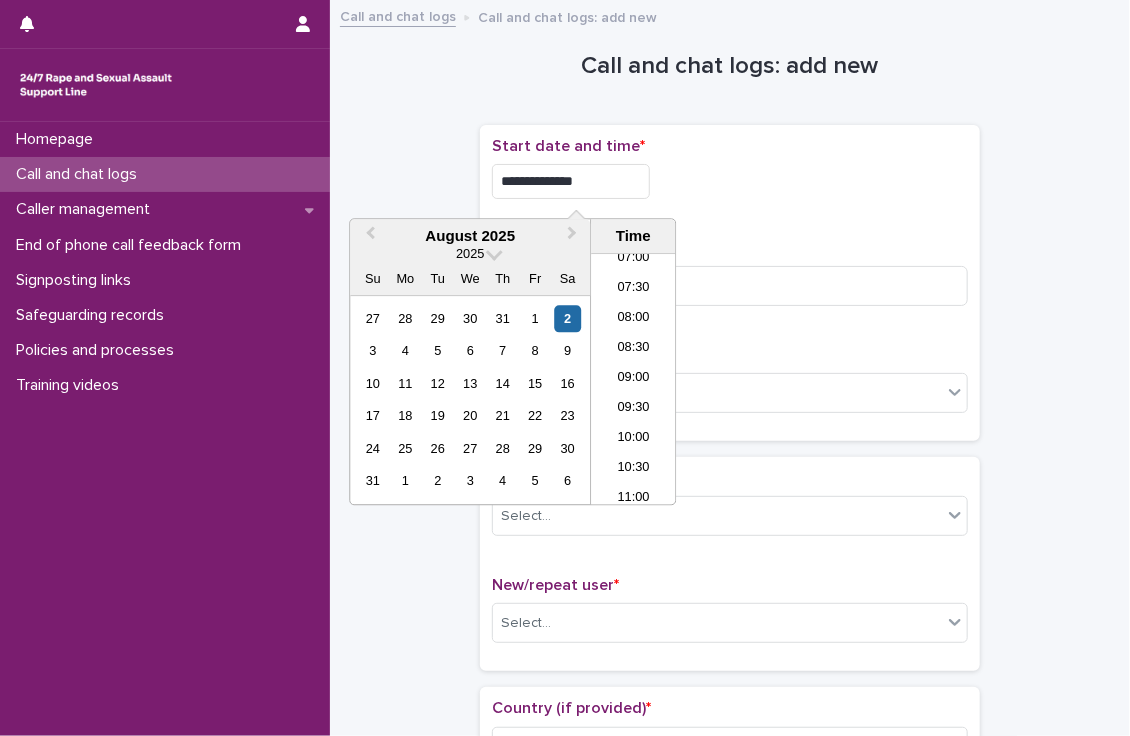 type on "**********" 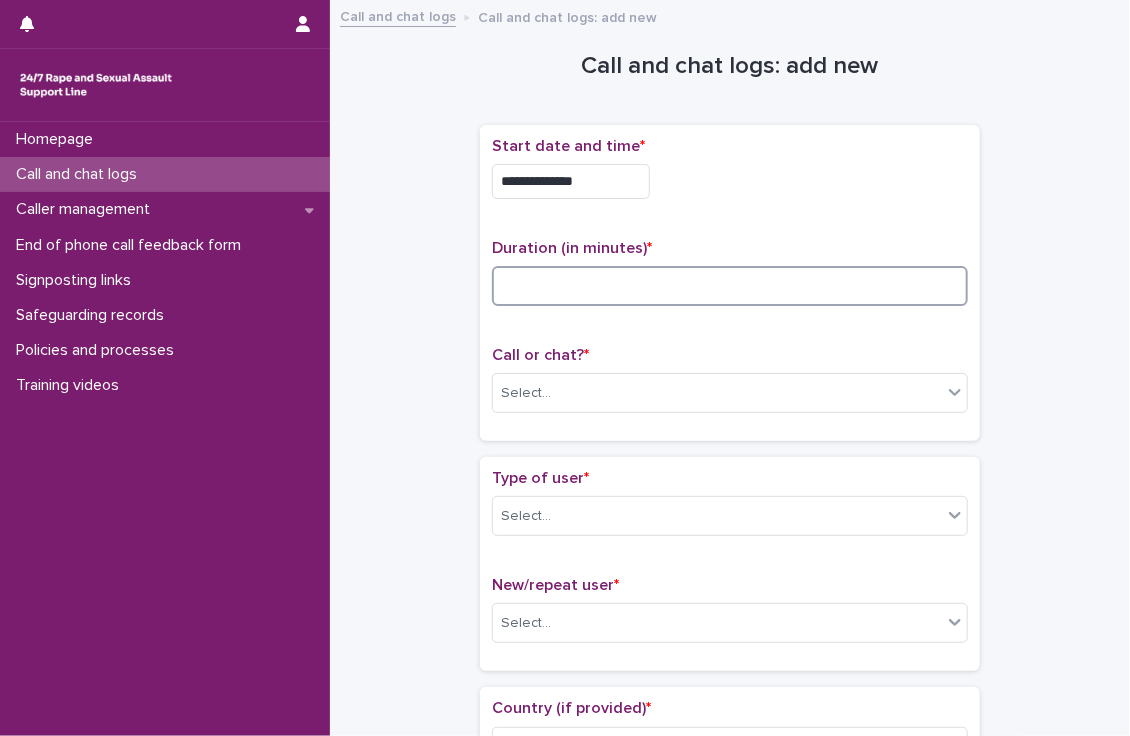 click at bounding box center (730, 286) 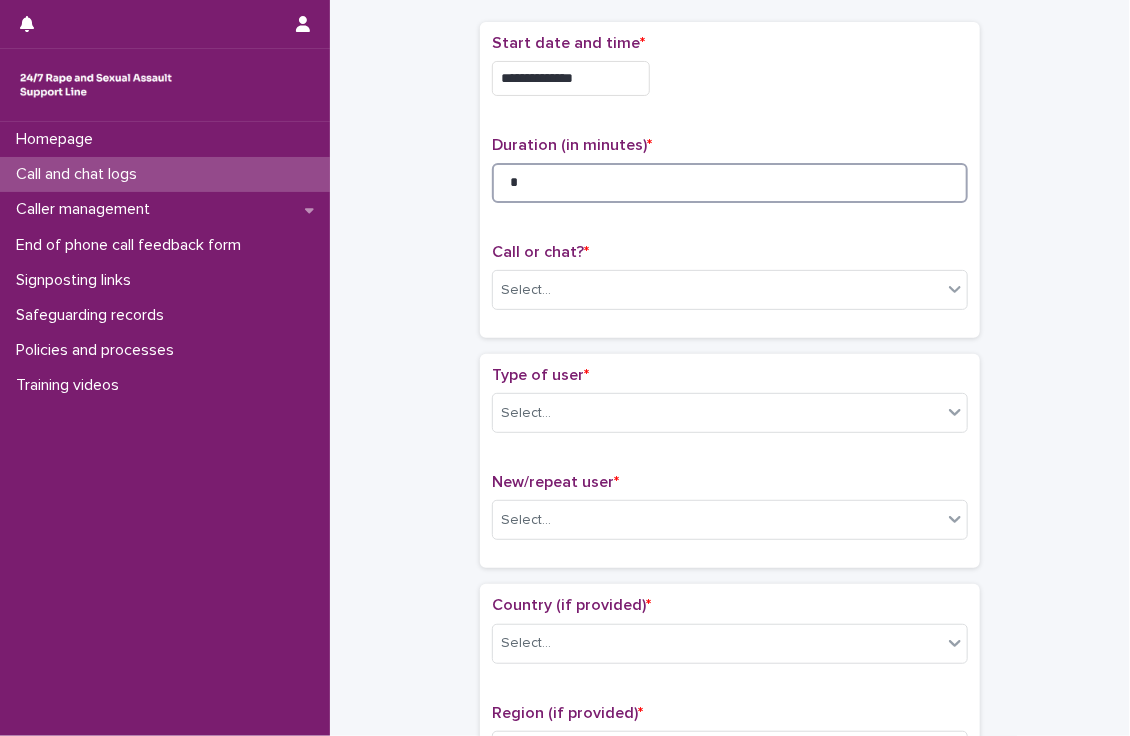 scroll, scrollTop: 102, scrollLeft: 0, axis: vertical 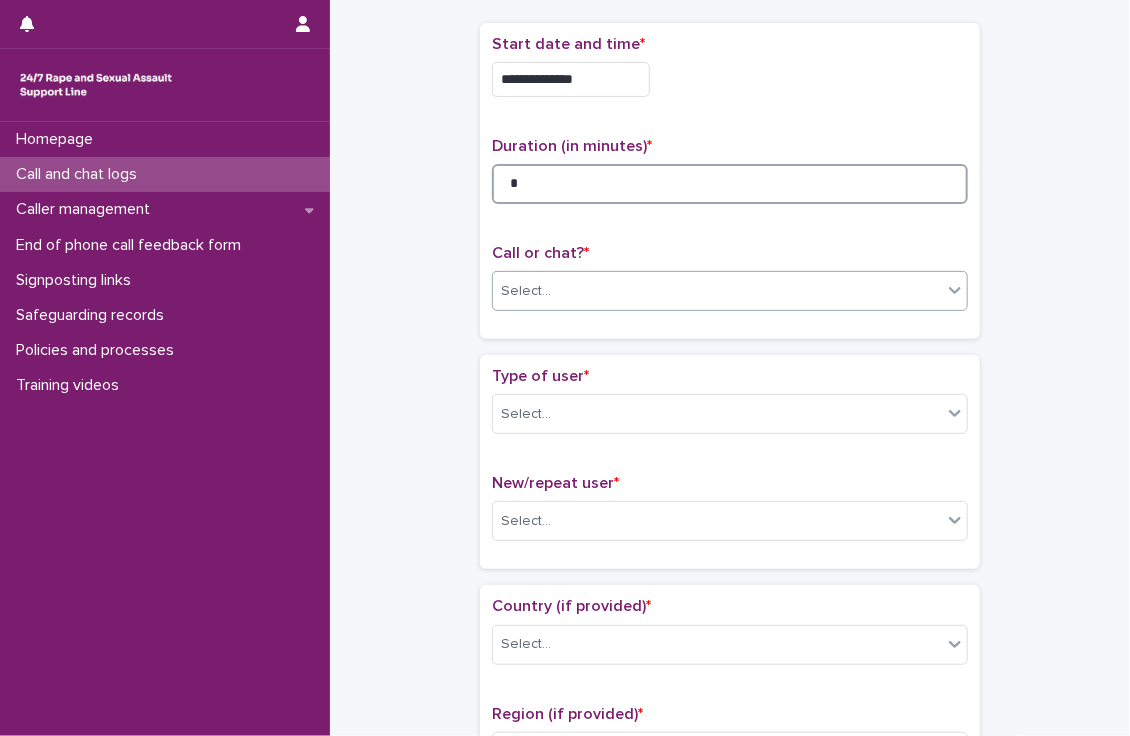 type on "*" 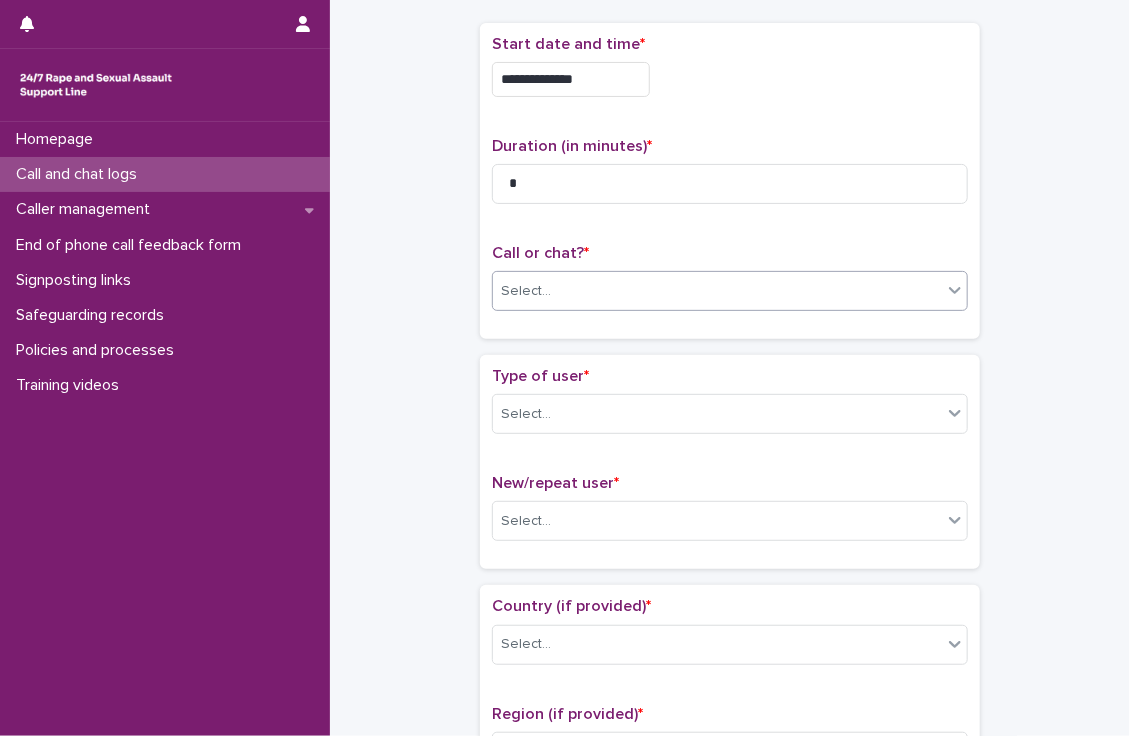click on "Select..." at bounding box center (730, 291) 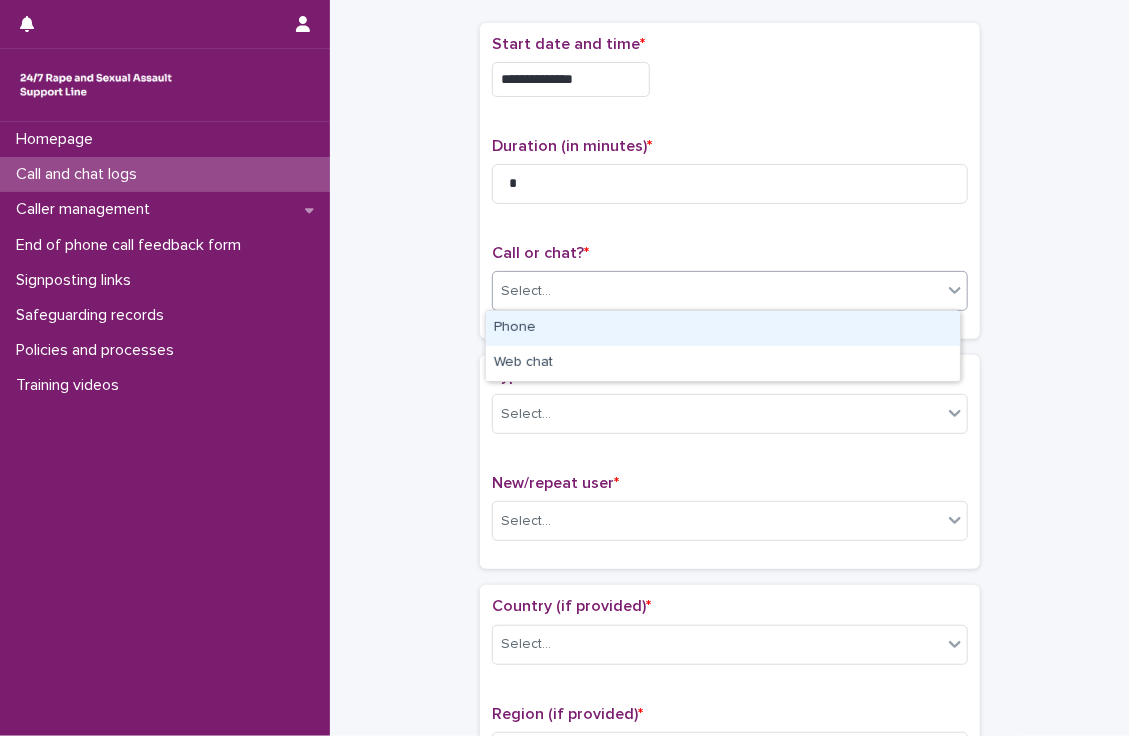 click on "Phone" at bounding box center (723, 328) 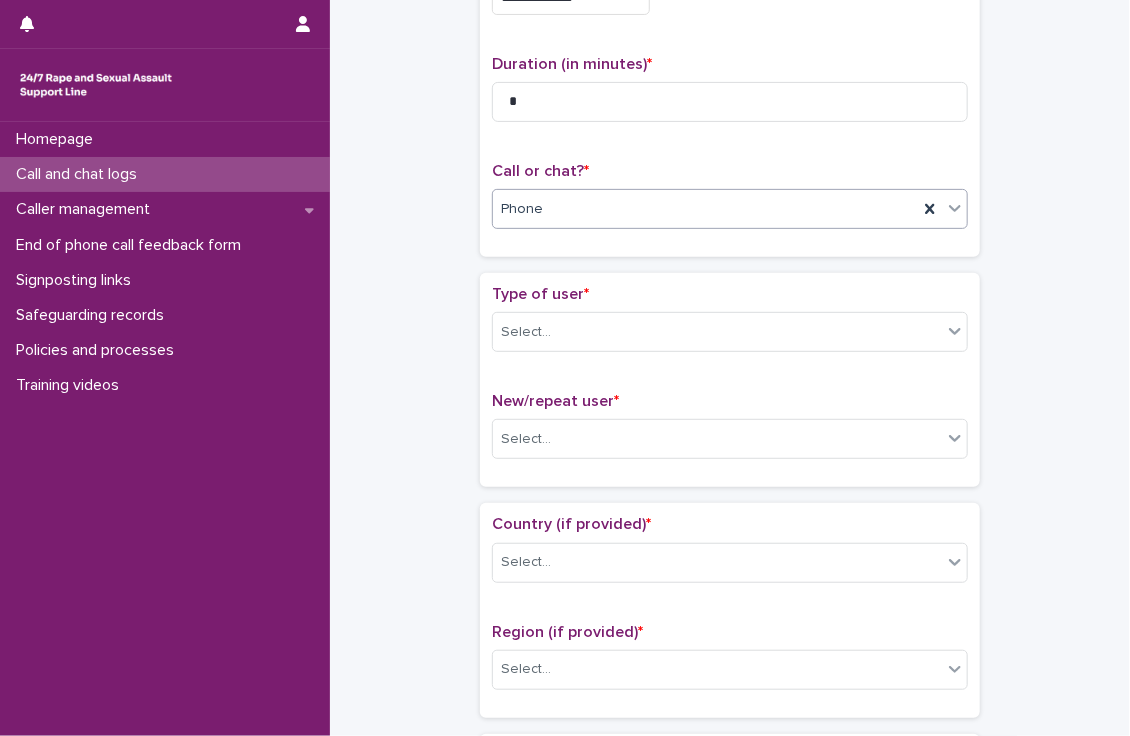 scroll, scrollTop: 203, scrollLeft: 0, axis: vertical 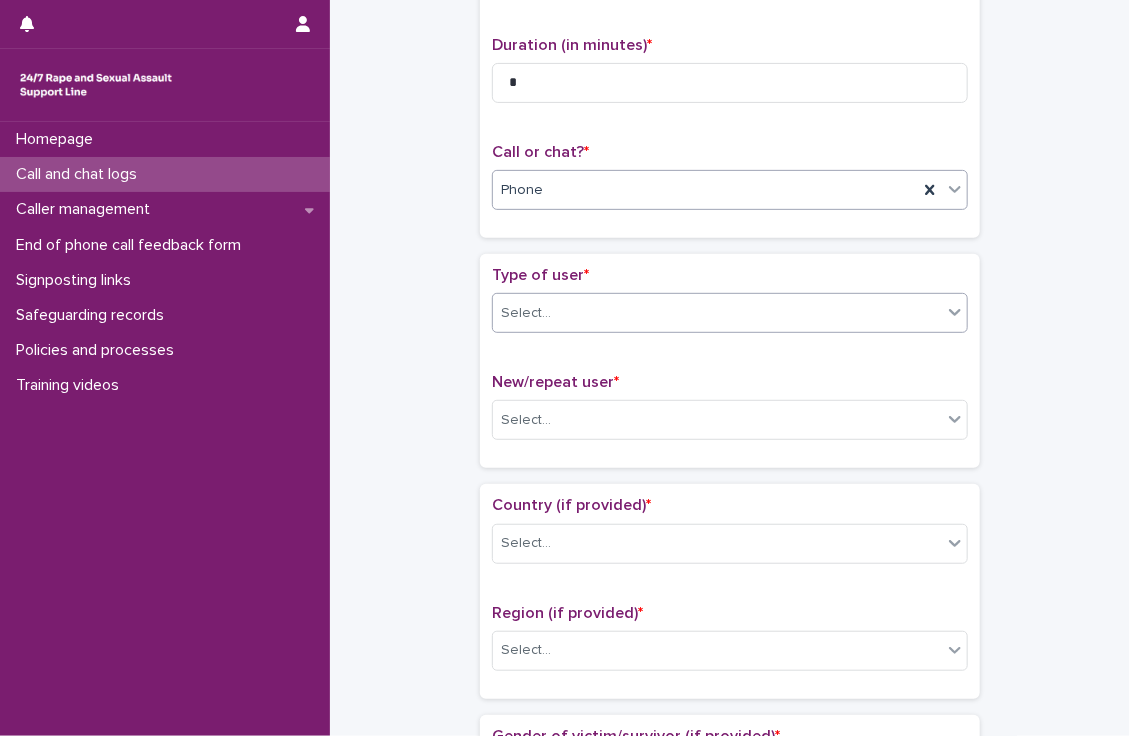 click on "Select..." at bounding box center (717, 313) 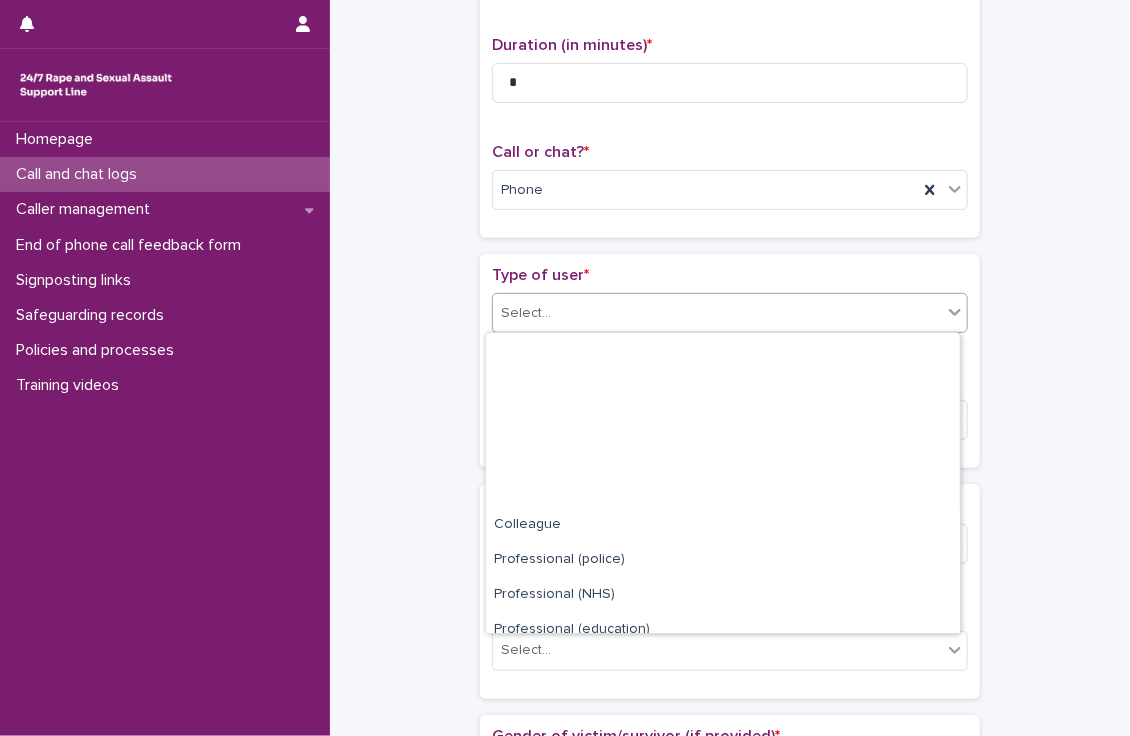 scroll, scrollTop: 224, scrollLeft: 0, axis: vertical 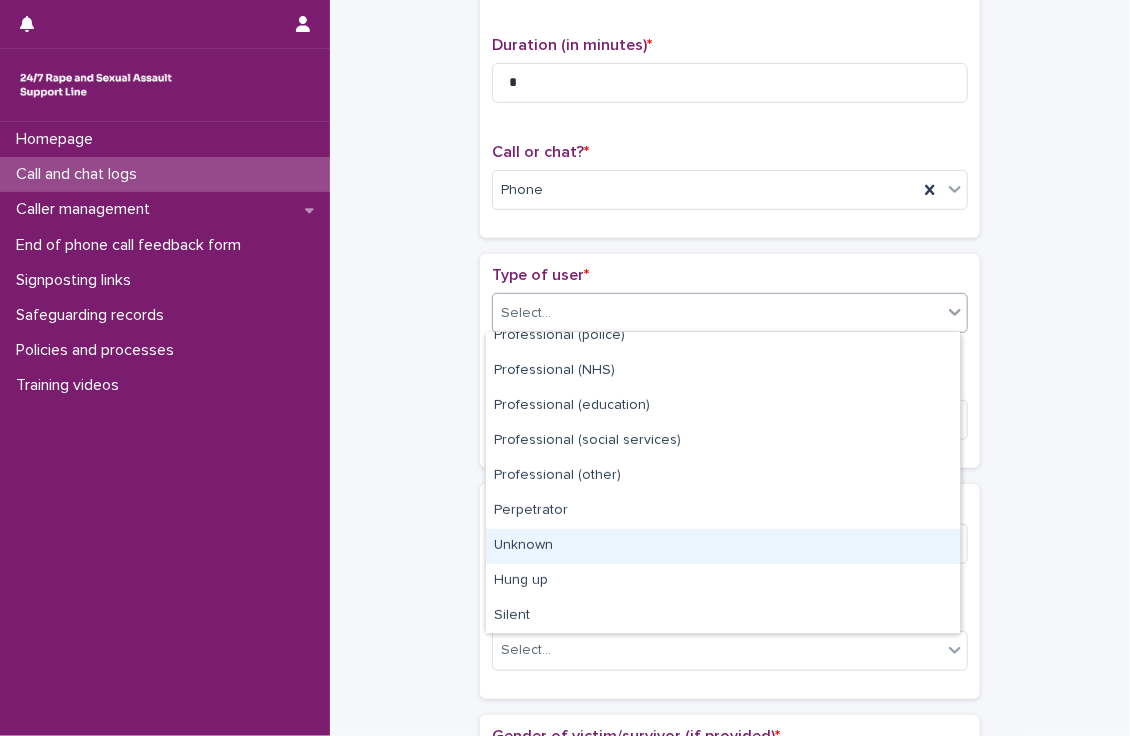 click on "Unknown" at bounding box center [723, 546] 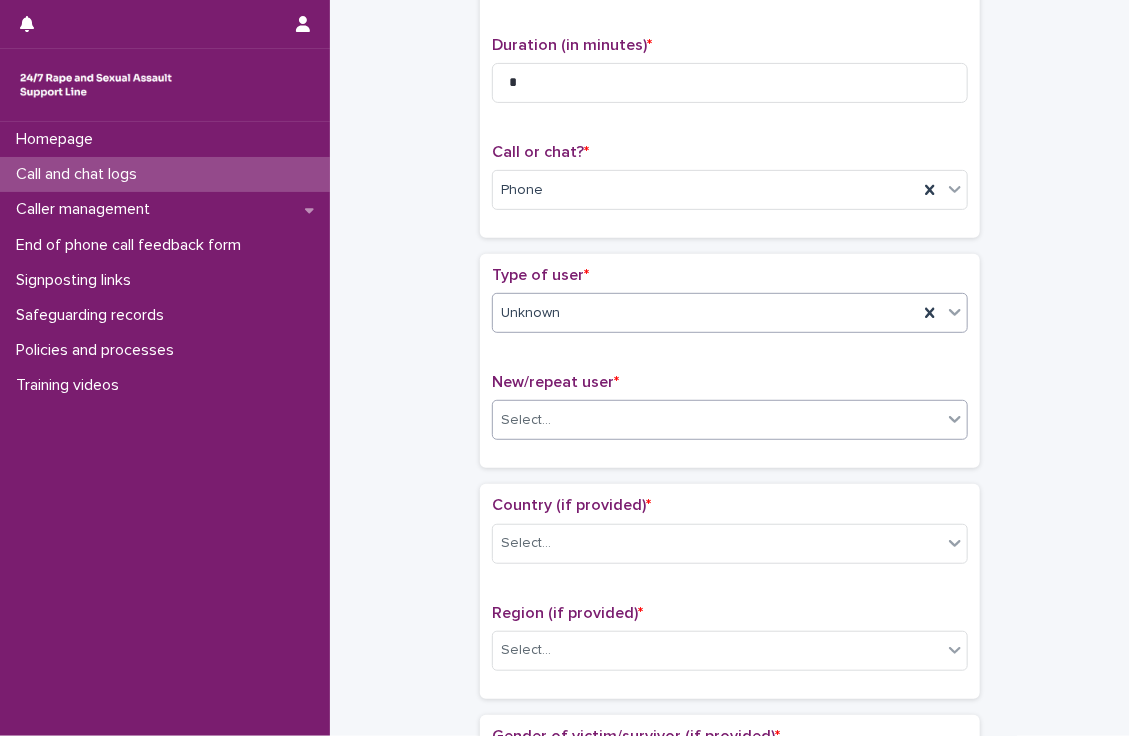 click on "Select..." at bounding box center (717, 420) 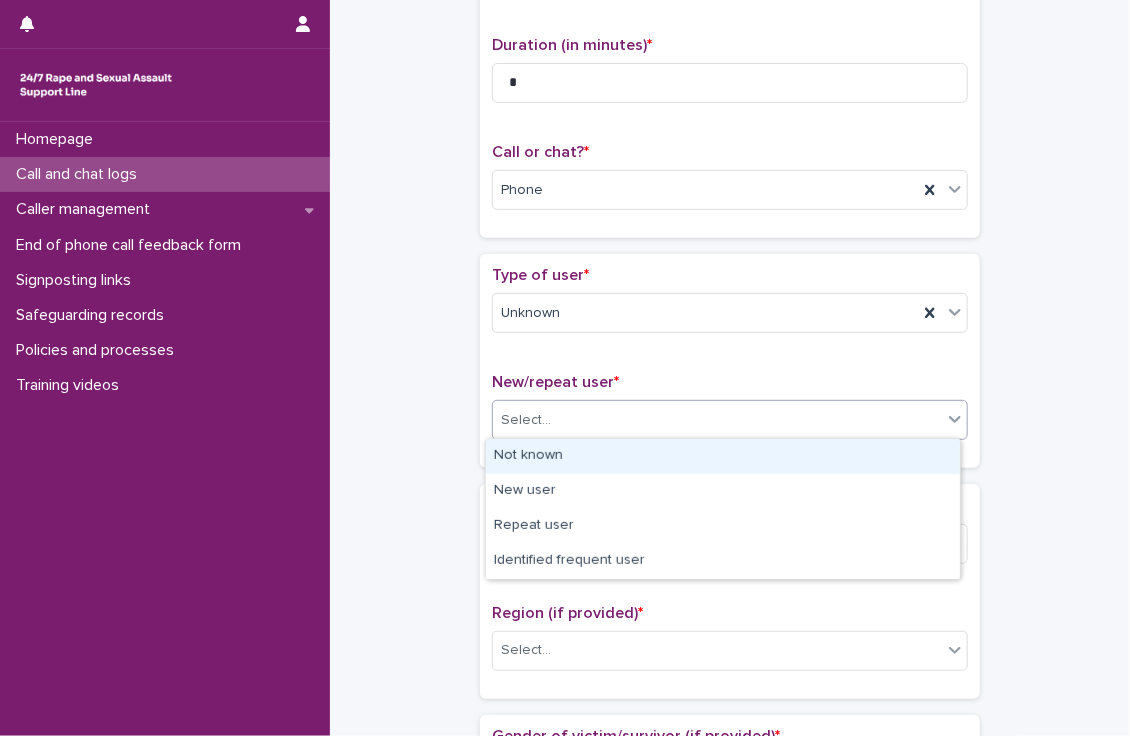 click on "Not known" at bounding box center (723, 456) 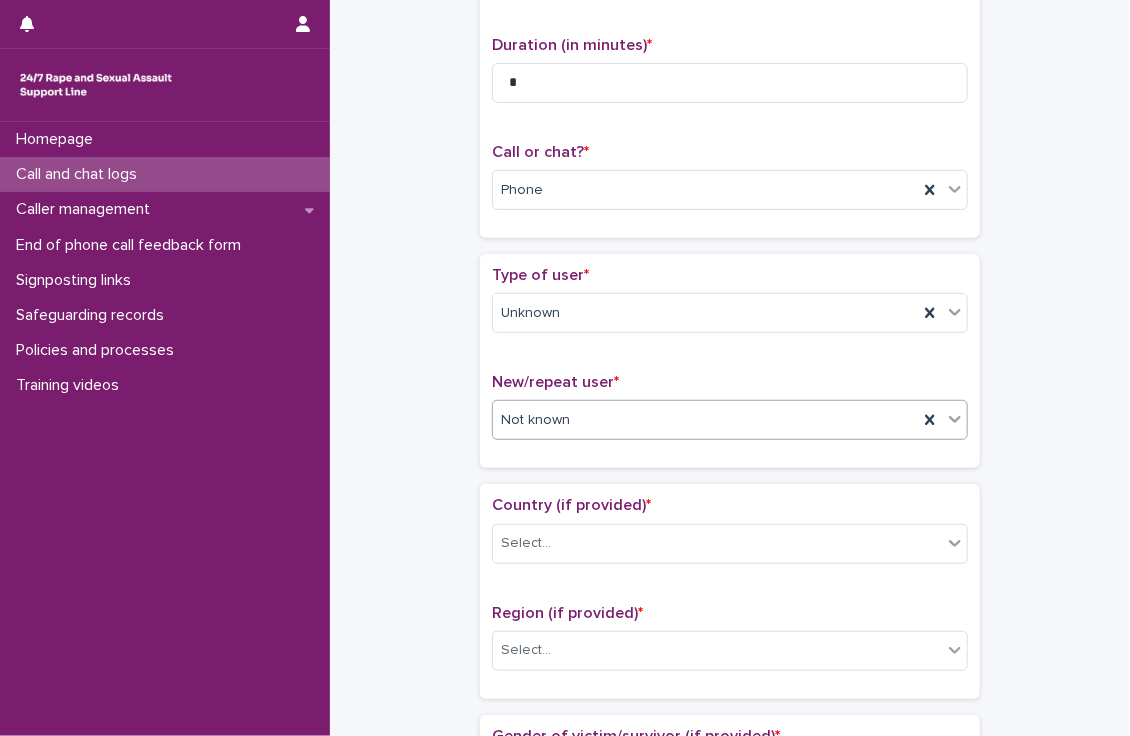 click on "**********" at bounding box center (730, 831) 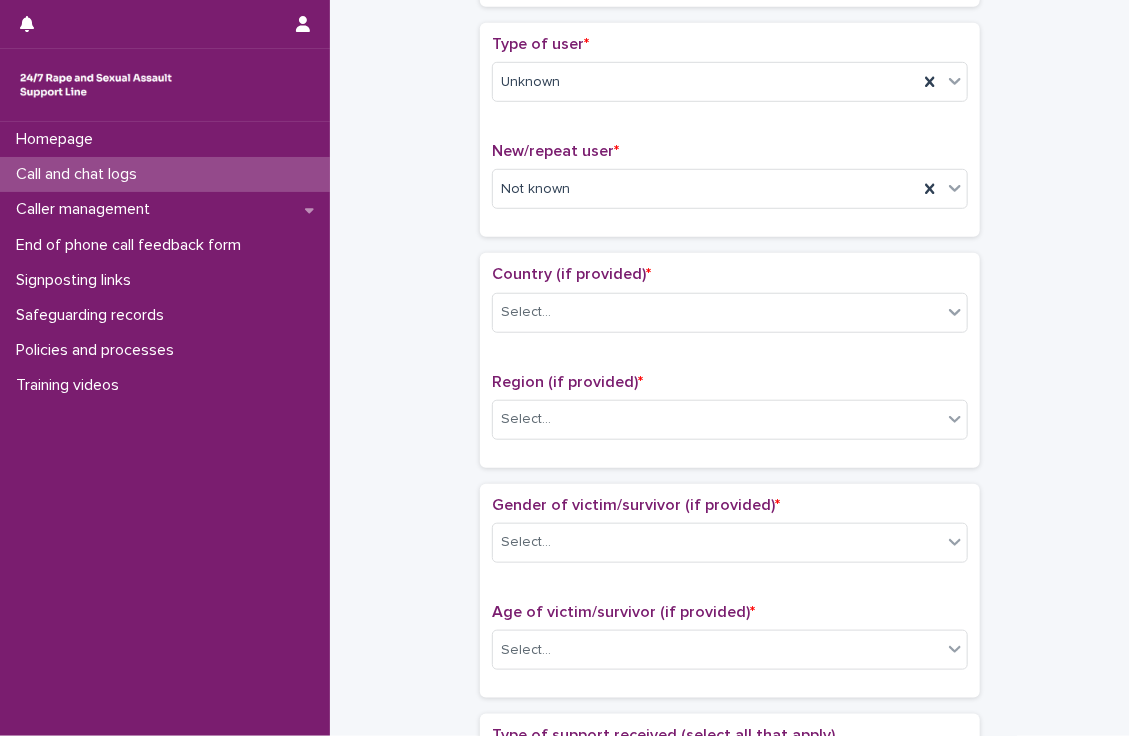 scroll, scrollTop: 476, scrollLeft: 0, axis: vertical 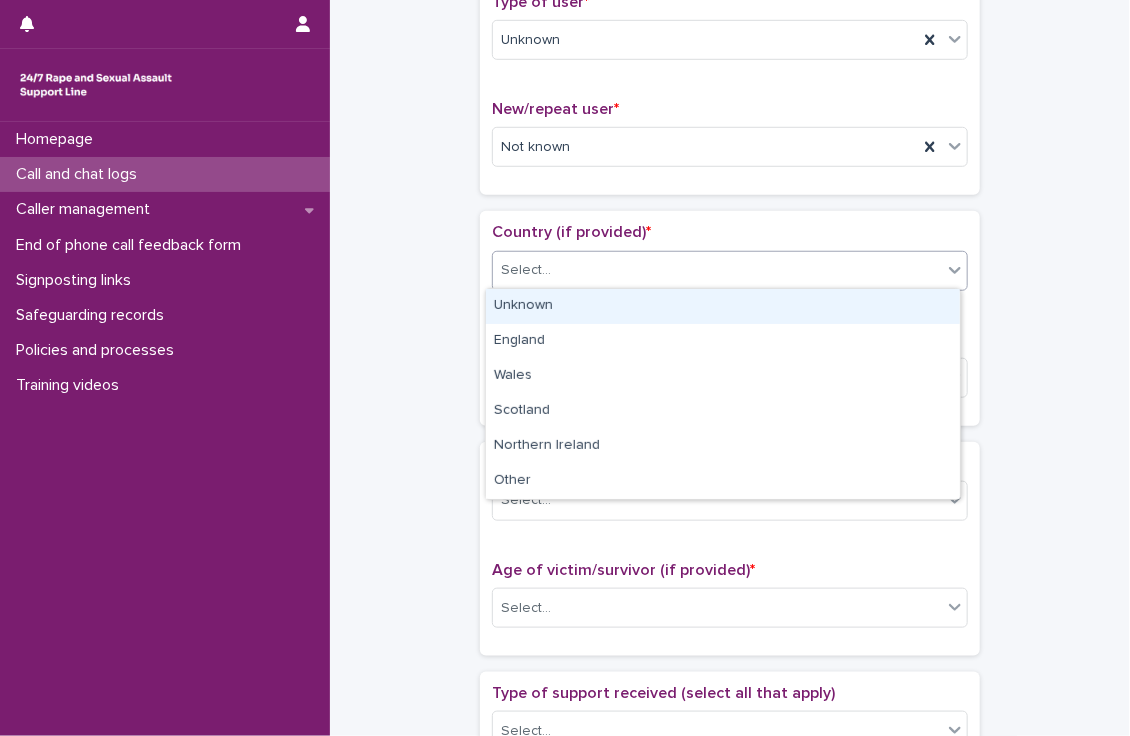click on "Select..." at bounding box center (717, 270) 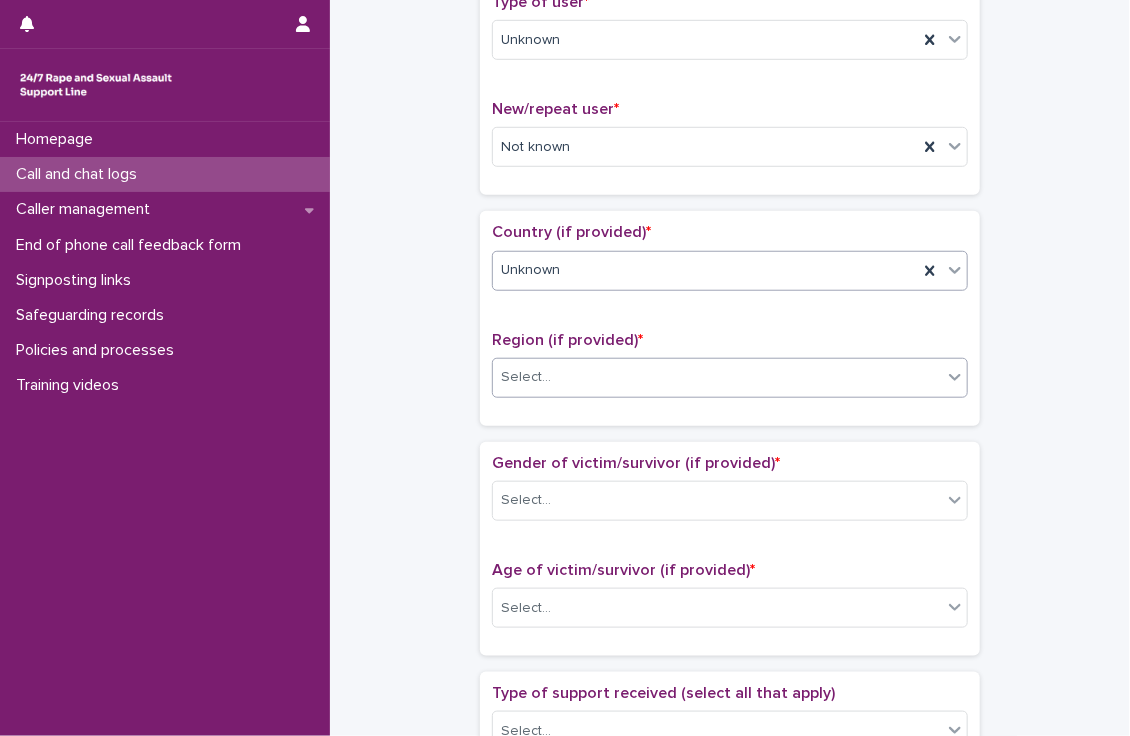 click on "Select..." at bounding box center [717, 377] 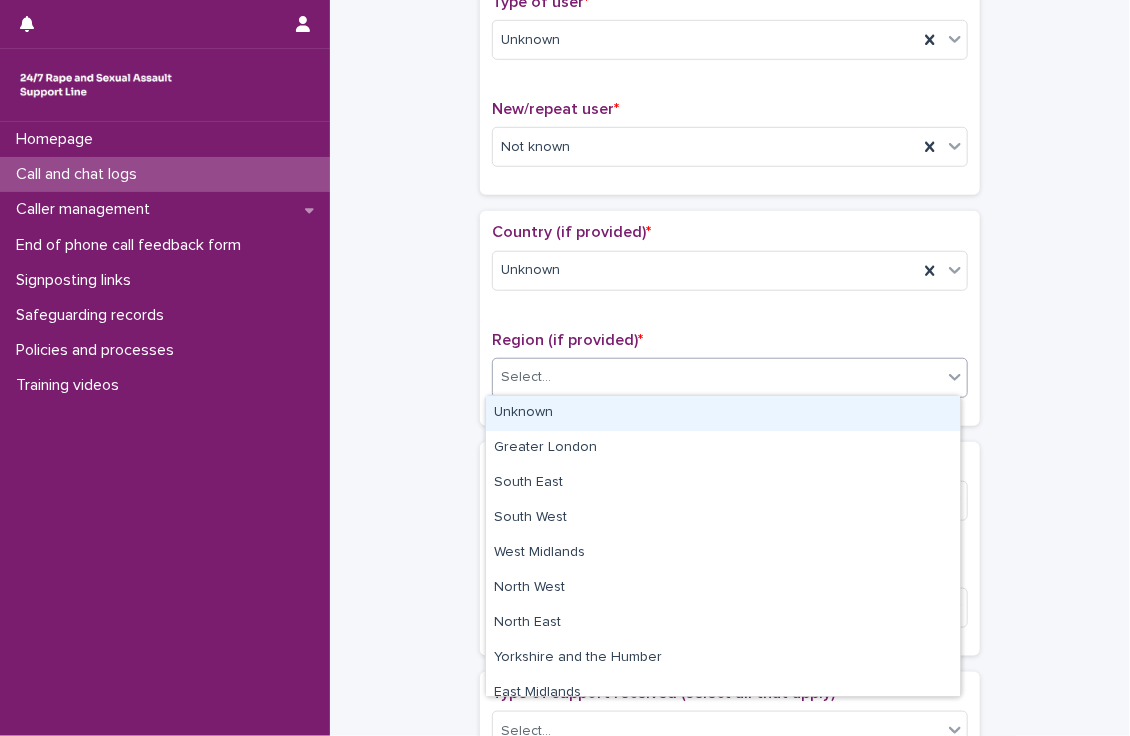 click on "Unknown" at bounding box center [723, 413] 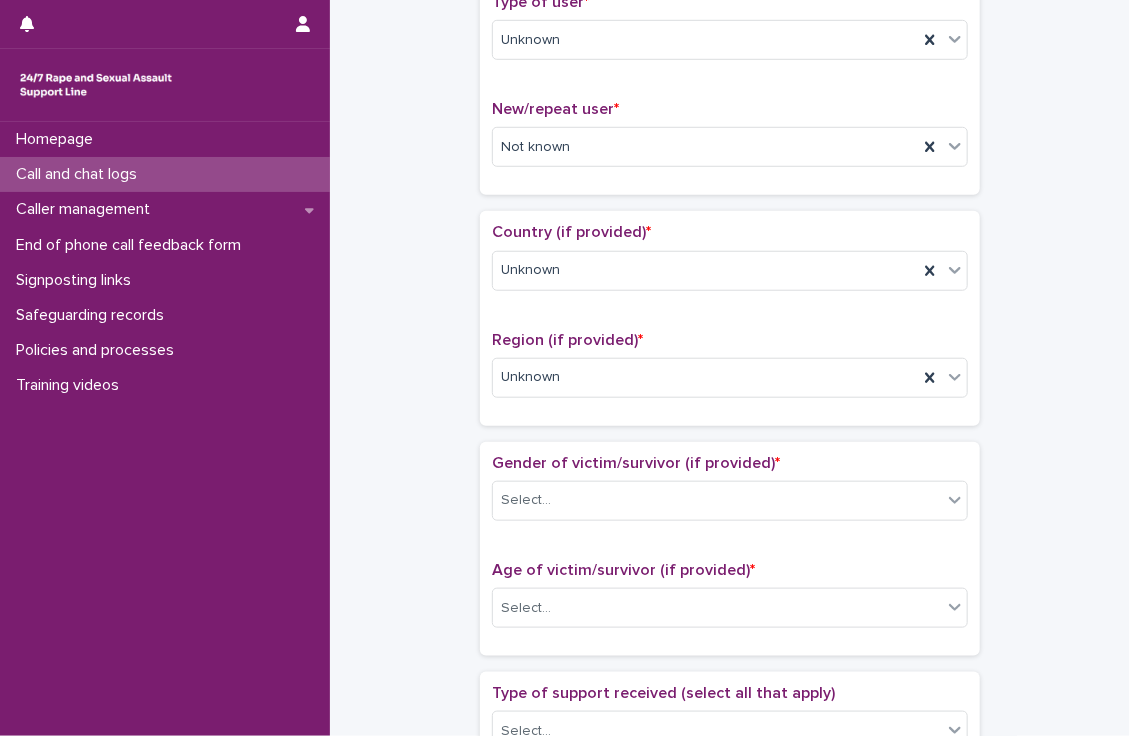 click on "**********" at bounding box center [730, 558] 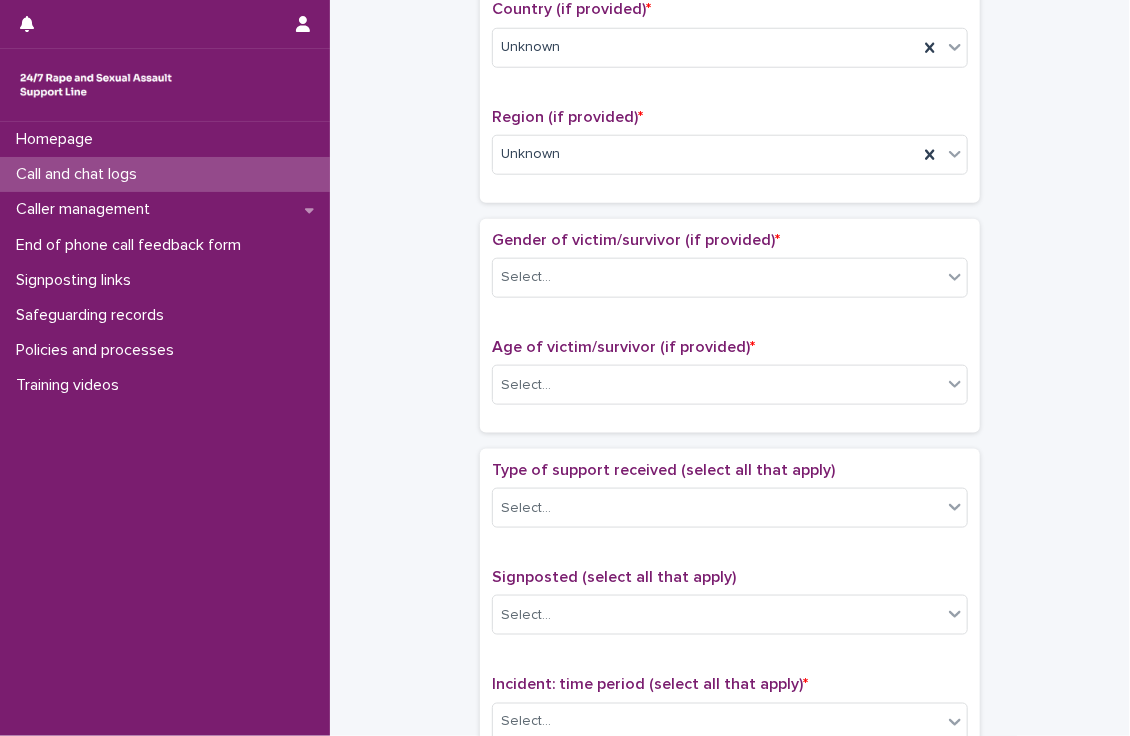 scroll, scrollTop: 700, scrollLeft: 0, axis: vertical 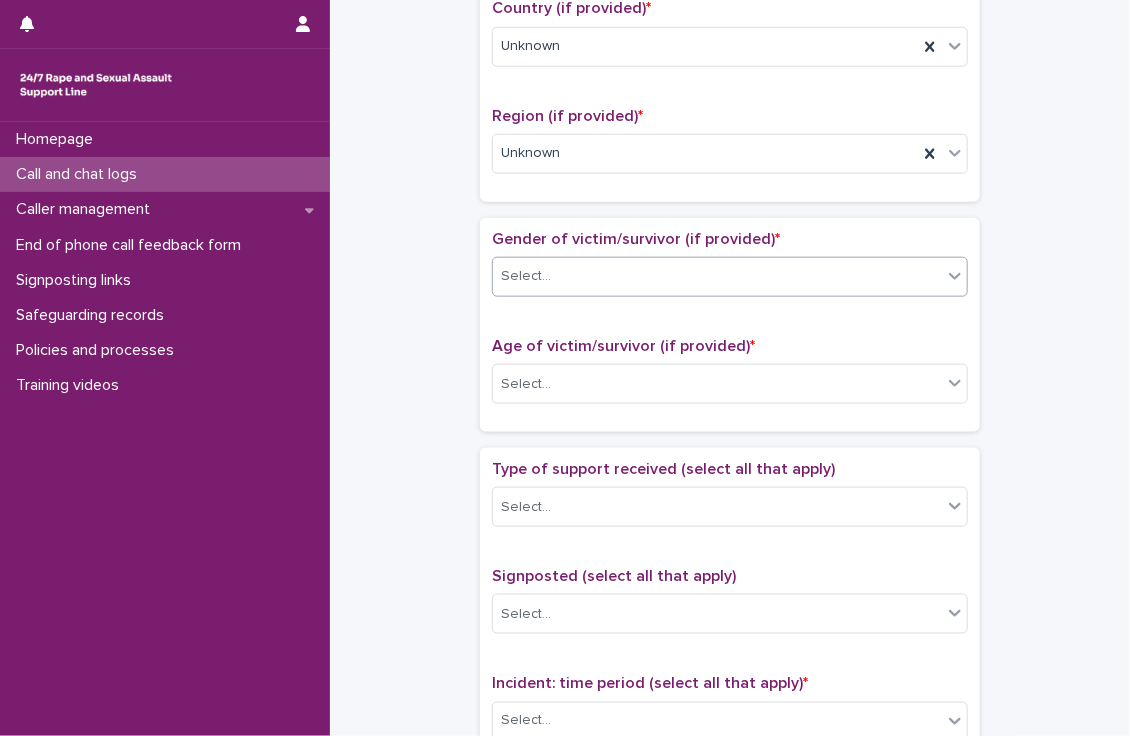 click on "Select..." at bounding box center (717, 276) 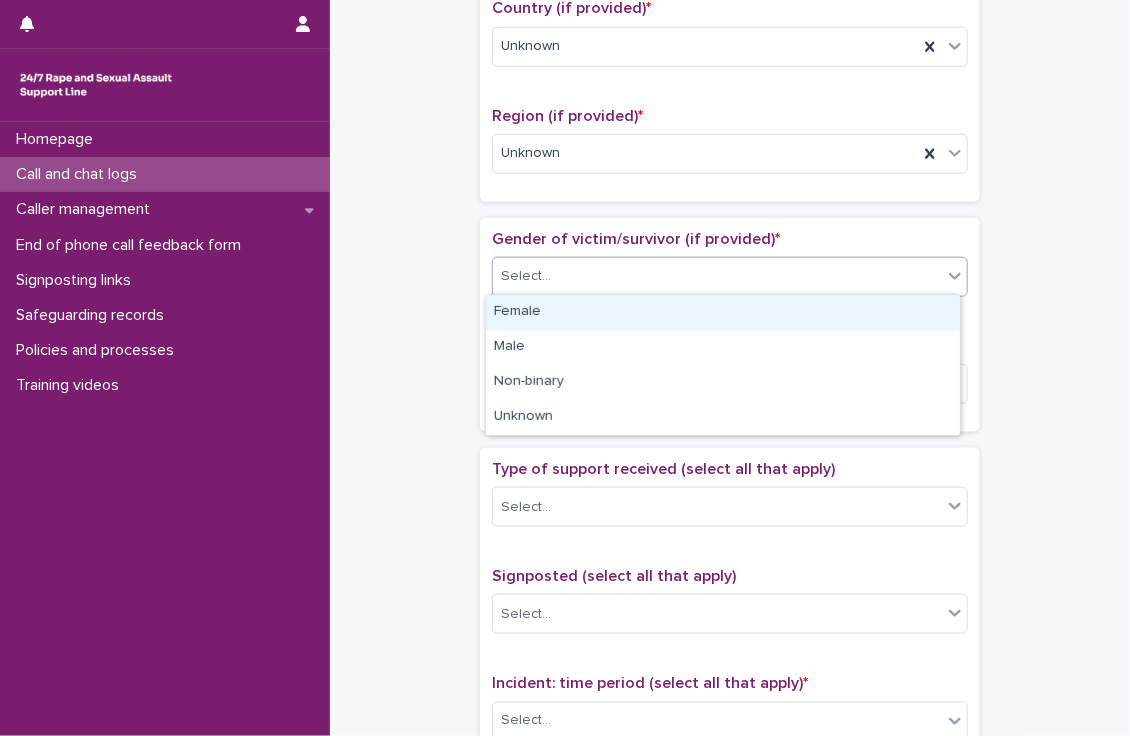 click on "Female" at bounding box center [723, 312] 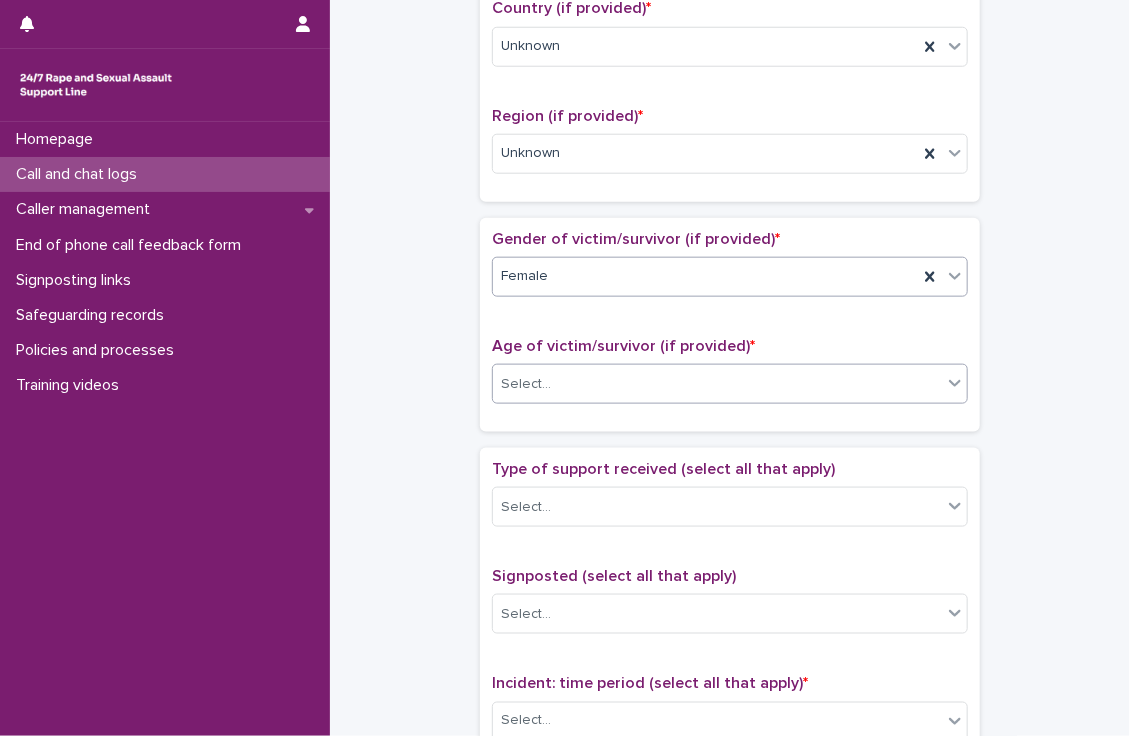 click on "Select..." at bounding box center [526, 384] 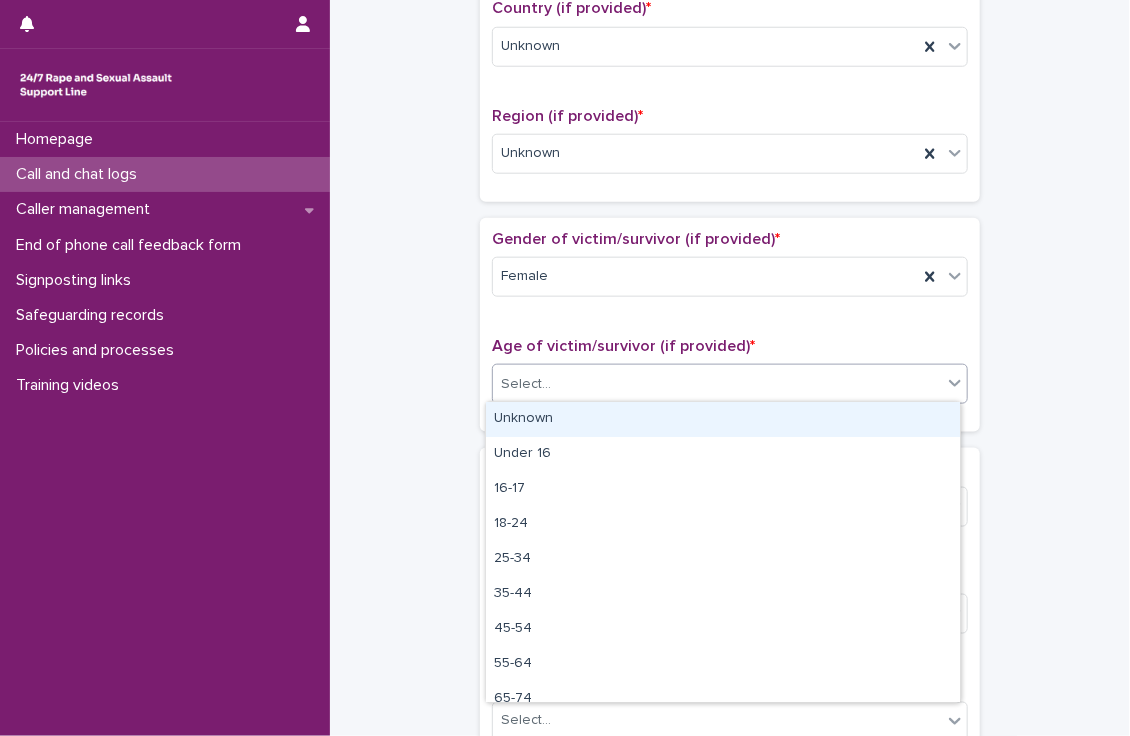 click on "Unknown" at bounding box center (723, 419) 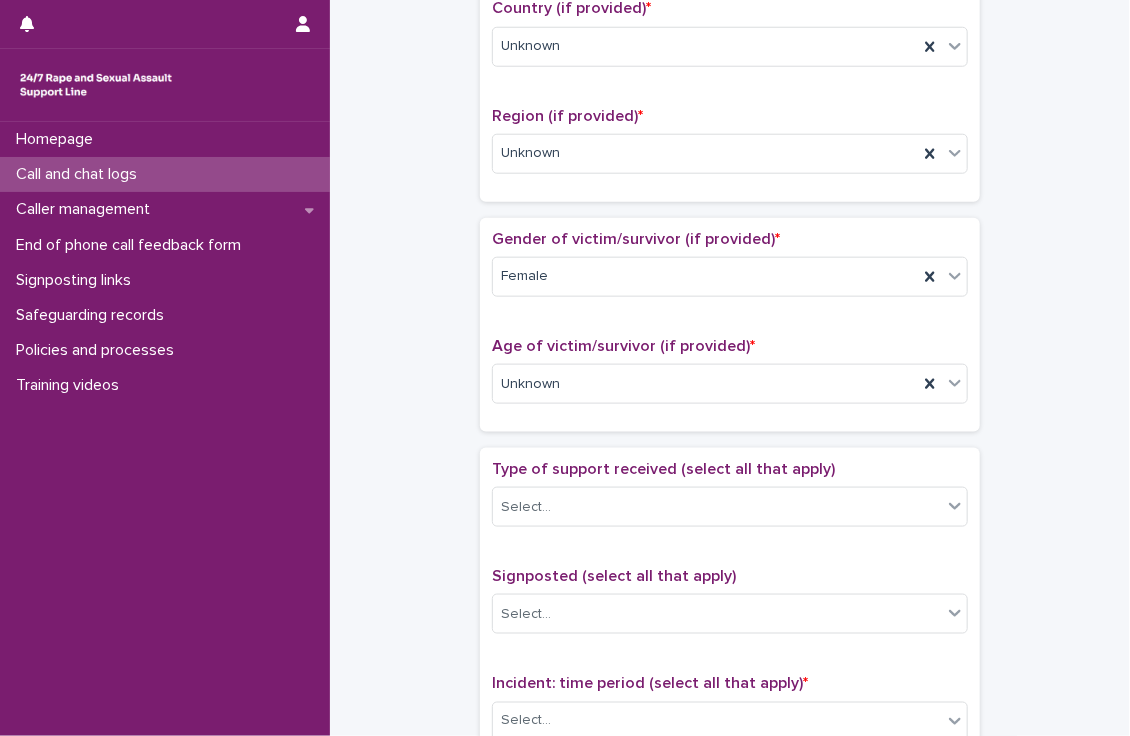 click on "**********" at bounding box center (730, 334) 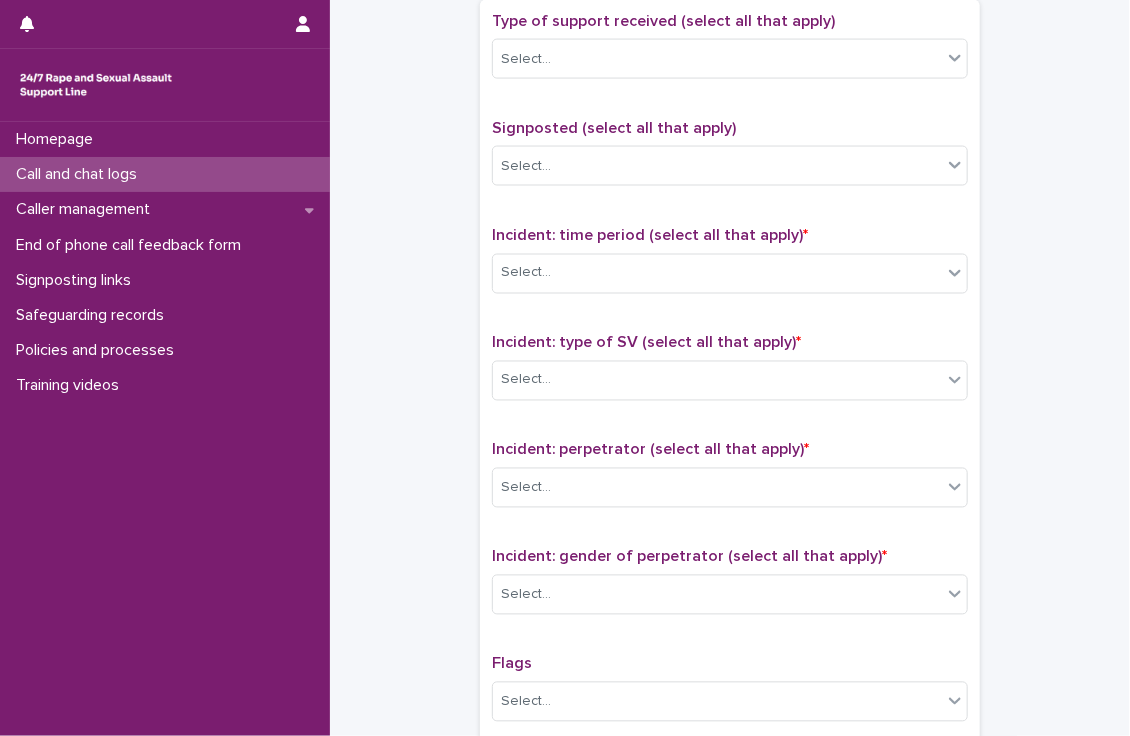scroll, scrollTop: 1212, scrollLeft: 0, axis: vertical 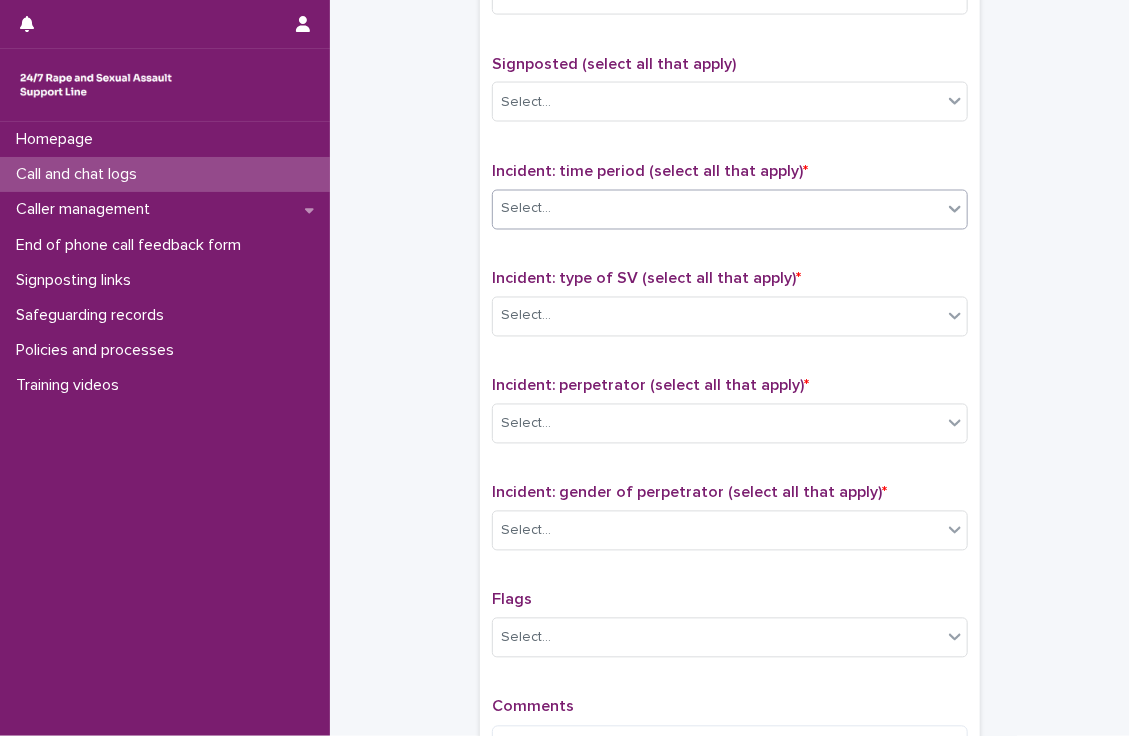 click on "Select..." at bounding box center (717, 209) 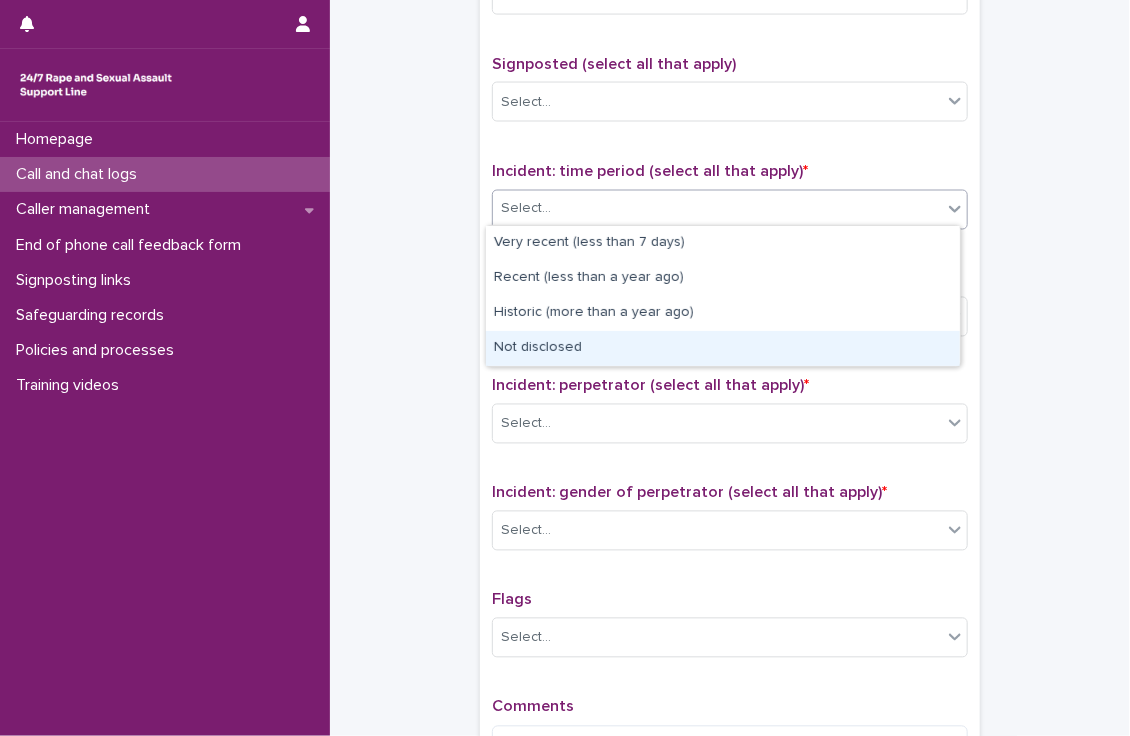 click on "Not disclosed" at bounding box center (723, 348) 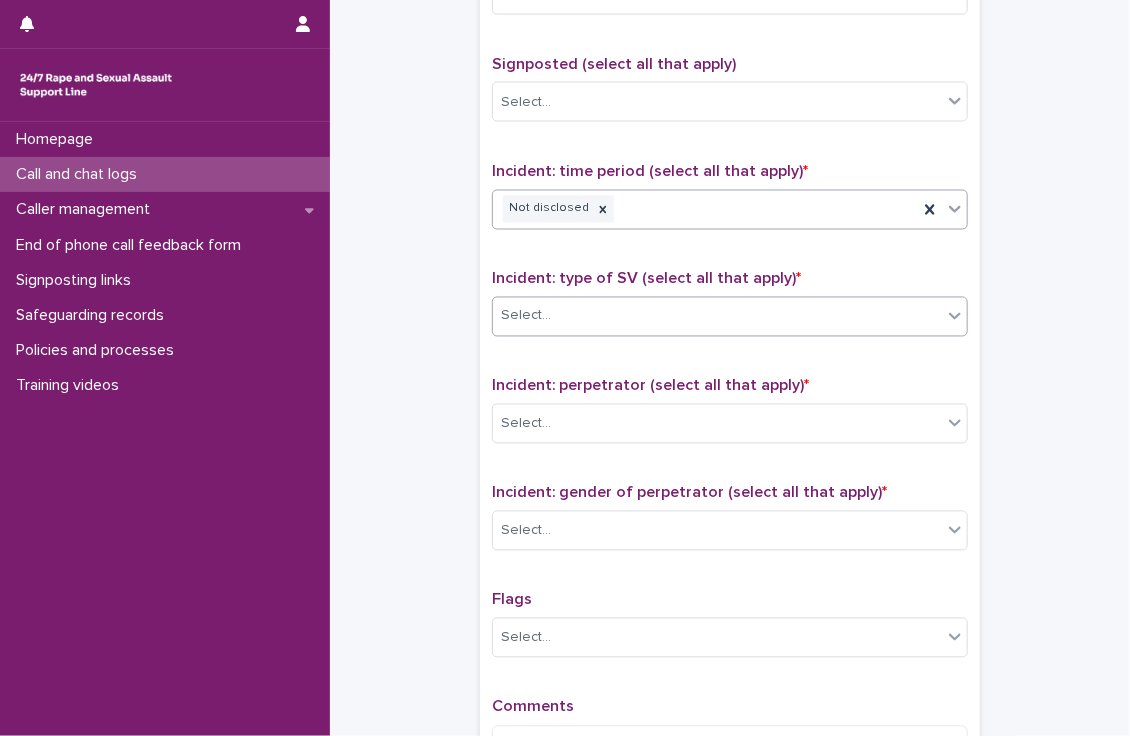 click on "Select..." at bounding box center [717, 316] 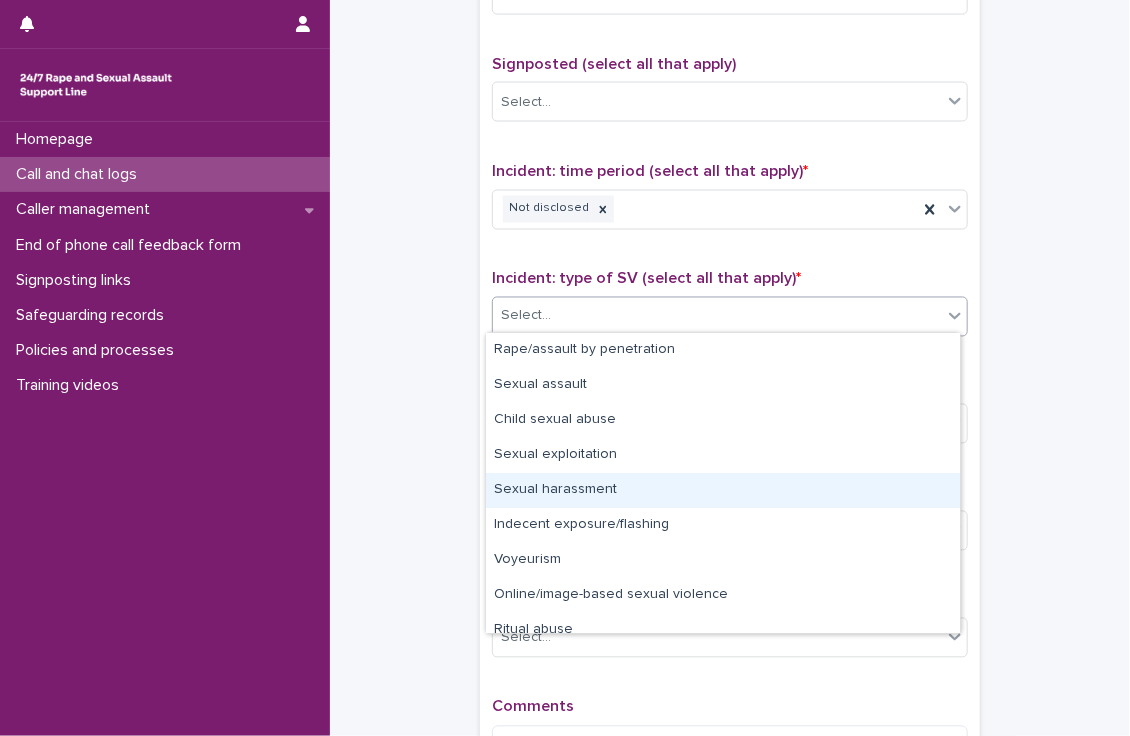 scroll, scrollTop: 50, scrollLeft: 0, axis: vertical 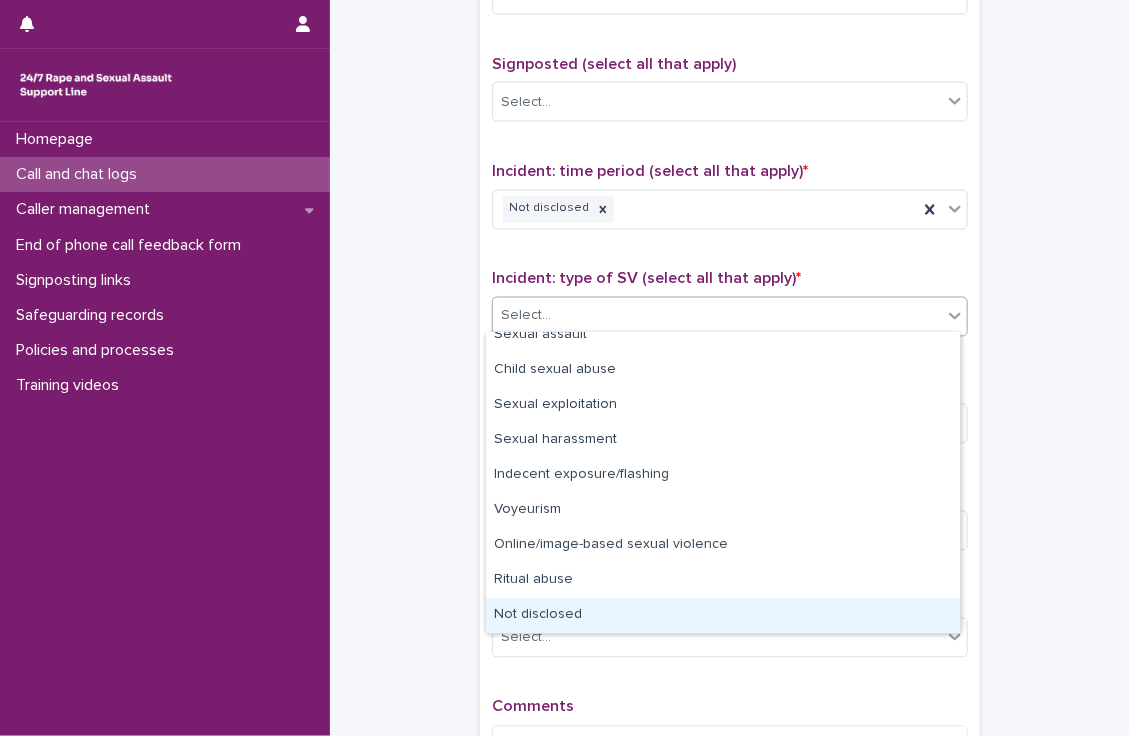 click on "Not disclosed" at bounding box center (723, 615) 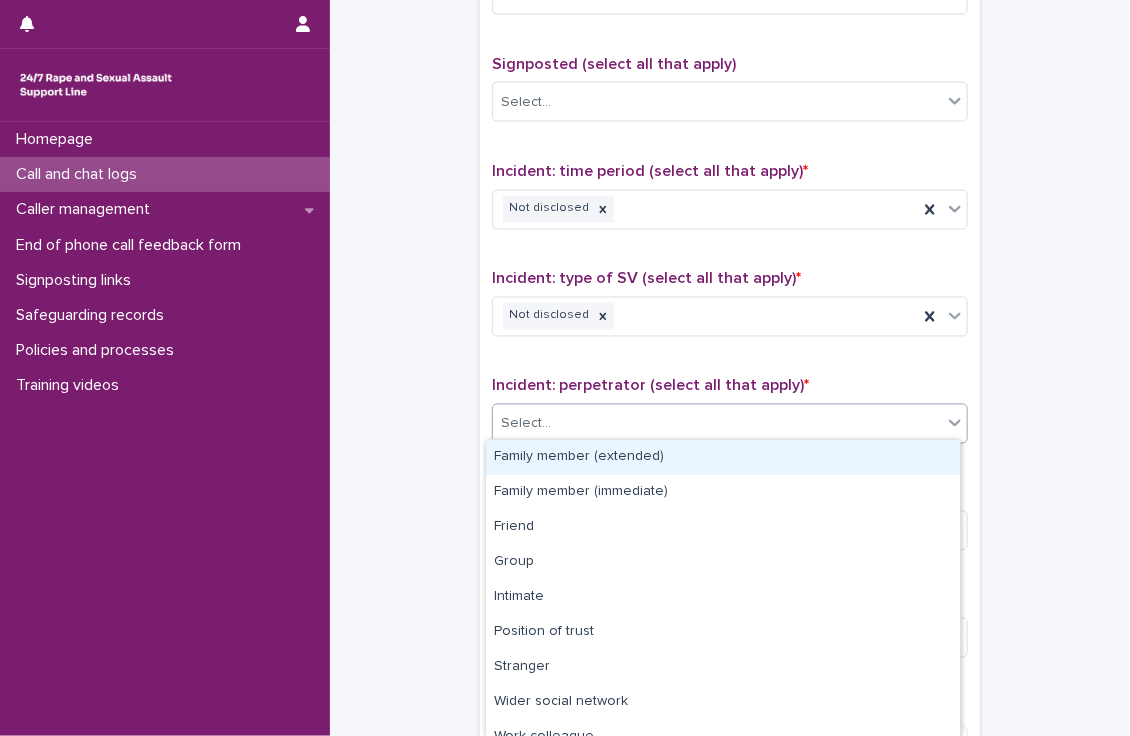 click on "Select..." at bounding box center [717, 424] 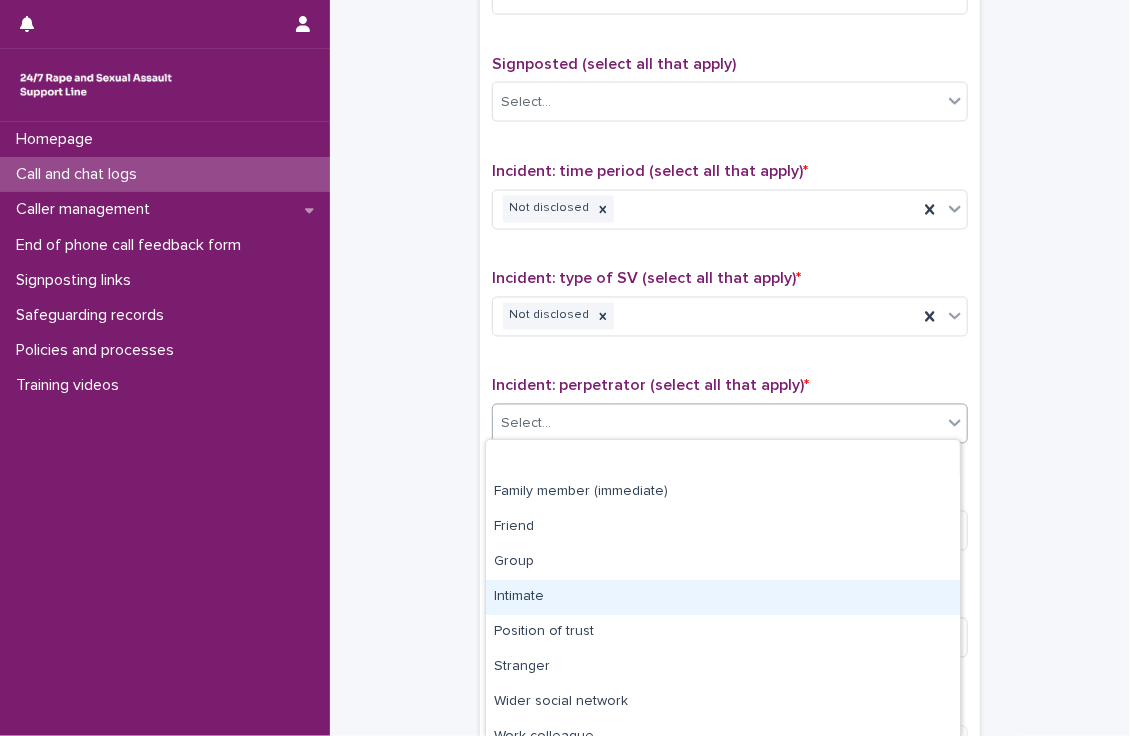scroll, scrollTop: 88, scrollLeft: 0, axis: vertical 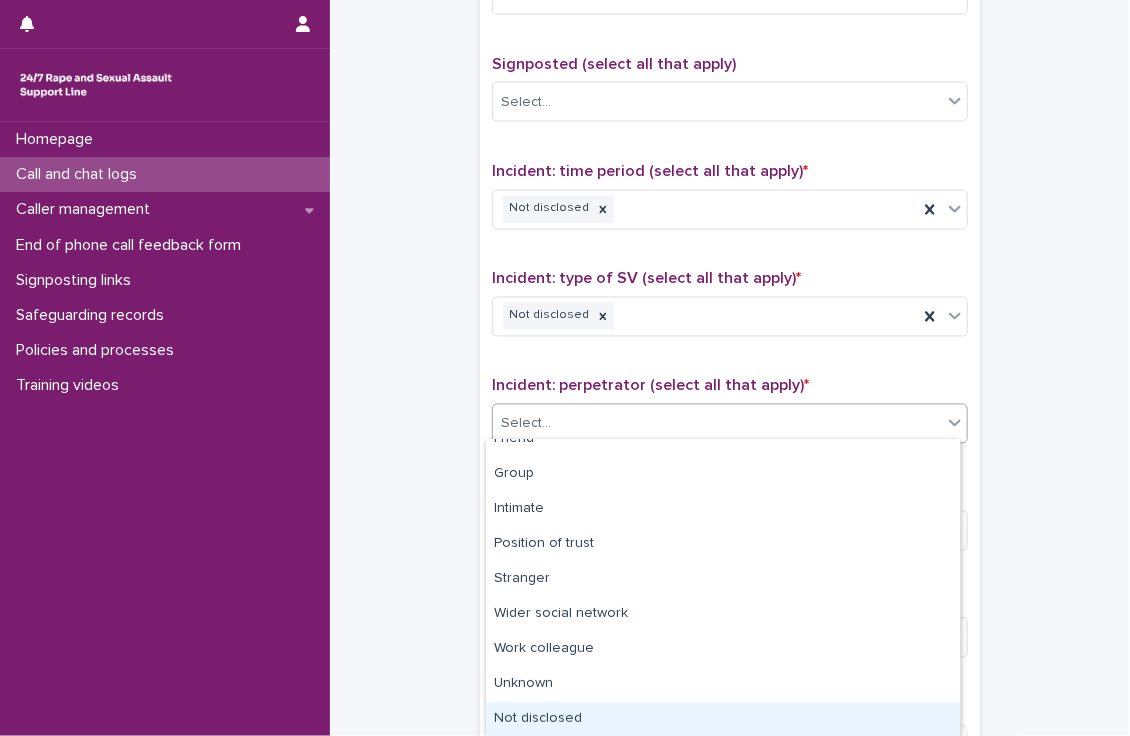 click on "Not disclosed" at bounding box center [723, 719] 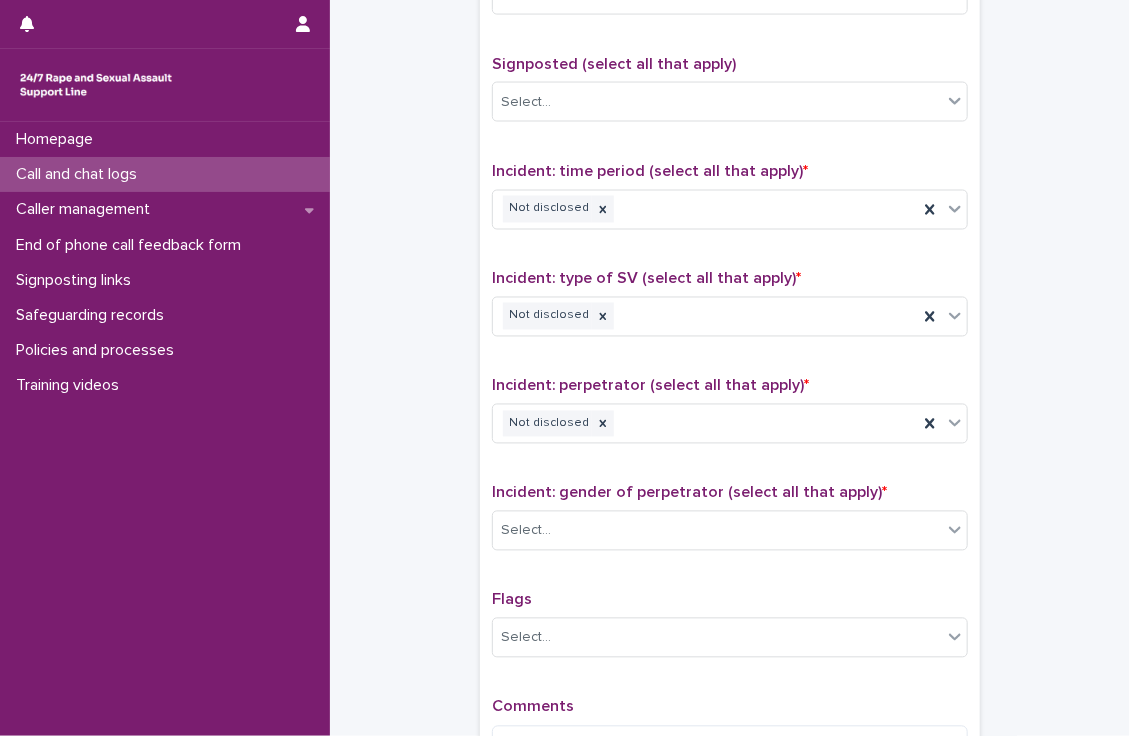 click on "**********" at bounding box center [730, -178] 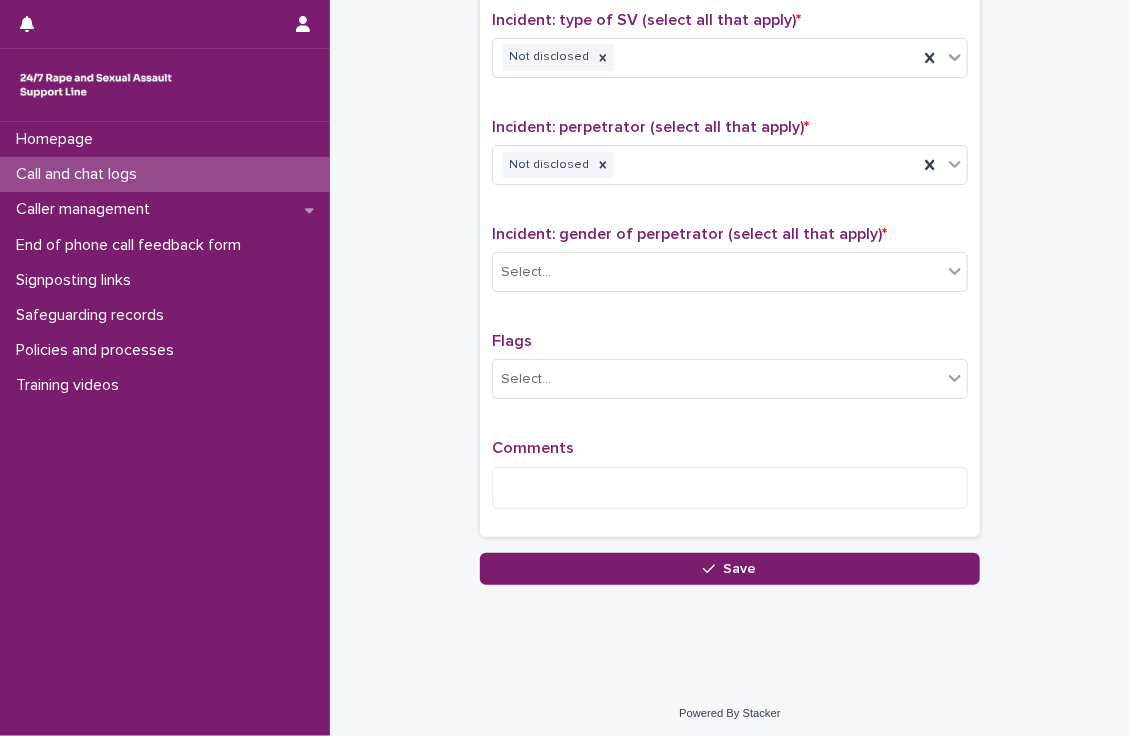 scroll, scrollTop: 1470, scrollLeft: 0, axis: vertical 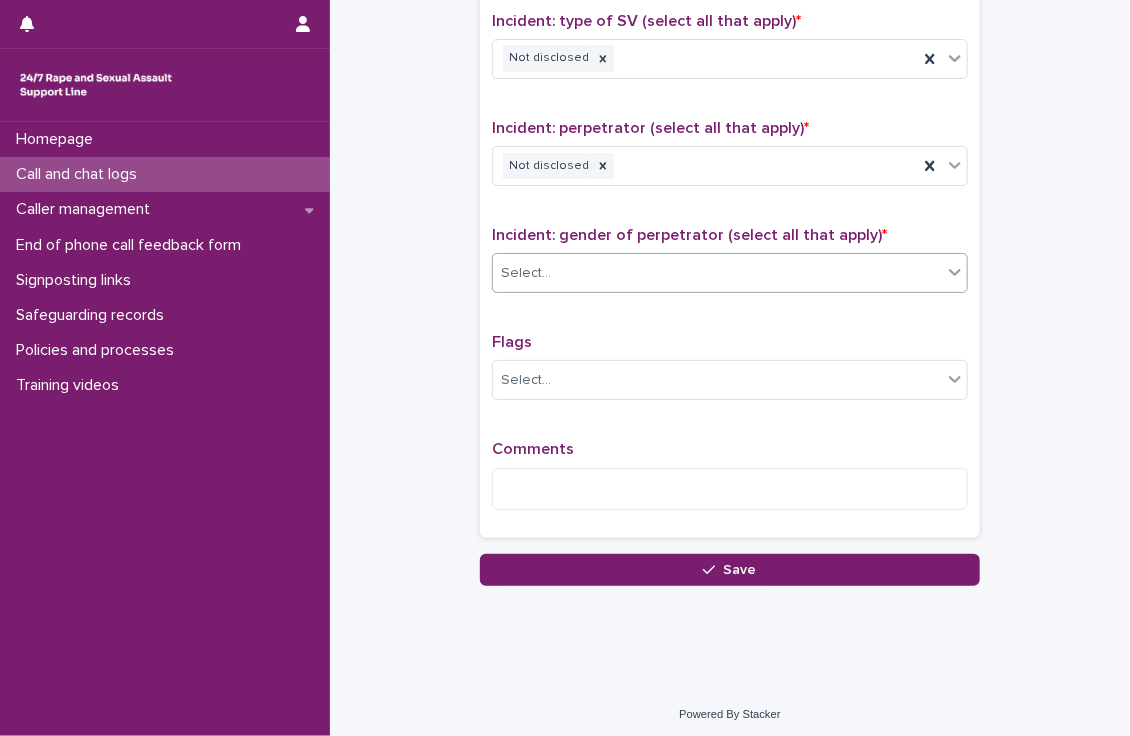 click on "Select..." at bounding box center (730, 273) 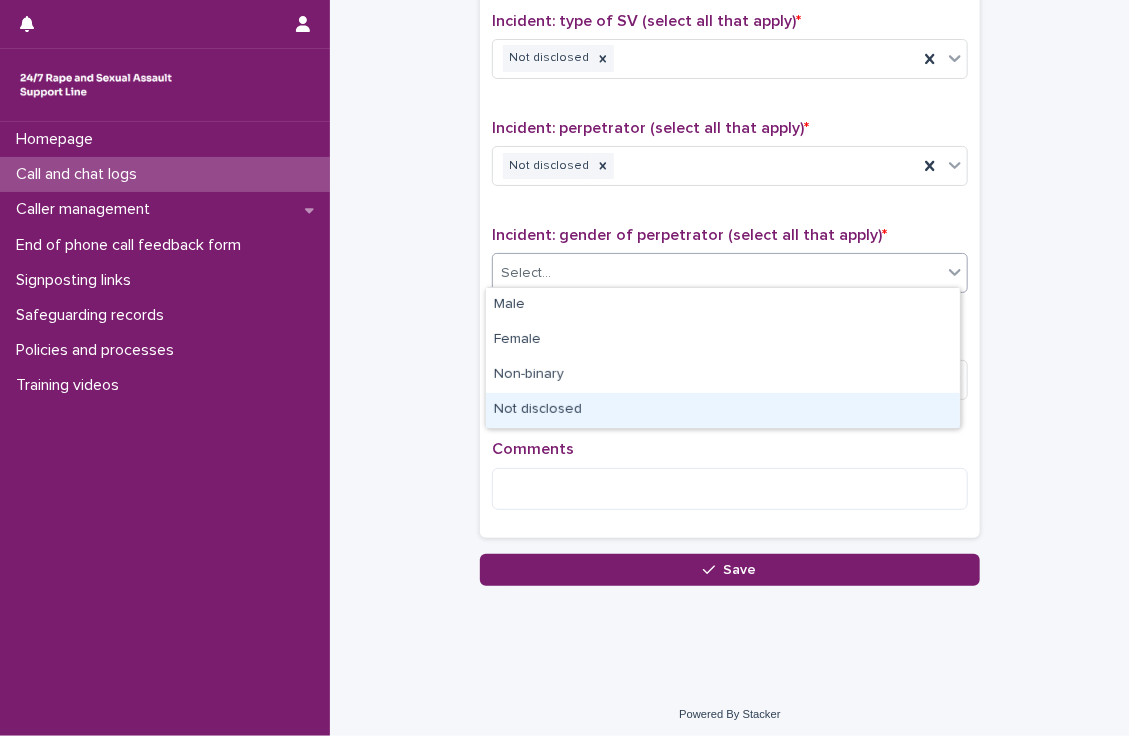 click on "Not disclosed" at bounding box center [723, 410] 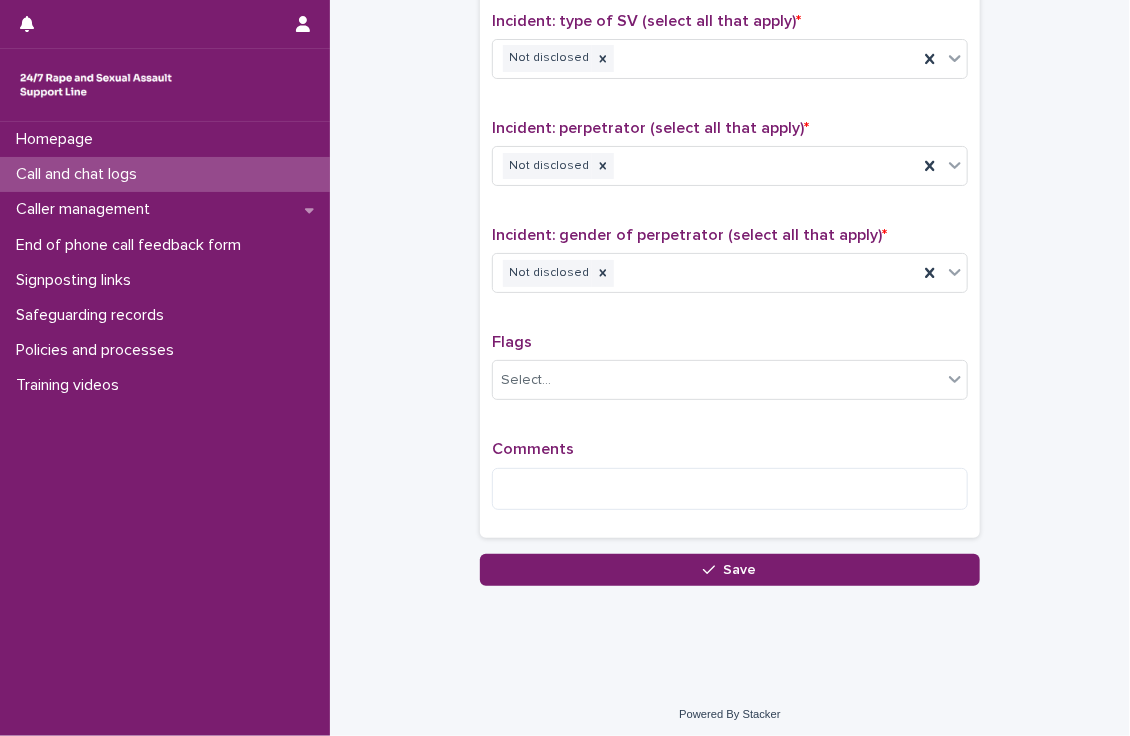 click on "**********" at bounding box center [730, -436] 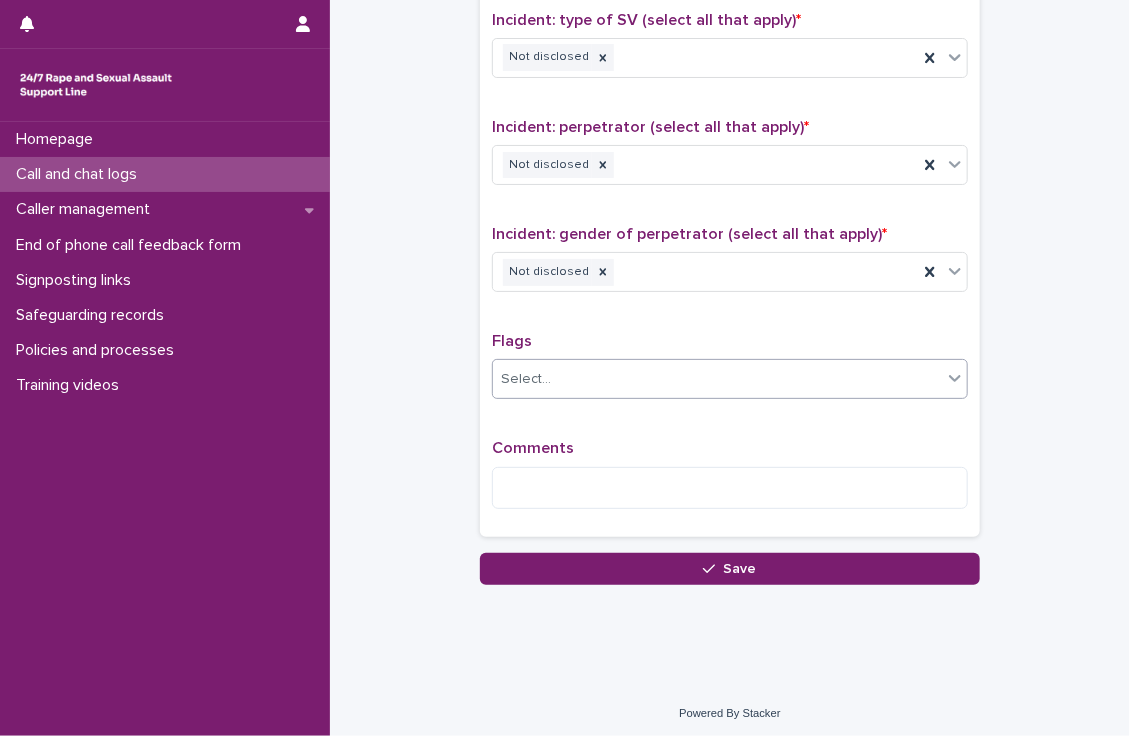 click on "Select..." at bounding box center [717, 379] 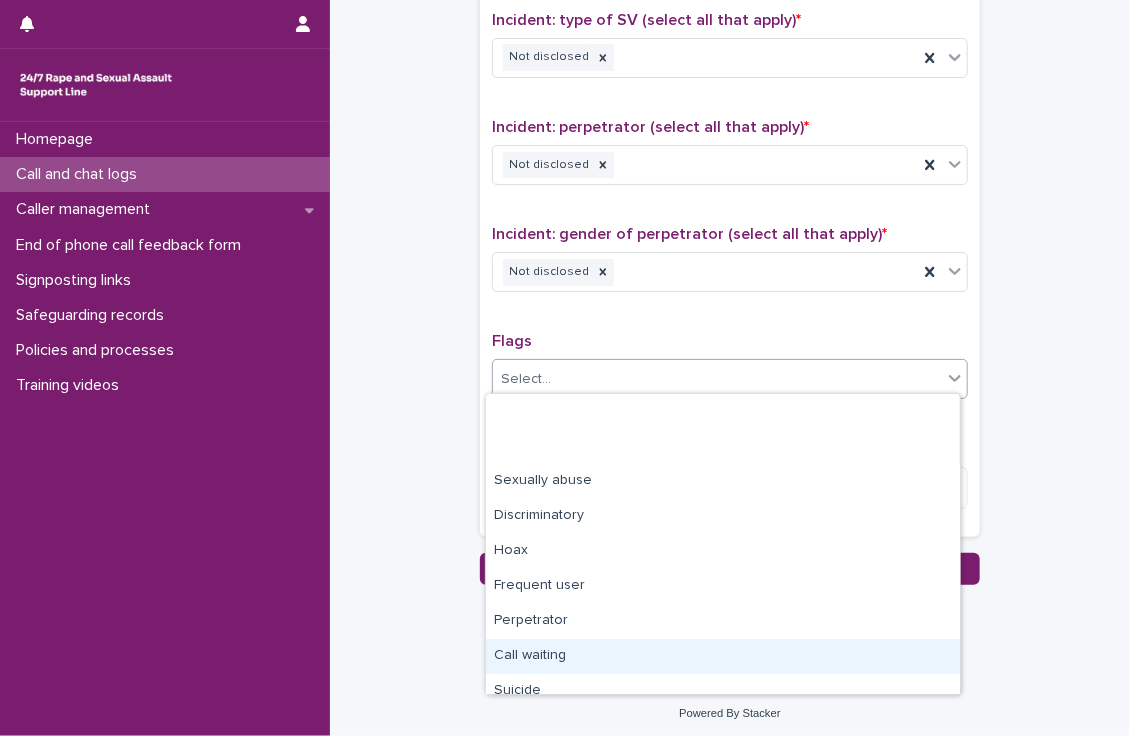 scroll, scrollTop: 120, scrollLeft: 0, axis: vertical 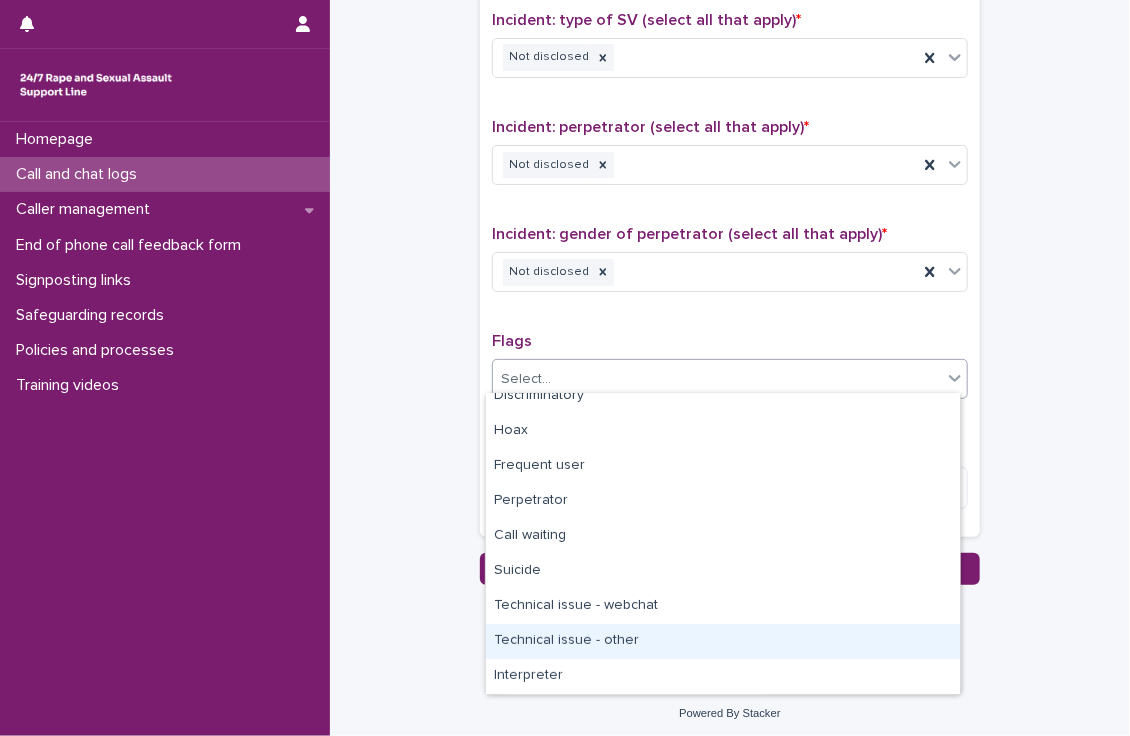 drag, startPoint x: 578, startPoint y: 623, endPoint x: 584, endPoint y: 643, distance: 20.880613 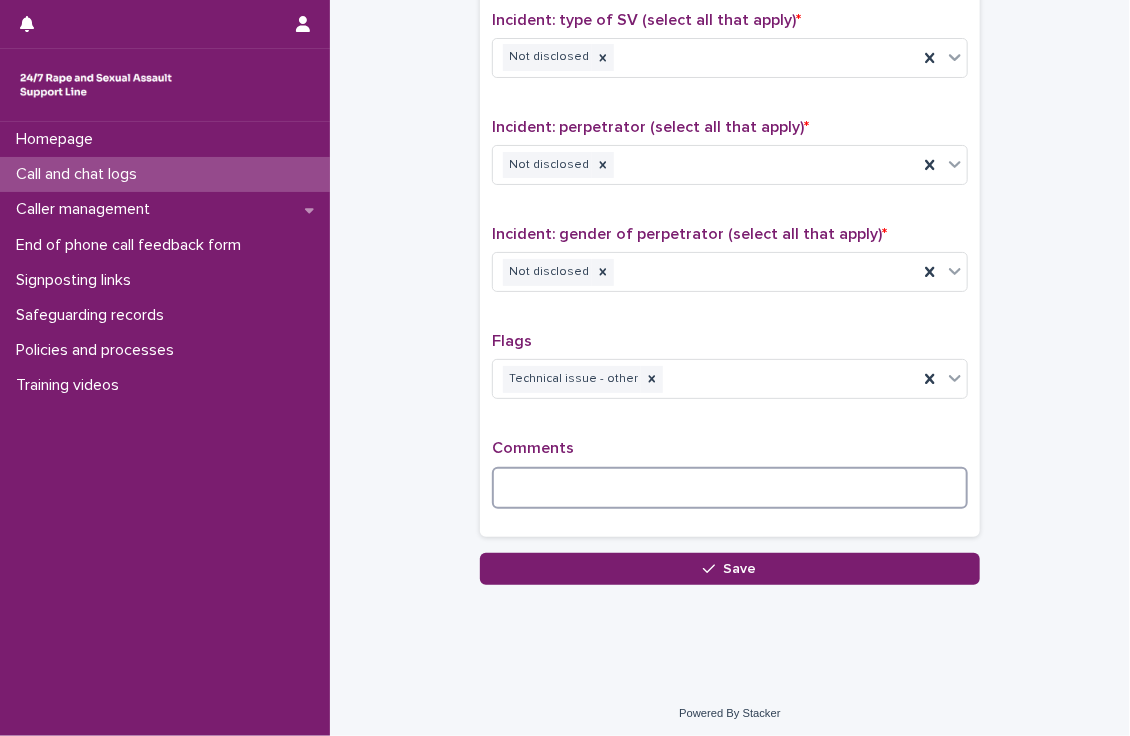 click at bounding box center [730, 488] 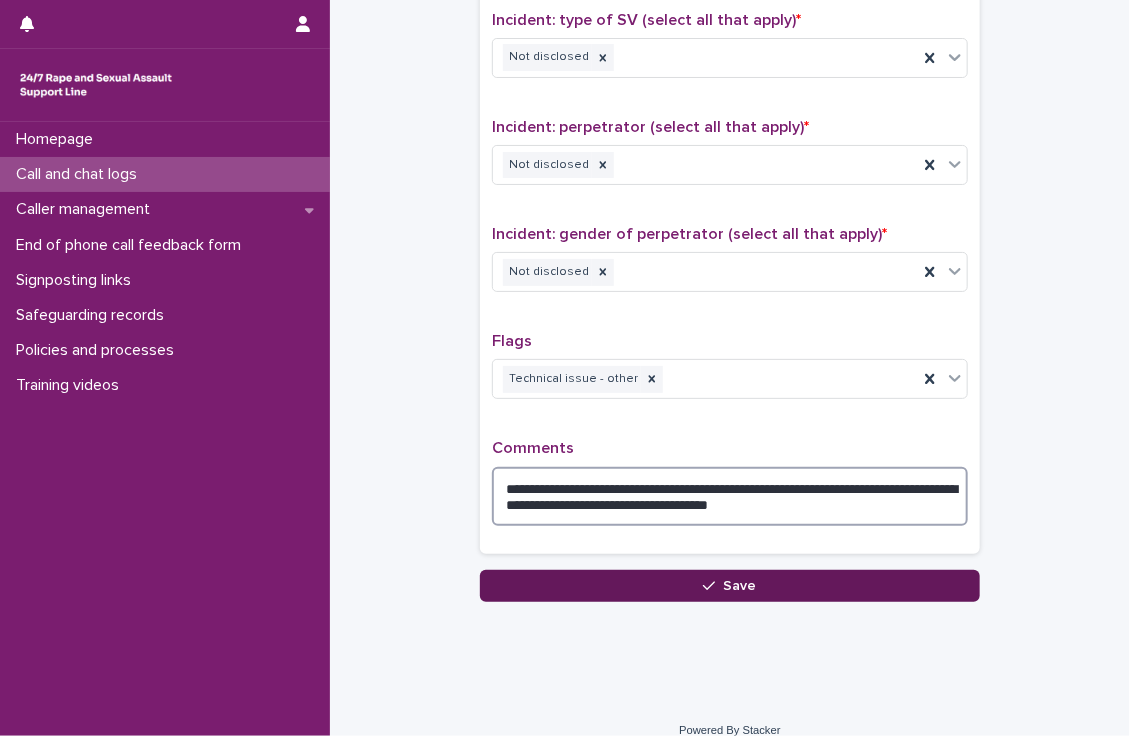 type on "**********" 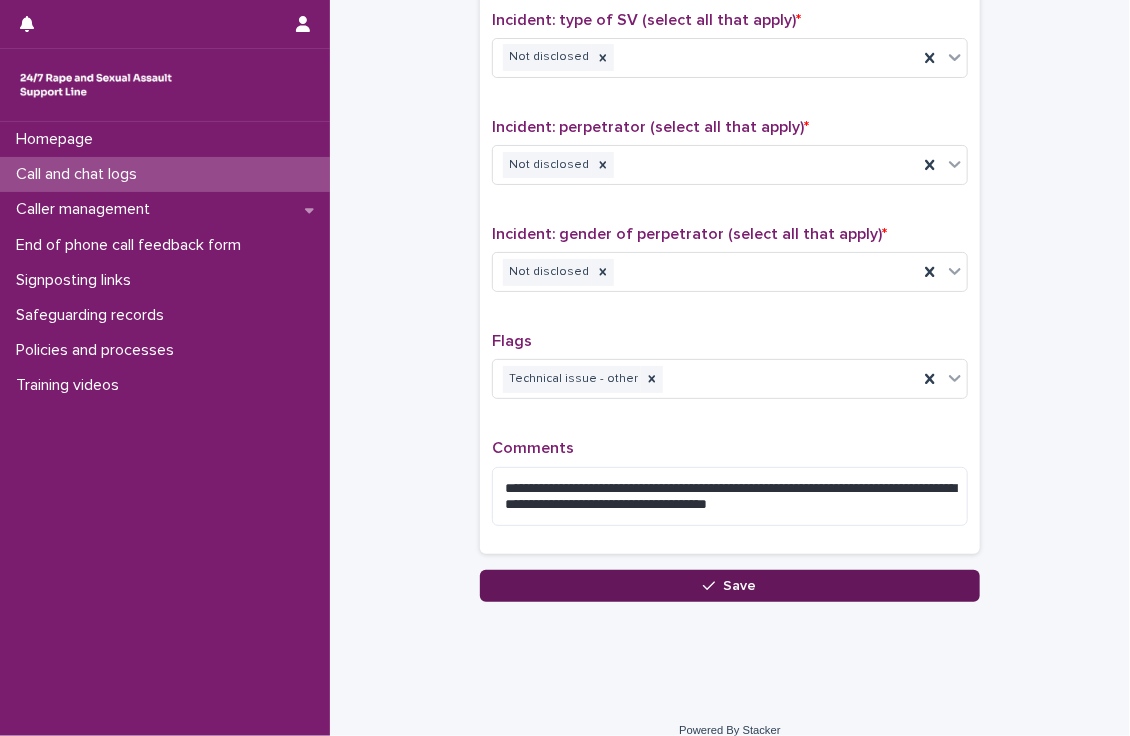 click on "Save" at bounding box center [740, 586] 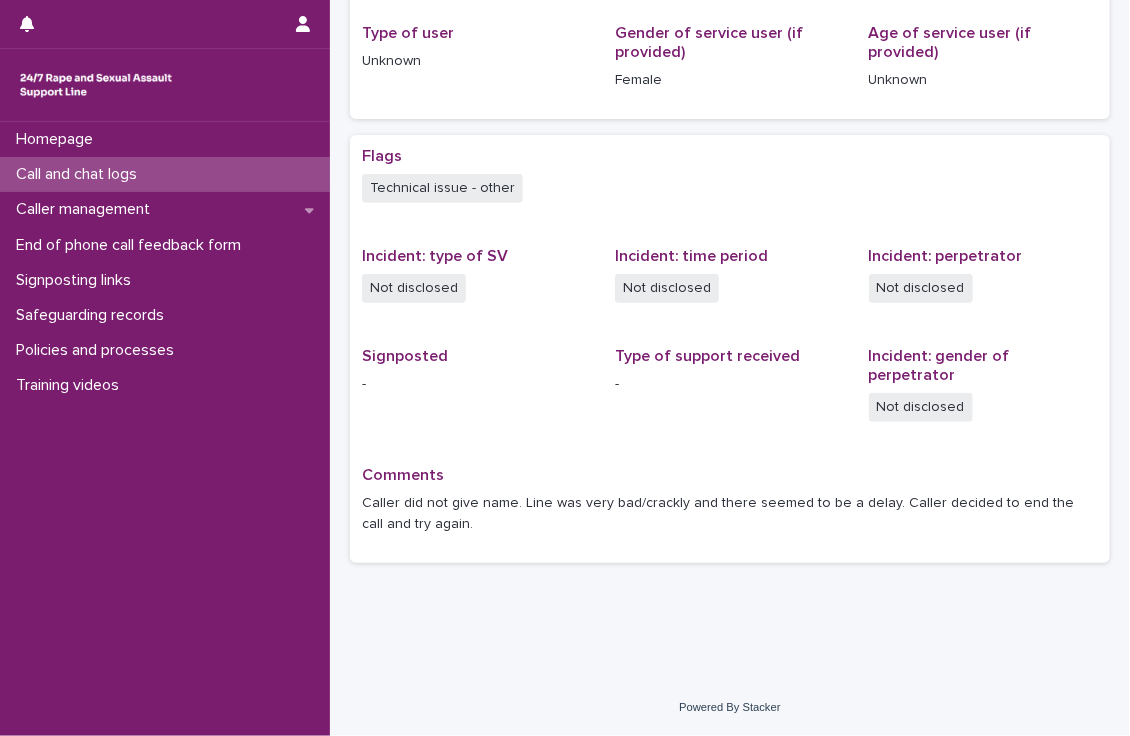 scroll, scrollTop: 0, scrollLeft: 0, axis: both 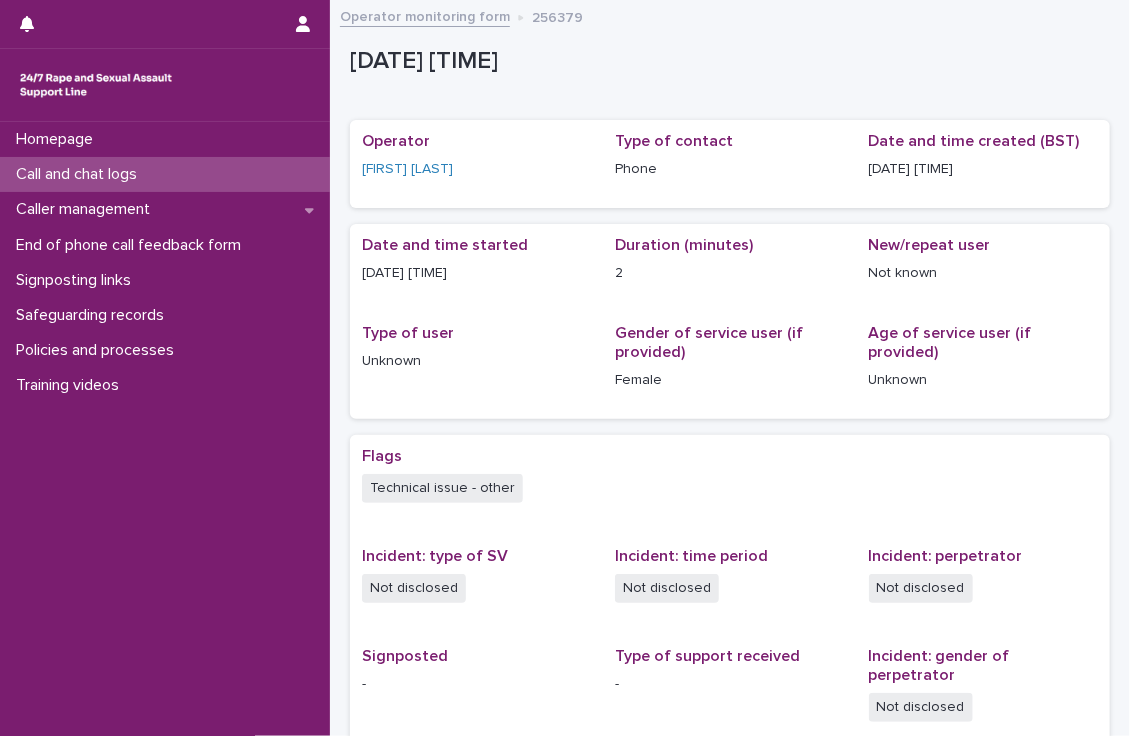 drag, startPoint x: 398, startPoint y: 330, endPoint x: 148, endPoint y: 171, distance: 296.2786 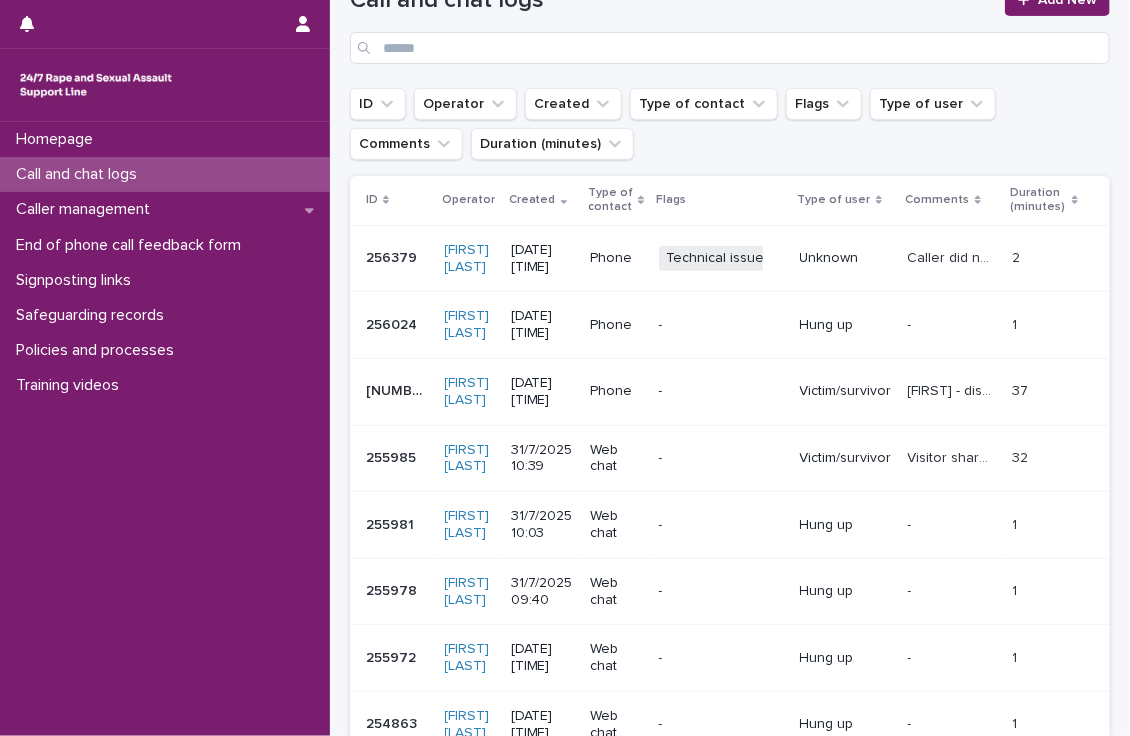 scroll, scrollTop: 208, scrollLeft: 0, axis: vertical 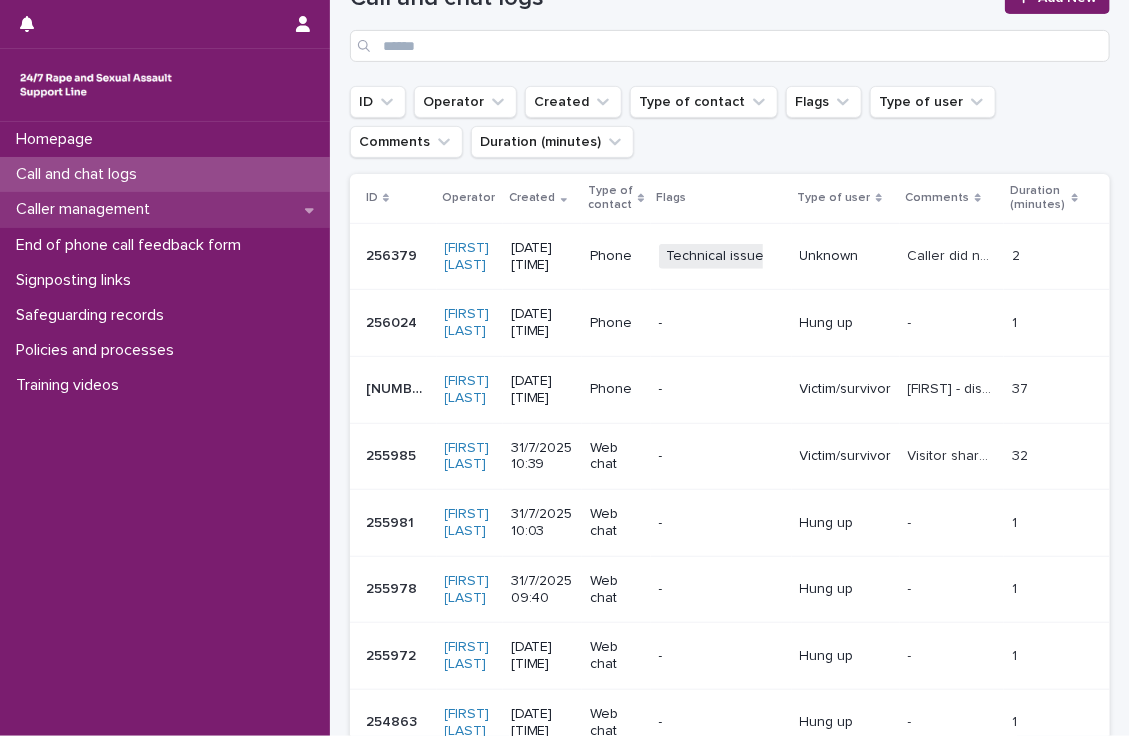 click 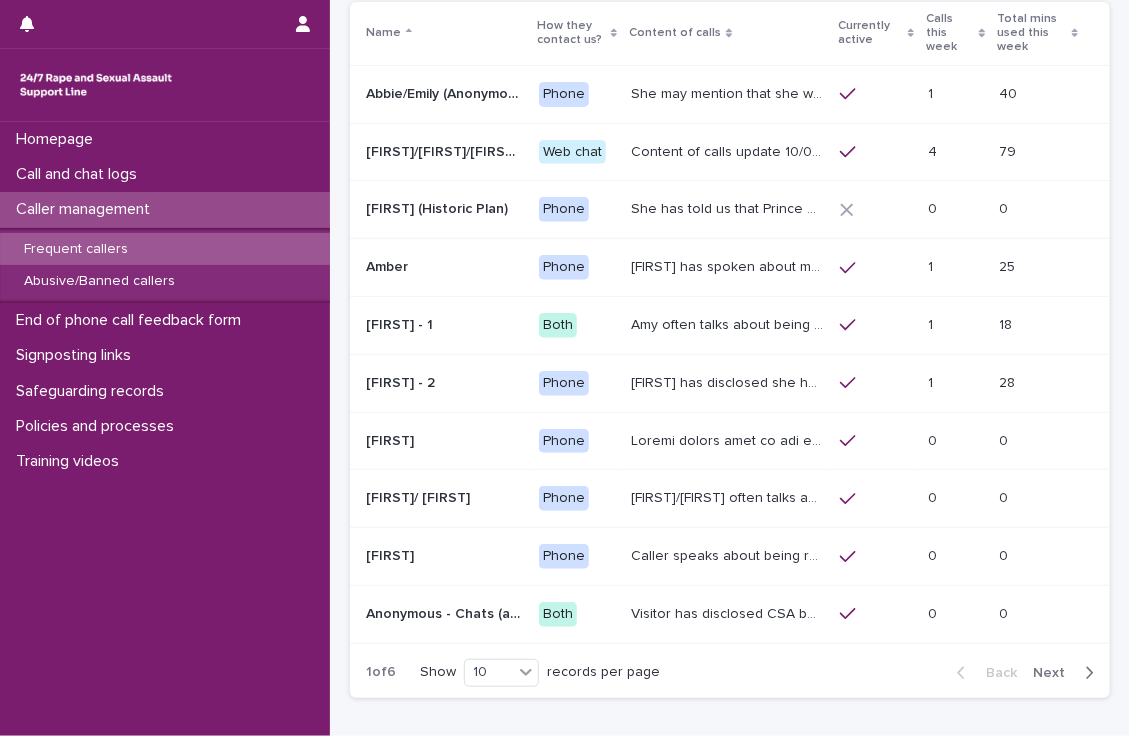 scroll, scrollTop: 208, scrollLeft: 0, axis: vertical 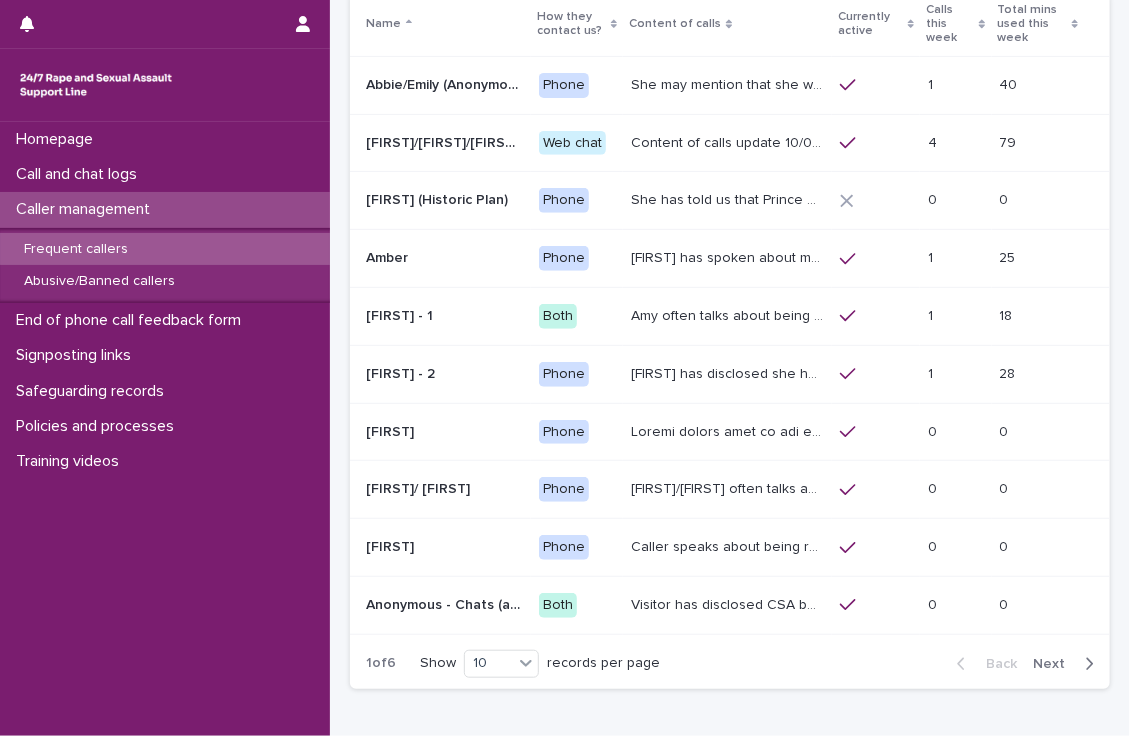 click on "Next" at bounding box center [1055, 664] 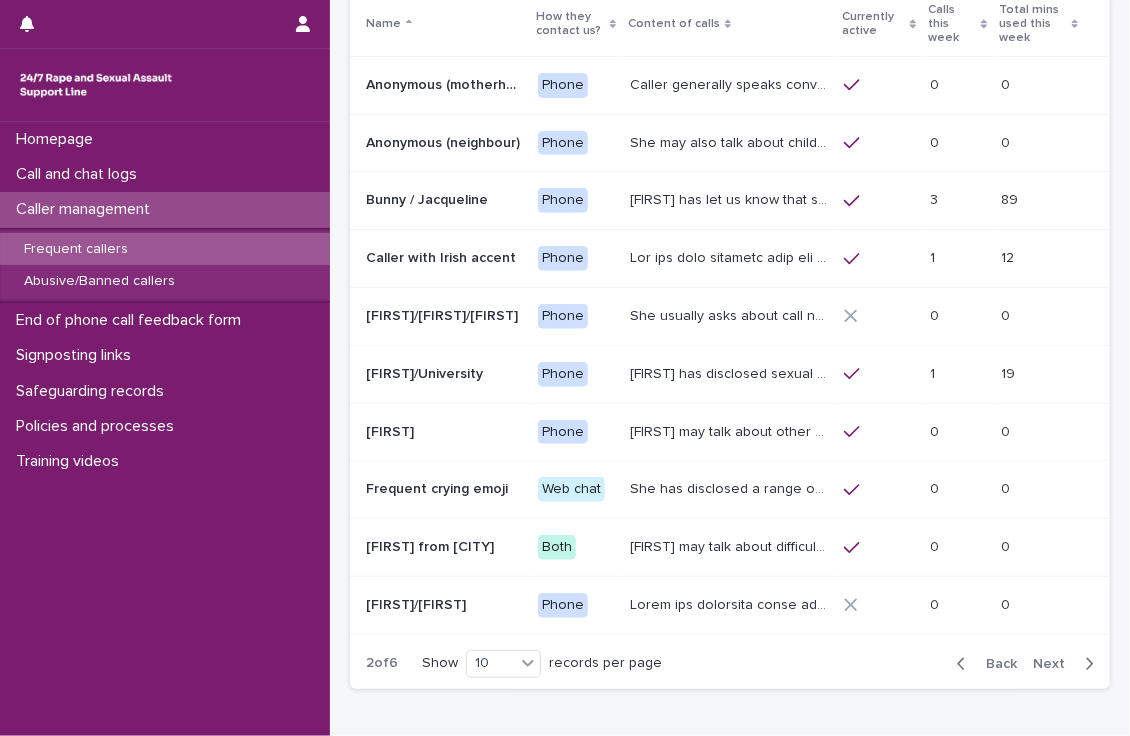 click on "[FIRST] has let us know that she is in her 50s, and lives in [REGION].
She has talked through experiences of sexual violence including exploitation facilitated by her mum; abuse within her marriage; by her ex-partner's Dad and her landlord [NAME]
[FIRST] has disclosed to us that she is experiencing ongoing sexual harassment from [NAME] and he raped her in early June 2024. [NAME] has been arrested but is now on bail. 07/09/24- [FIRST] mentioned that [NAME] is on bail until December as it has been extended.
[FIRST] often asks the HSW to make sense of her experiences and will say 'why is that?'.
[FIRST]'s let us know (14.1.25) that her ex-husband was convicted of storing CSA images. She was not aware of his committing this offence at the time." at bounding box center (731, 198) 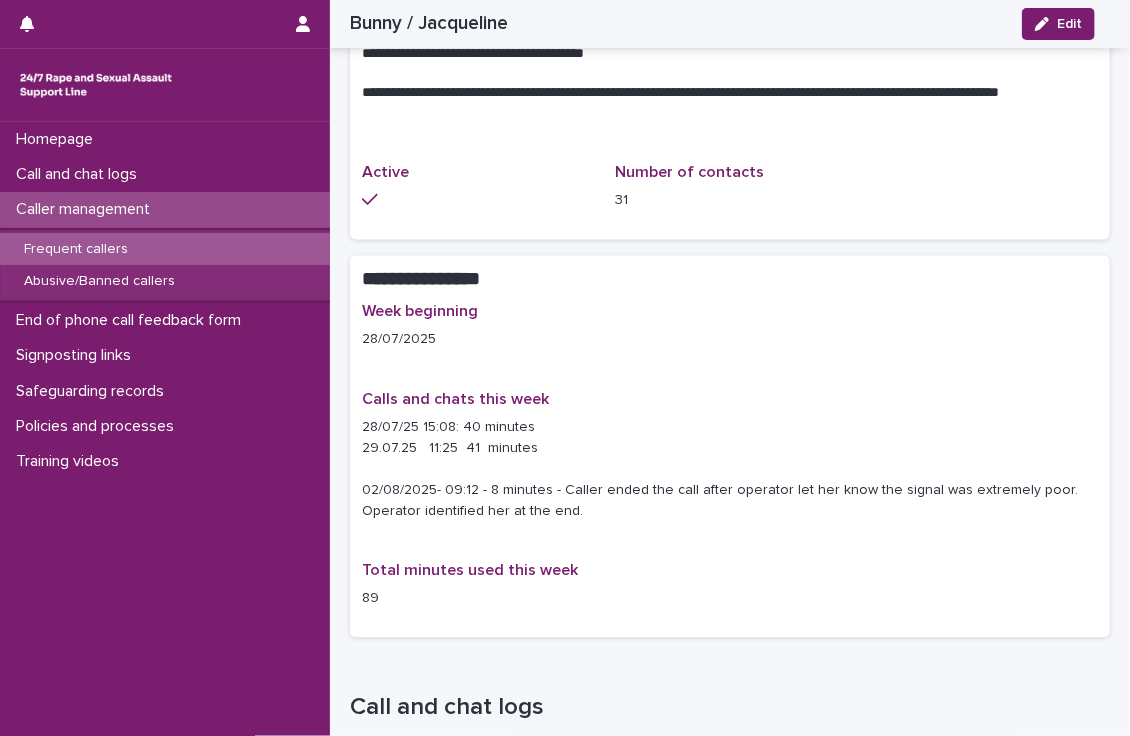 scroll, scrollTop: 1412, scrollLeft: 0, axis: vertical 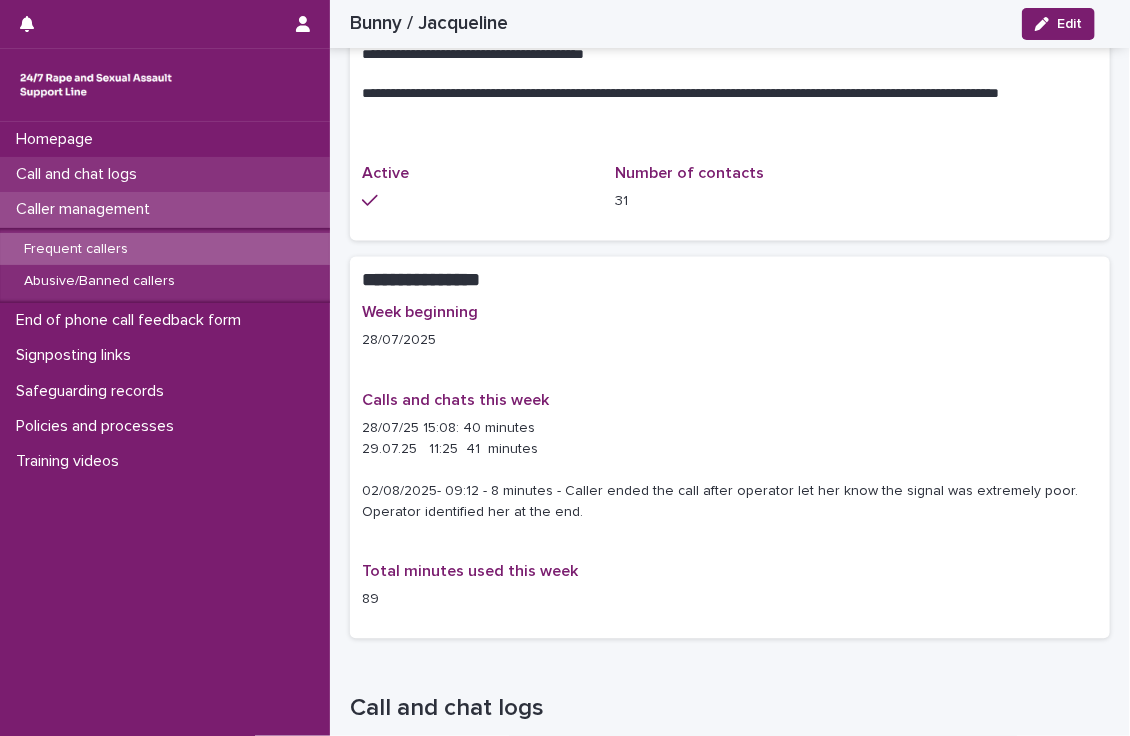 click on "Call and chat logs" at bounding box center [165, 174] 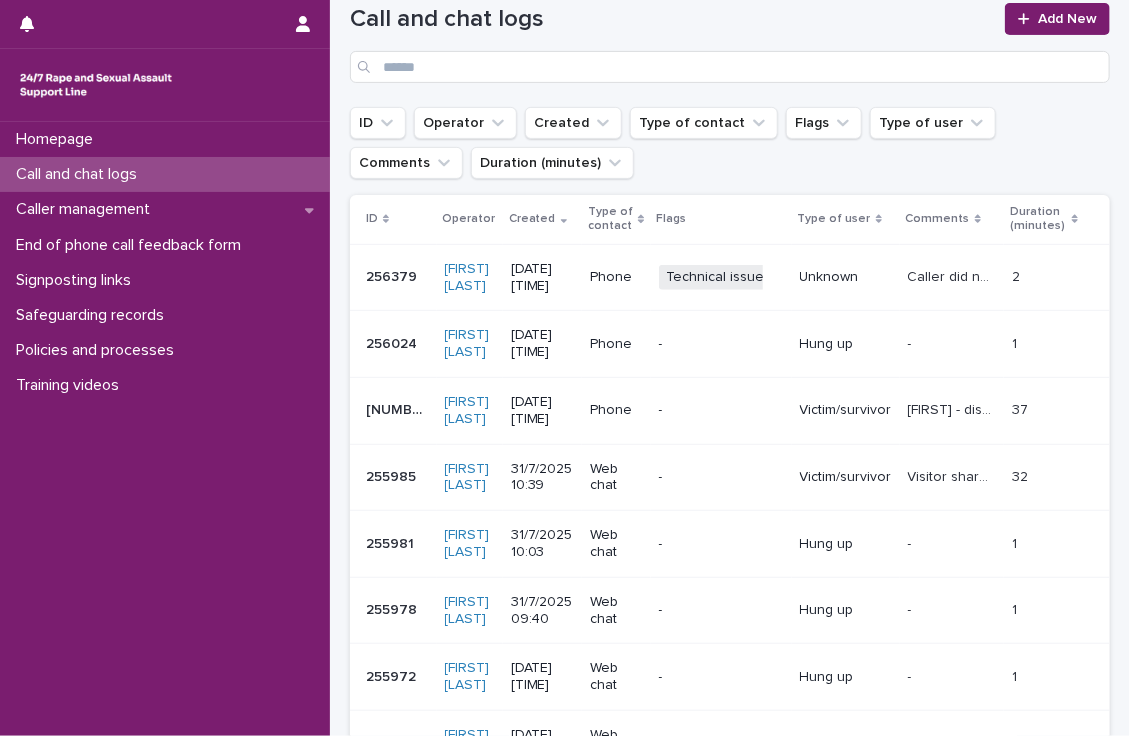 scroll, scrollTop: 0, scrollLeft: 0, axis: both 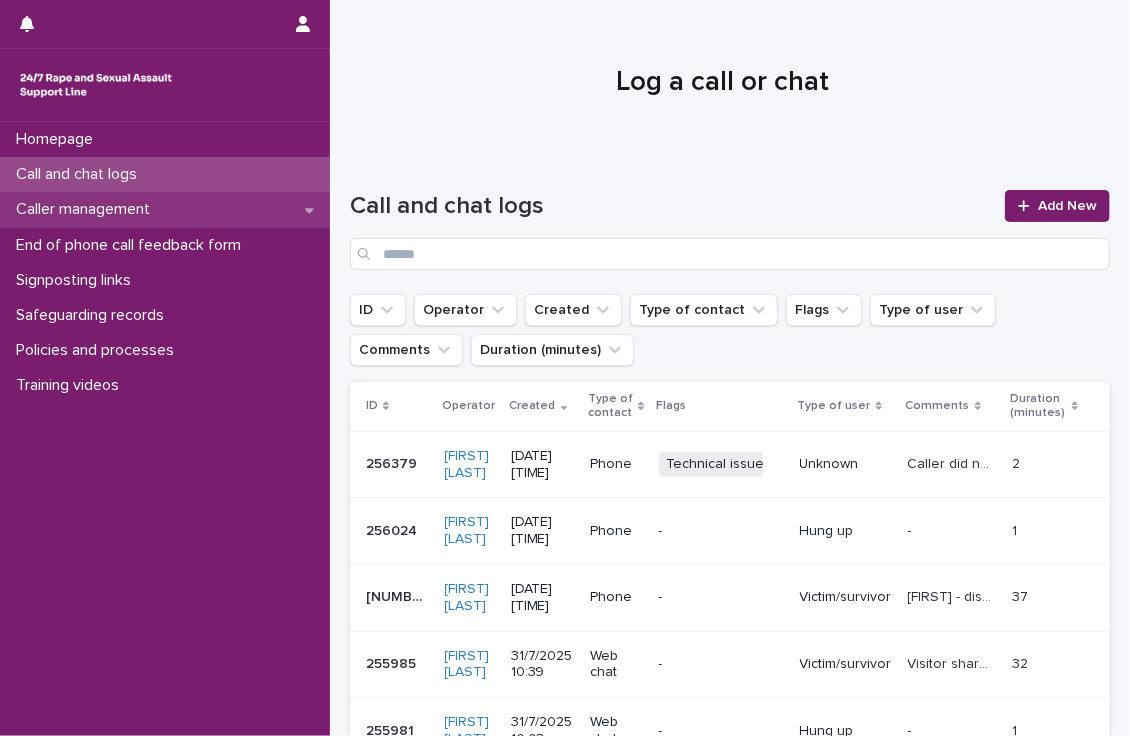 click 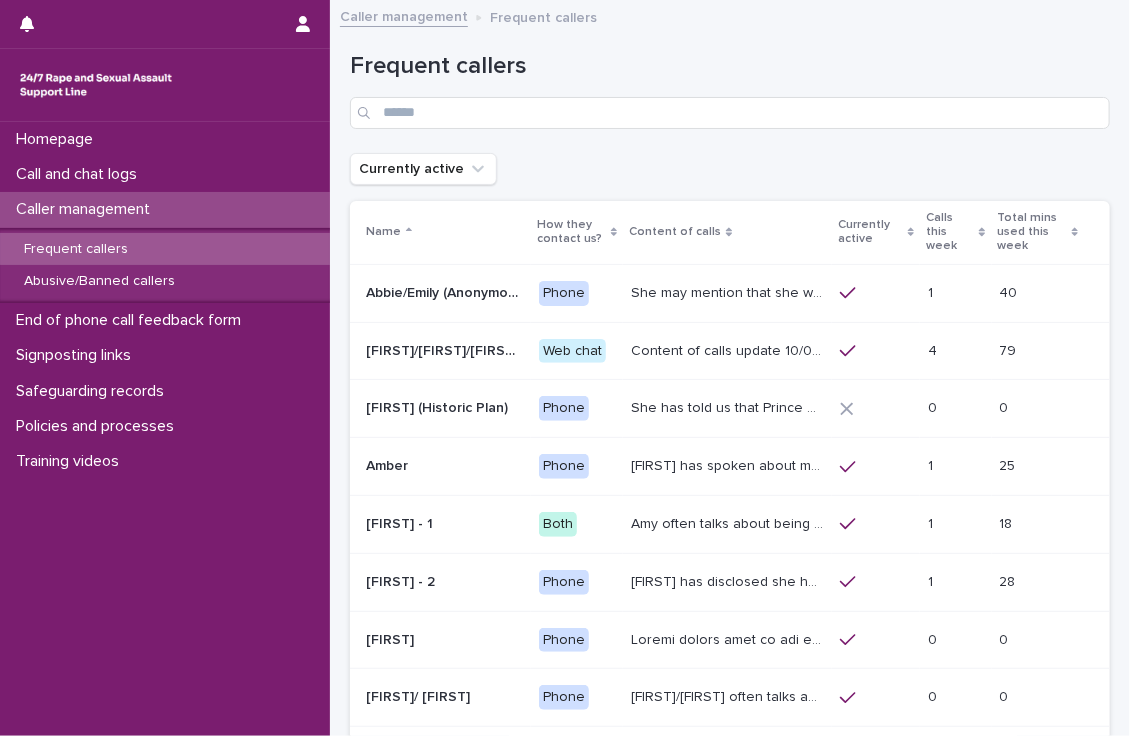 click on "Frequent callers" at bounding box center (76, 249) 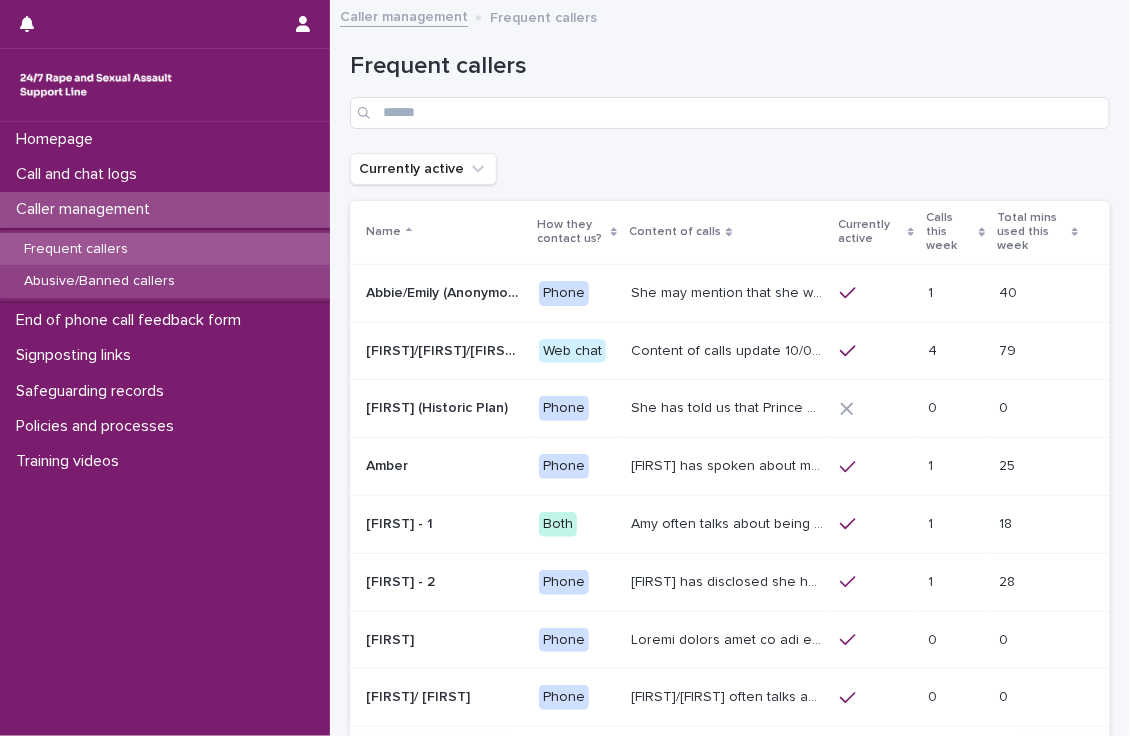 click on "Abusive/Banned callers" at bounding box center (165, 281) 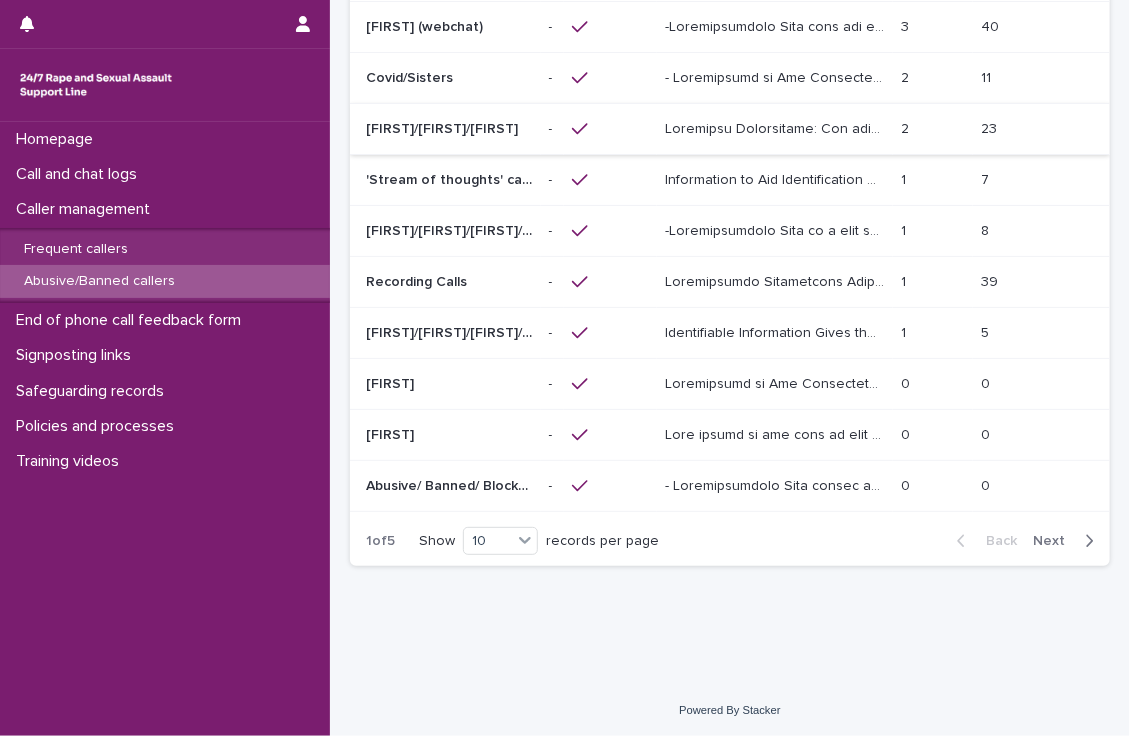 scroll, scrollTop: 248, scrollLeft: 0, axis: vertical 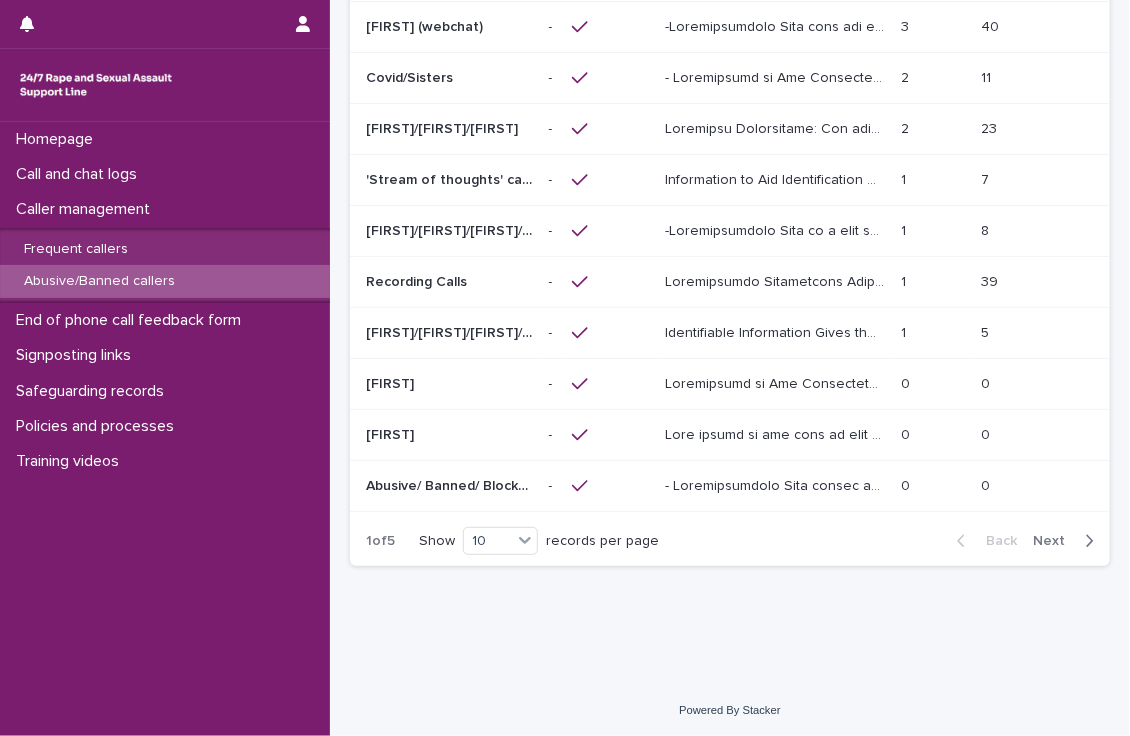 drag, startPoint x: 644, startPoint y: 379, endPoint x: 497, endPoint y: 597, distance: 262.93155 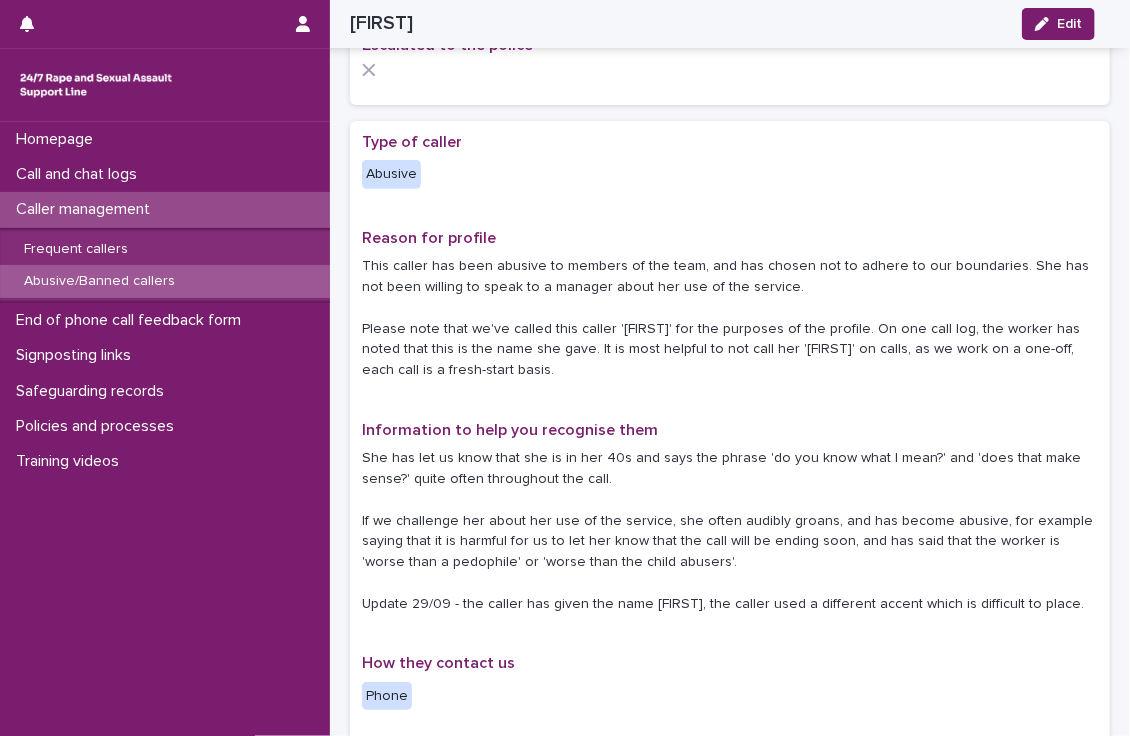 scroll, scrollTop: 0, scrollLeft: 0, axis: both 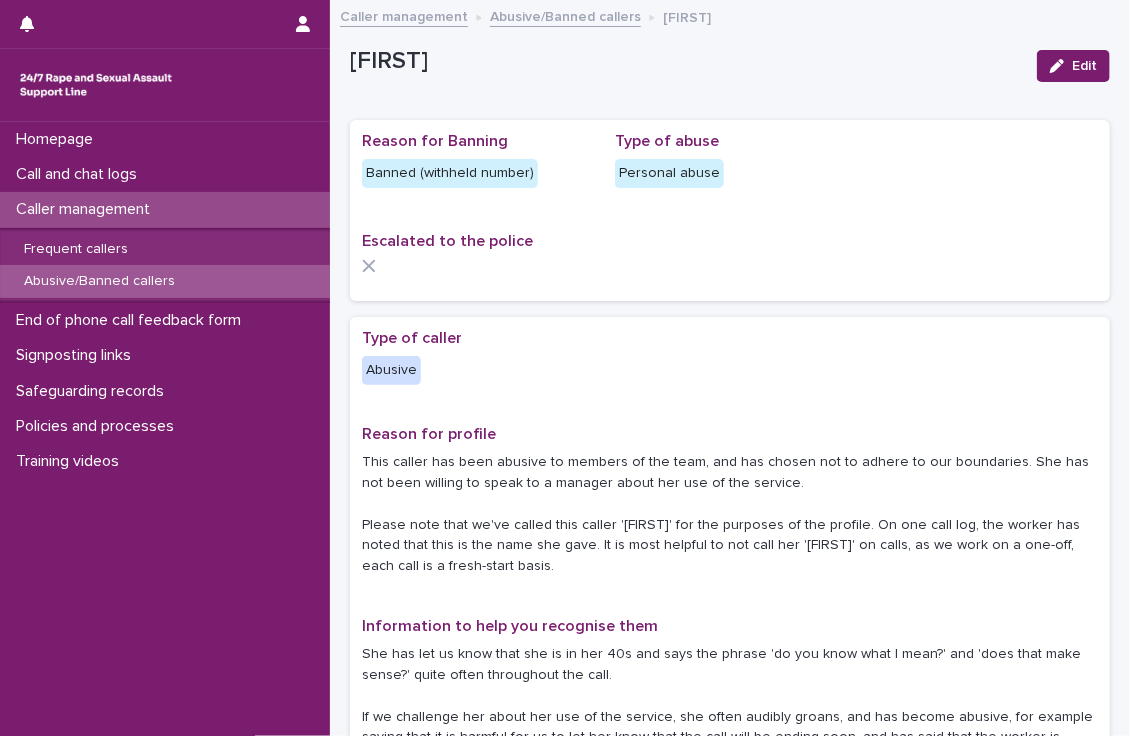 drag, startPoint x: 1058, startPoint y: 66, endPoint x: 944, endPoint y: 163, distance: 149.683 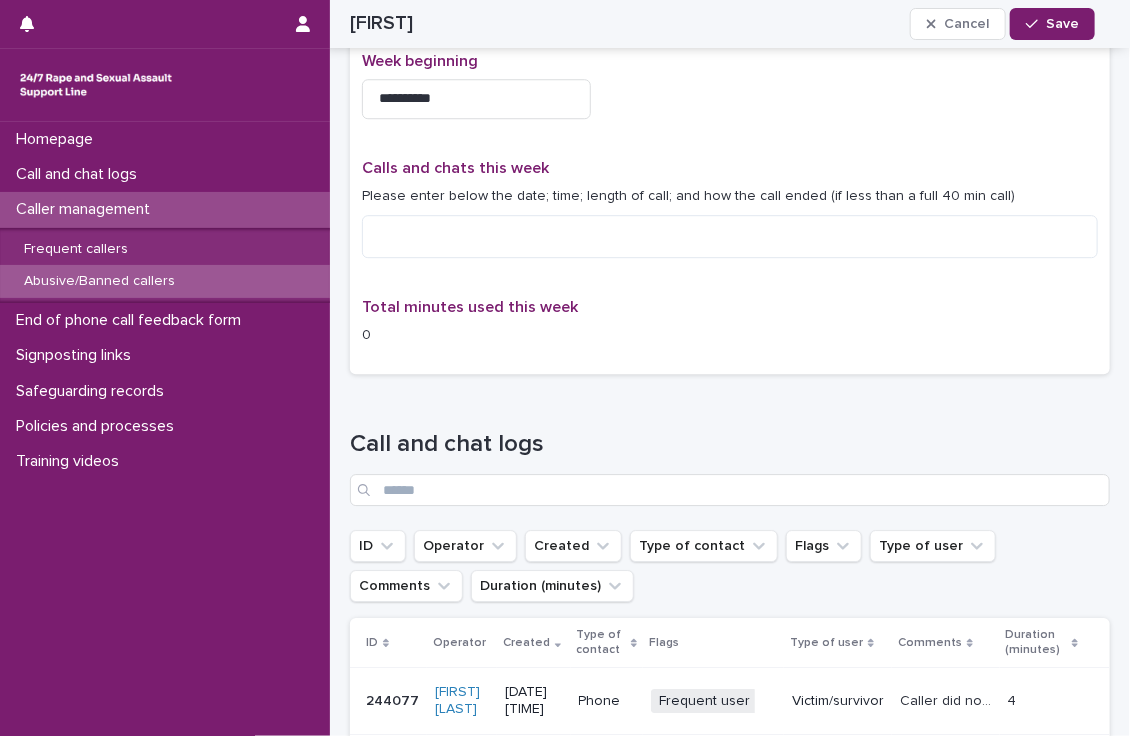 scroll, scrollTop: 2076, scrollLeft: 0, axis: vertical 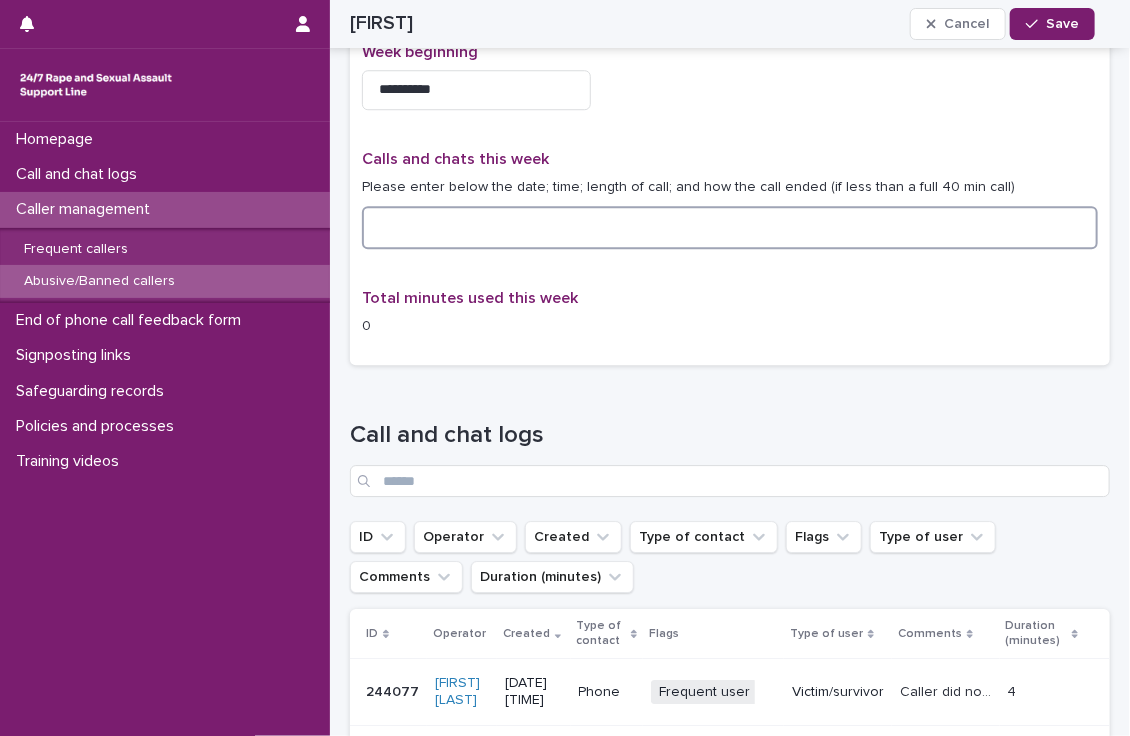 click at bounding box center [730, 227] 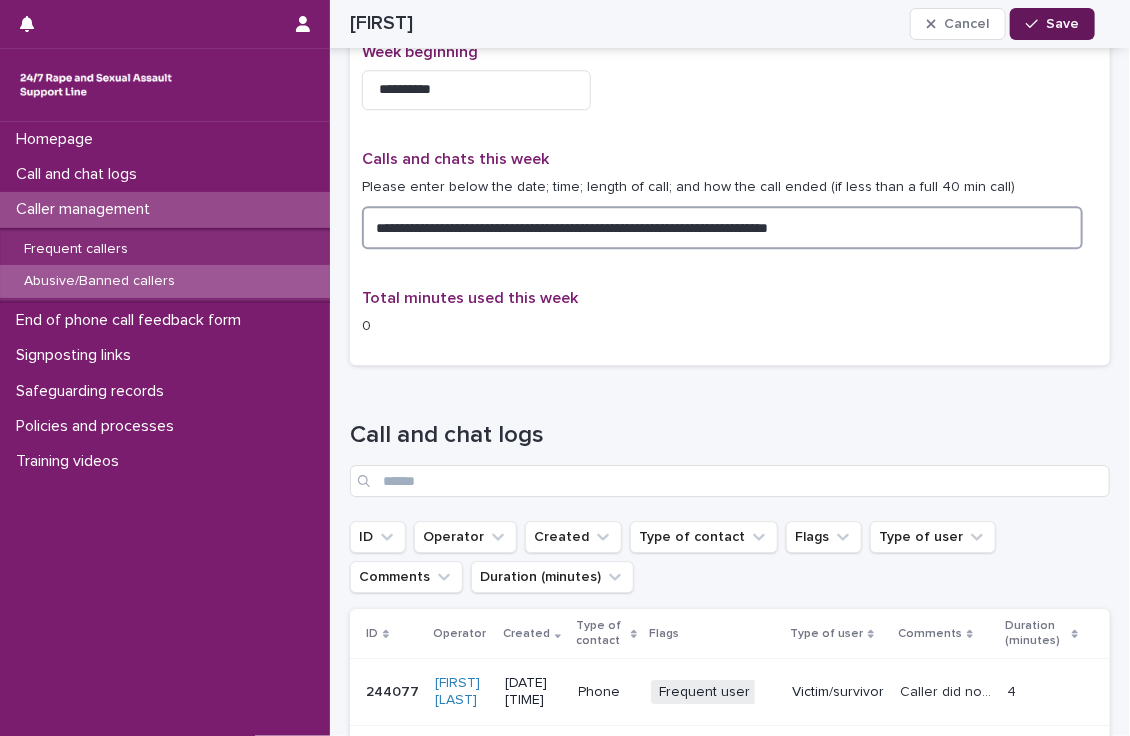 type on "**********" 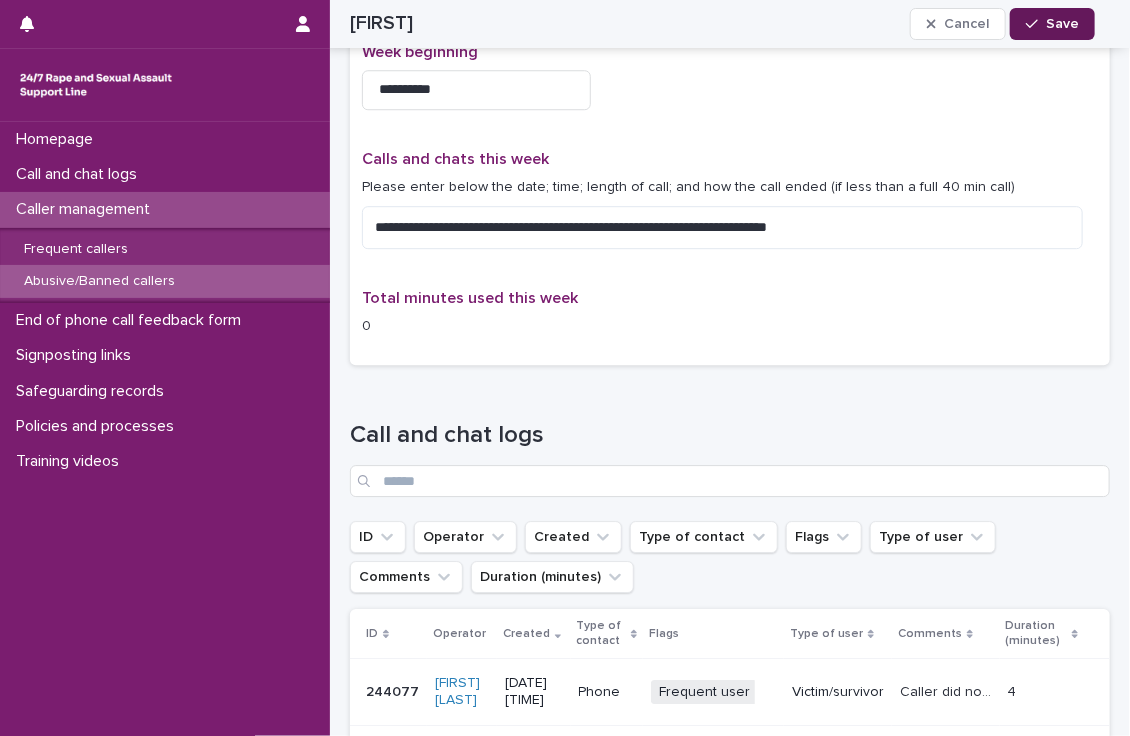click on "Save" at bounding box center (1062, 24) 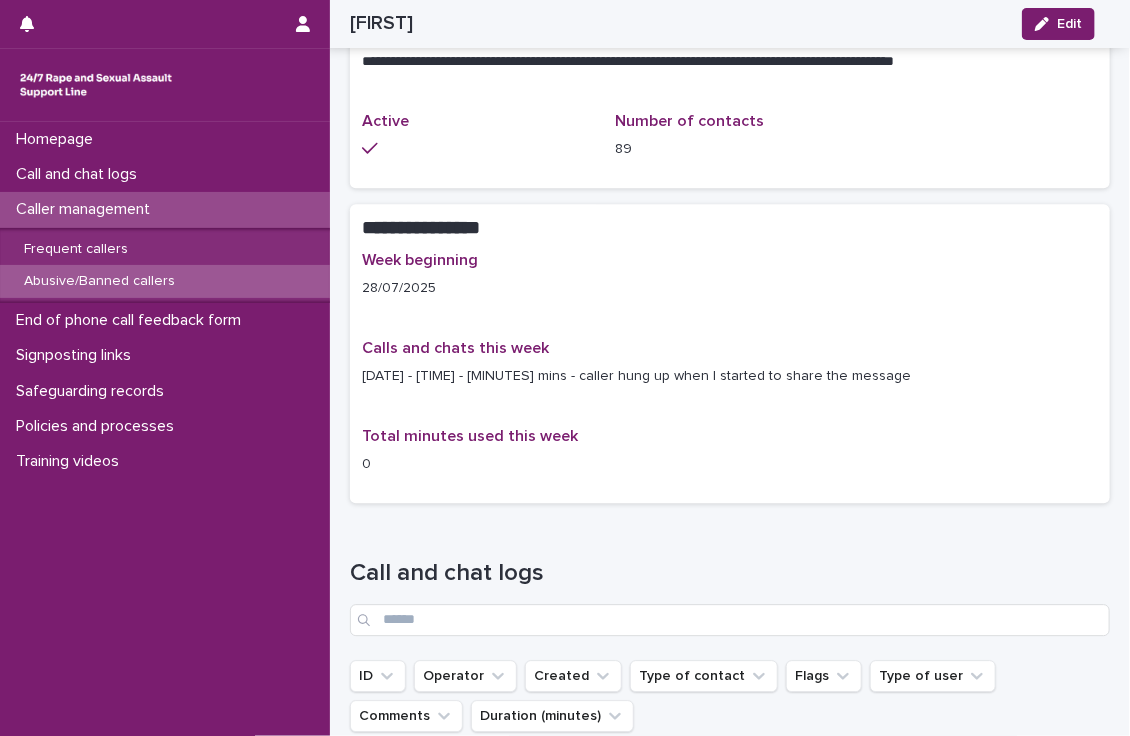 scroll, scrollTop: 1780, scrollLeft: 0, axis: vertical 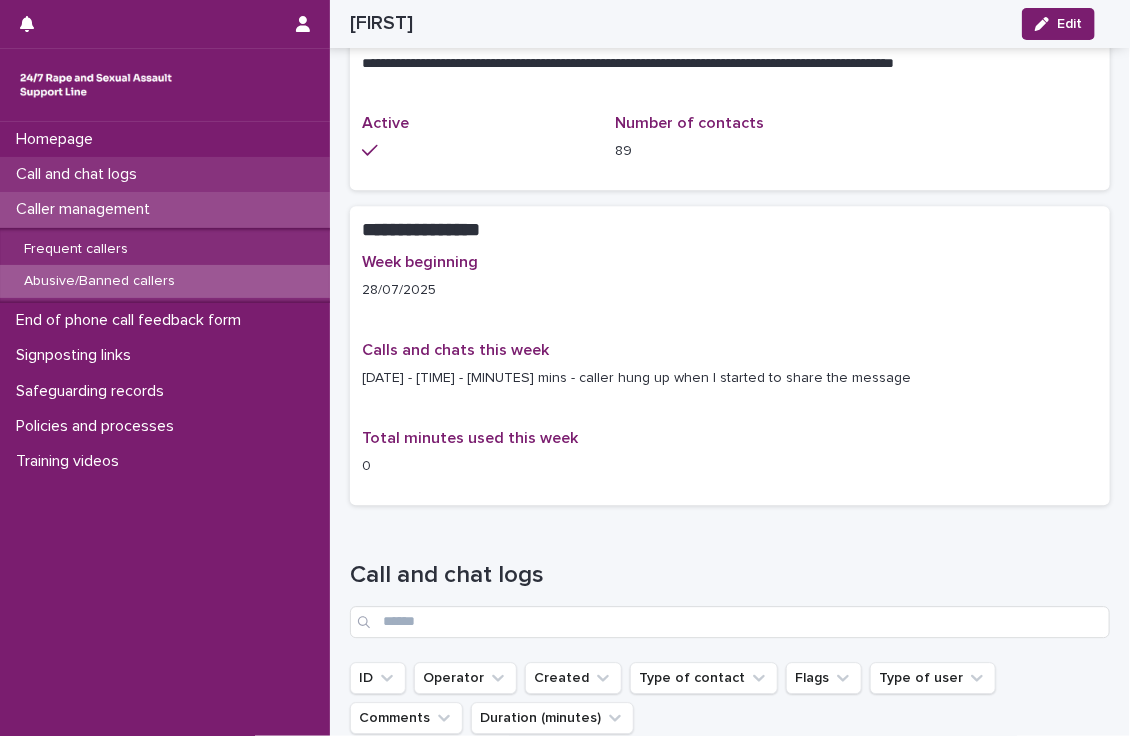 click on "Call and chat logs" at bounding box center [165, 174] 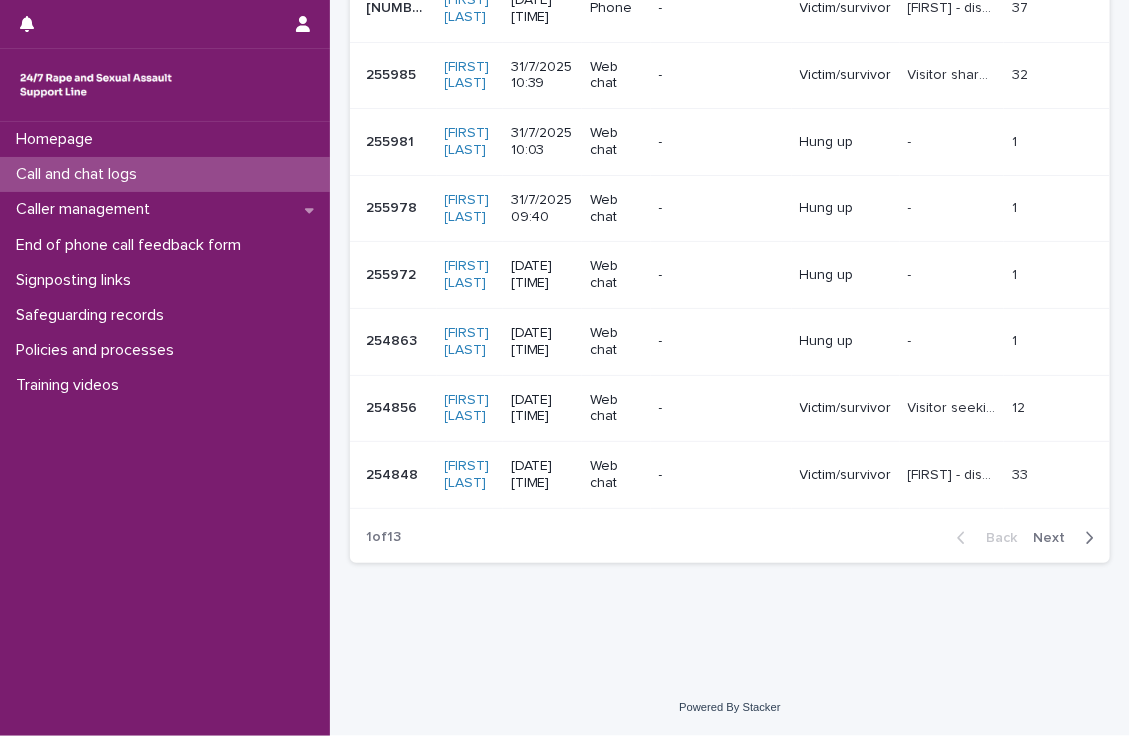 scroll, scrollTop: 0, scrollLeft: 0, axis: both 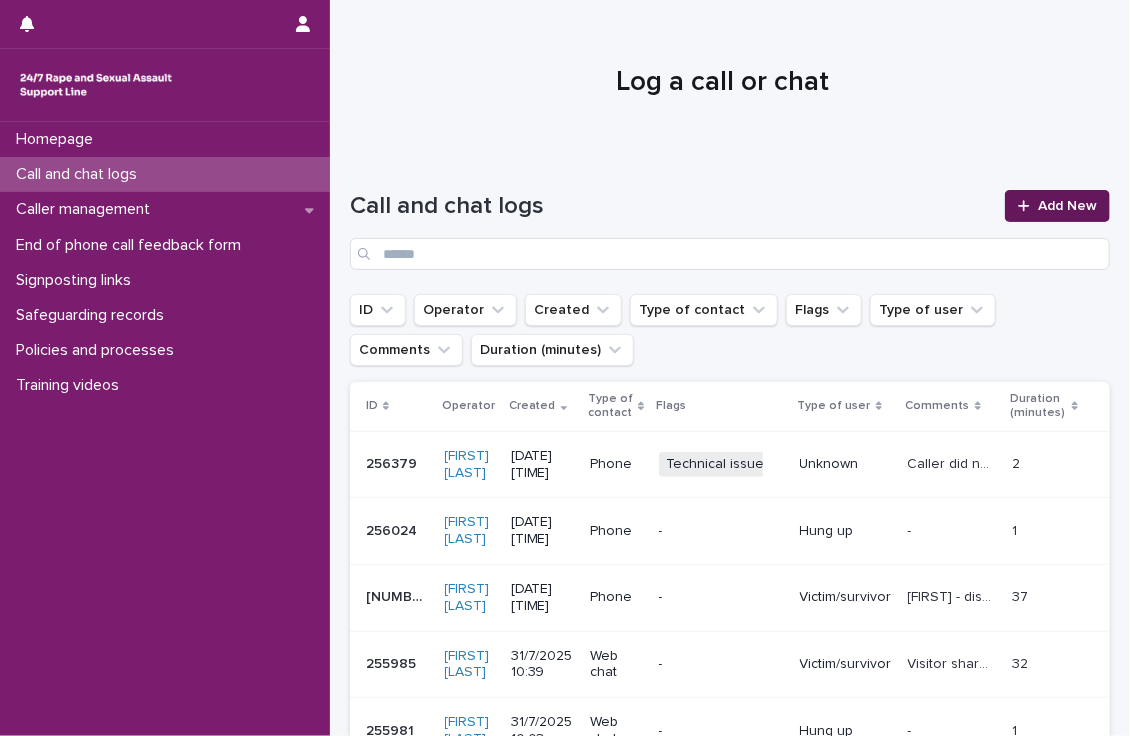 click on "Add New" at bounding box center (1067, 206) 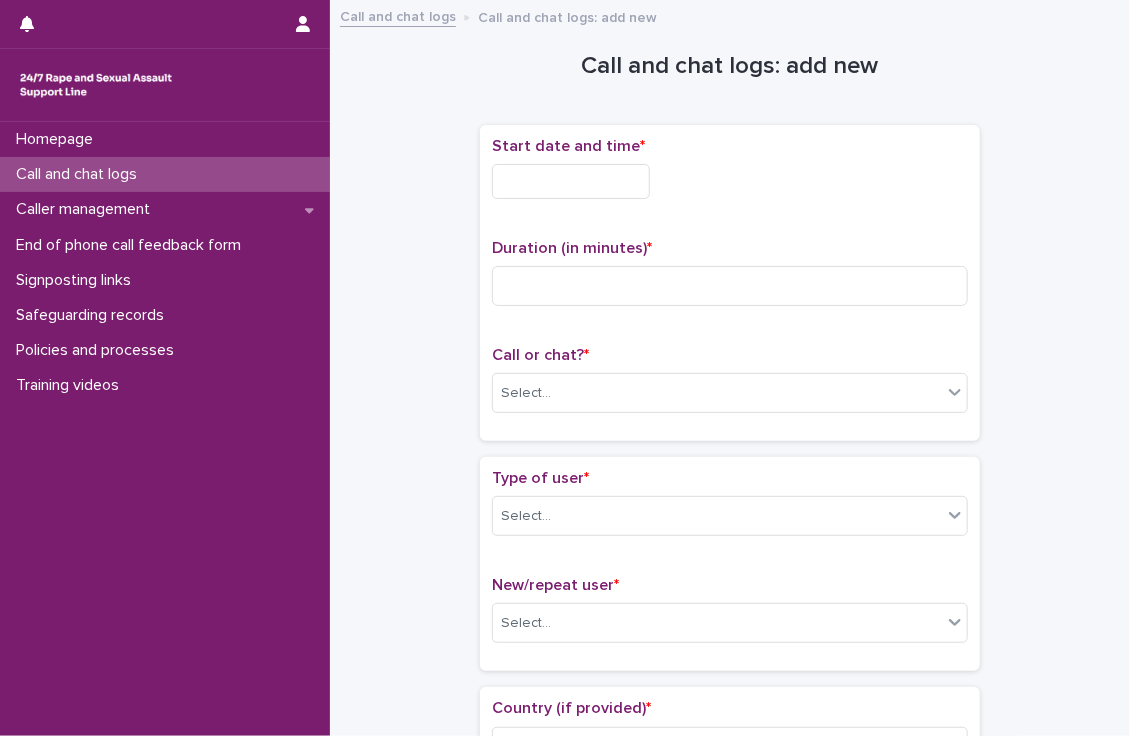 click at bounding box center (571, 181) 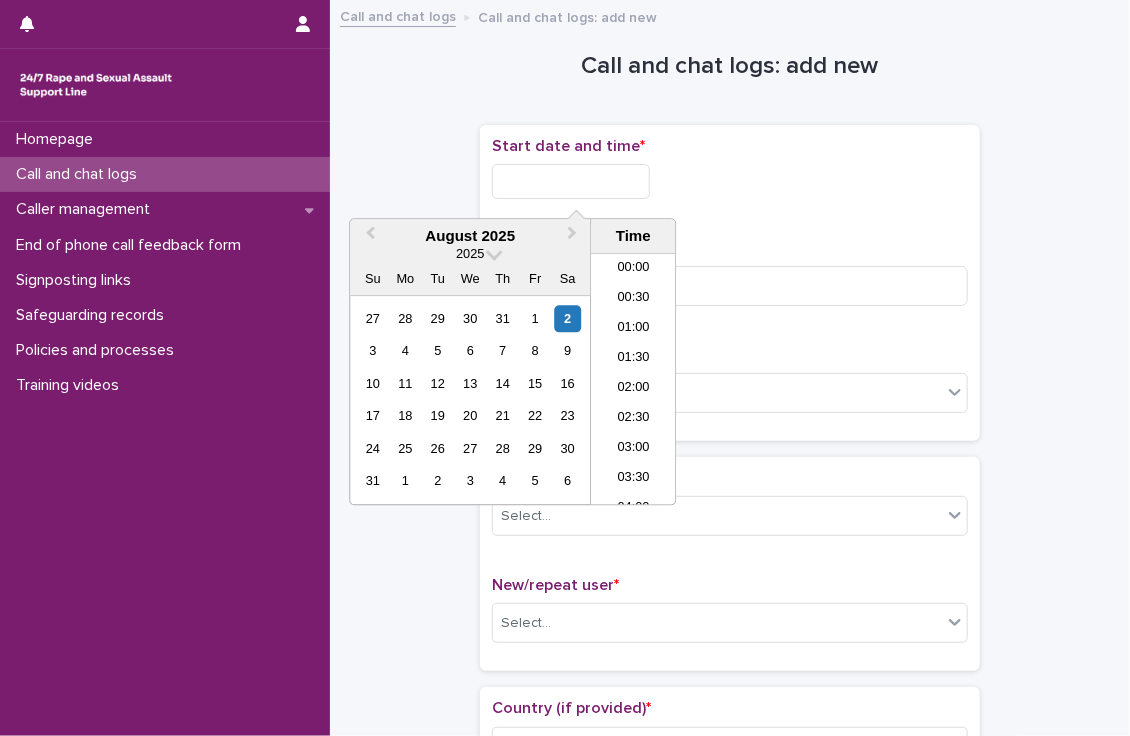 scroll, scrollTop: 490, scrollLeft: 0, axis: vertical 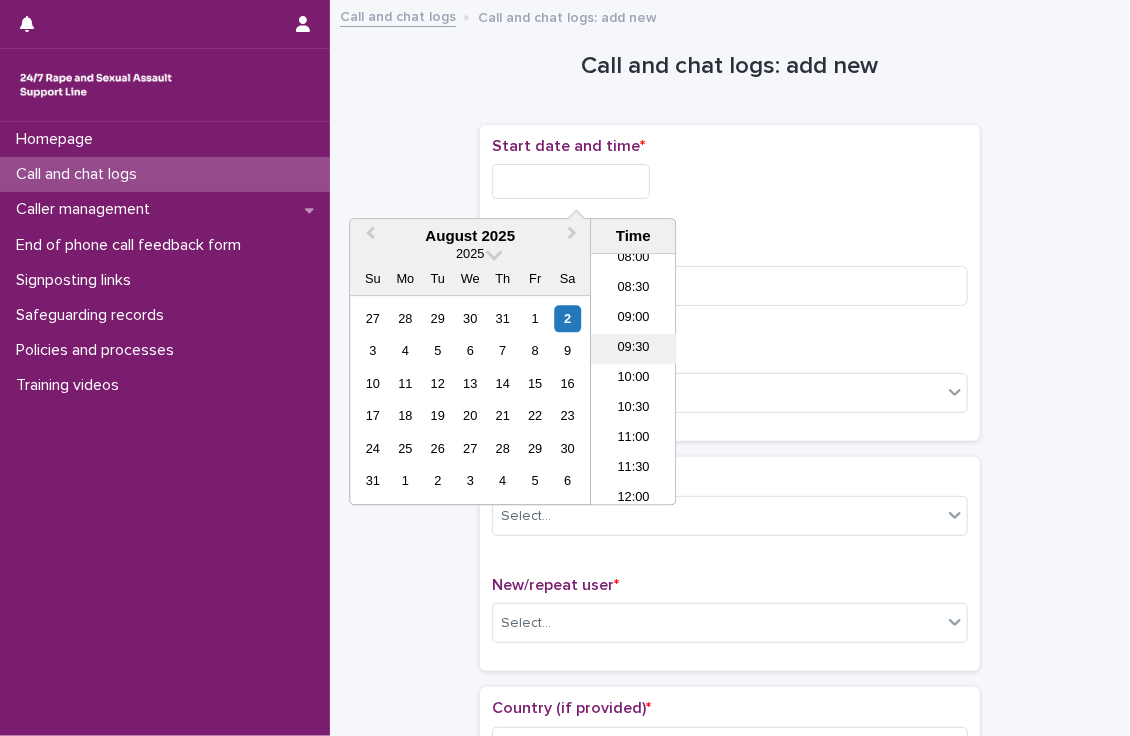 click on "09:30" at bounding box center (633, 350) 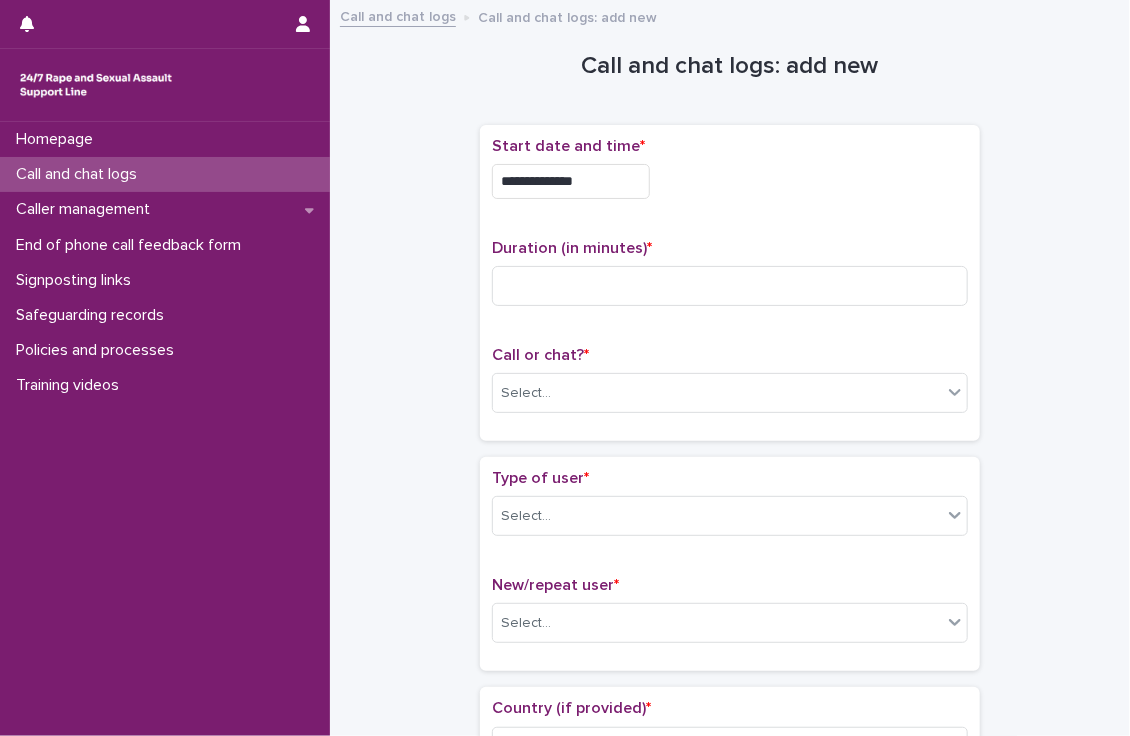 click on "**********" at bounding box center (571, 181) 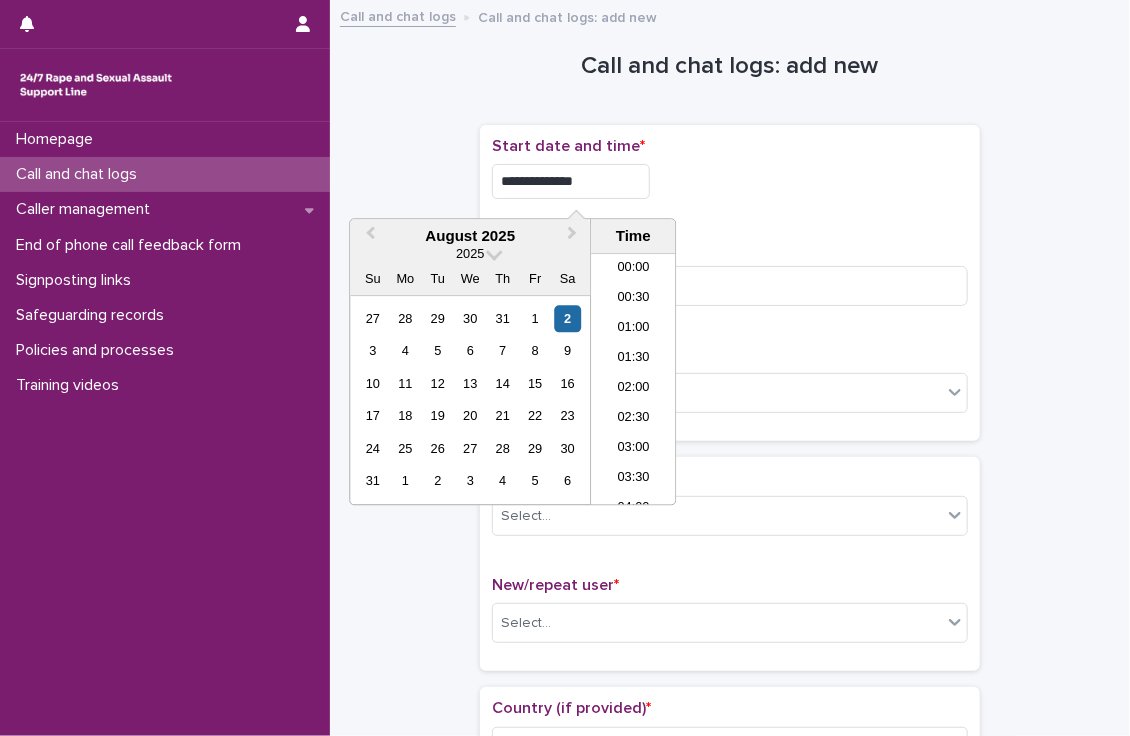 scroll, scrollTop: 460, scrollLeft: 0, axis: vertical 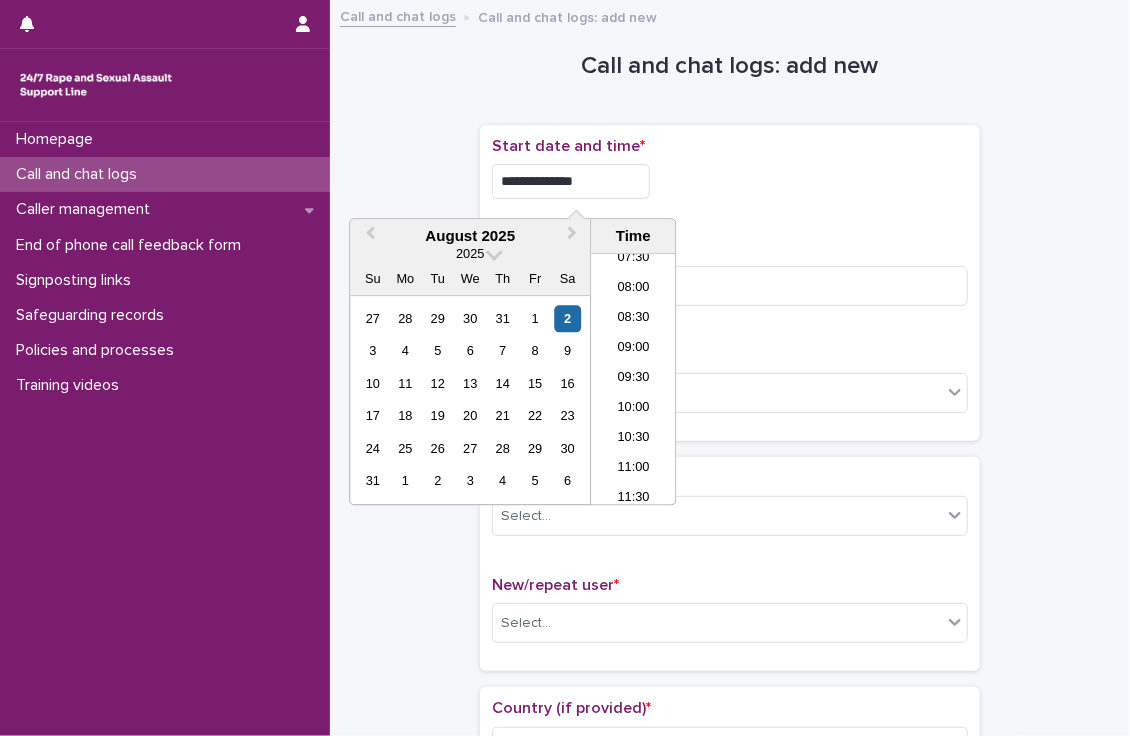 type on "**********" 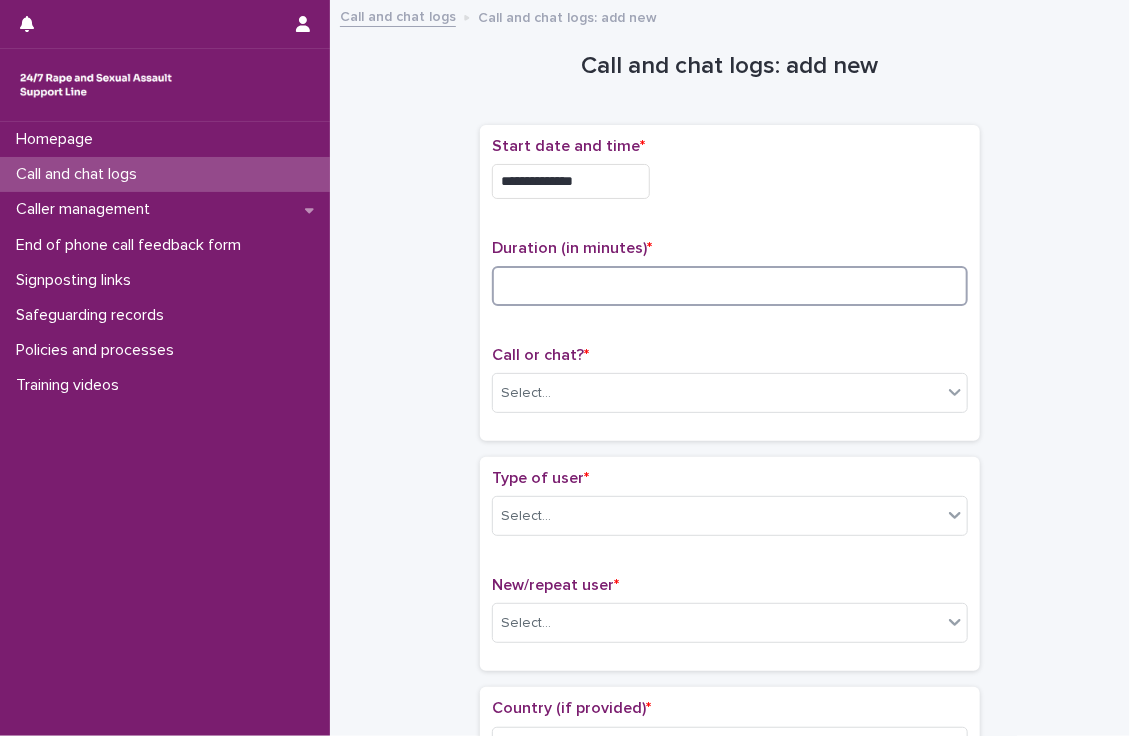 click at bounding box center [730, 286] 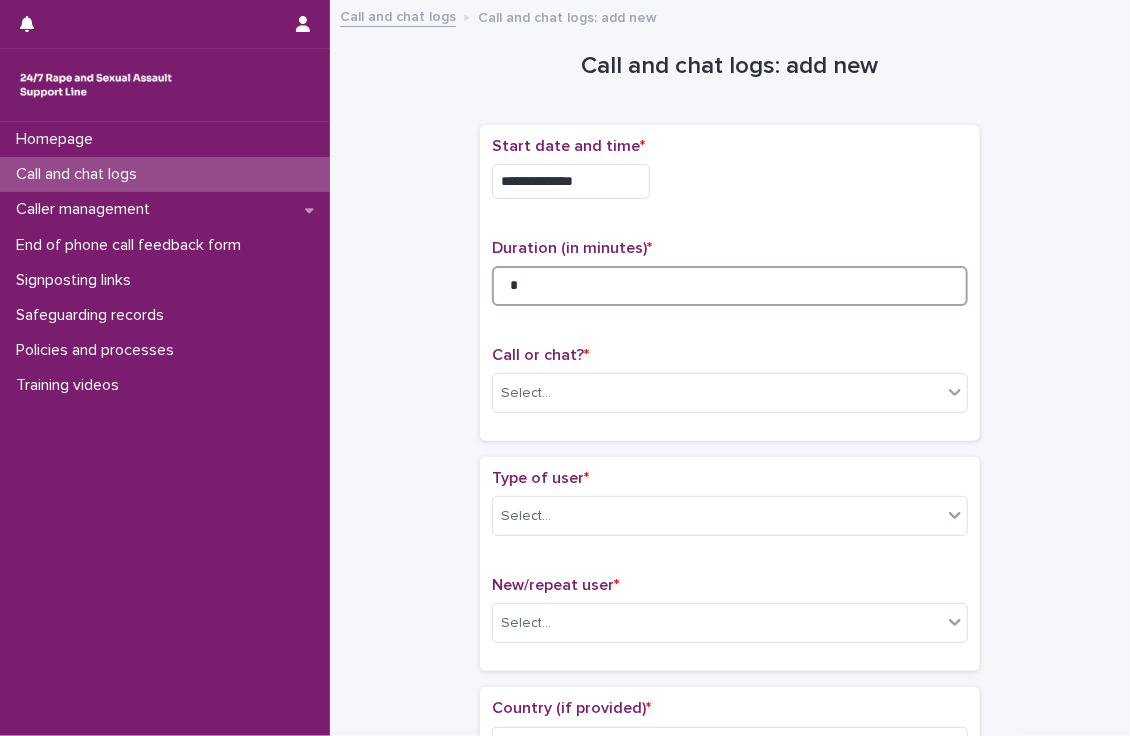 scroll, scrollTop: 94, scrollLeft: 0, axis: vertical 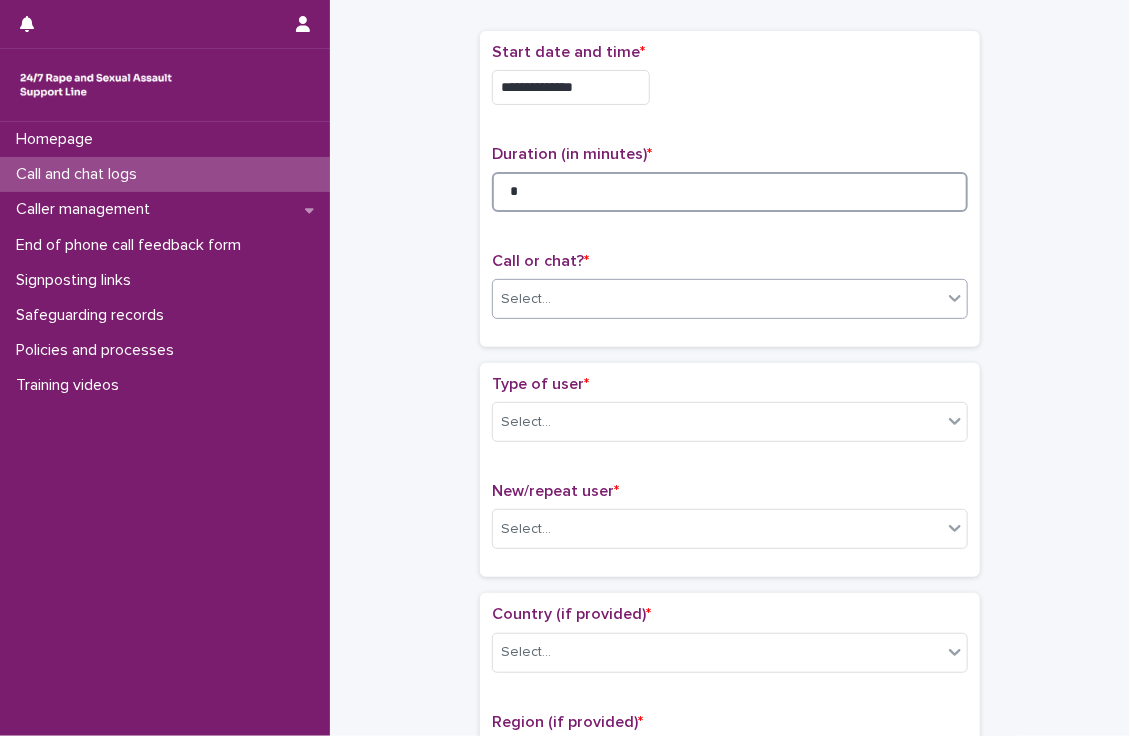 type on "*" 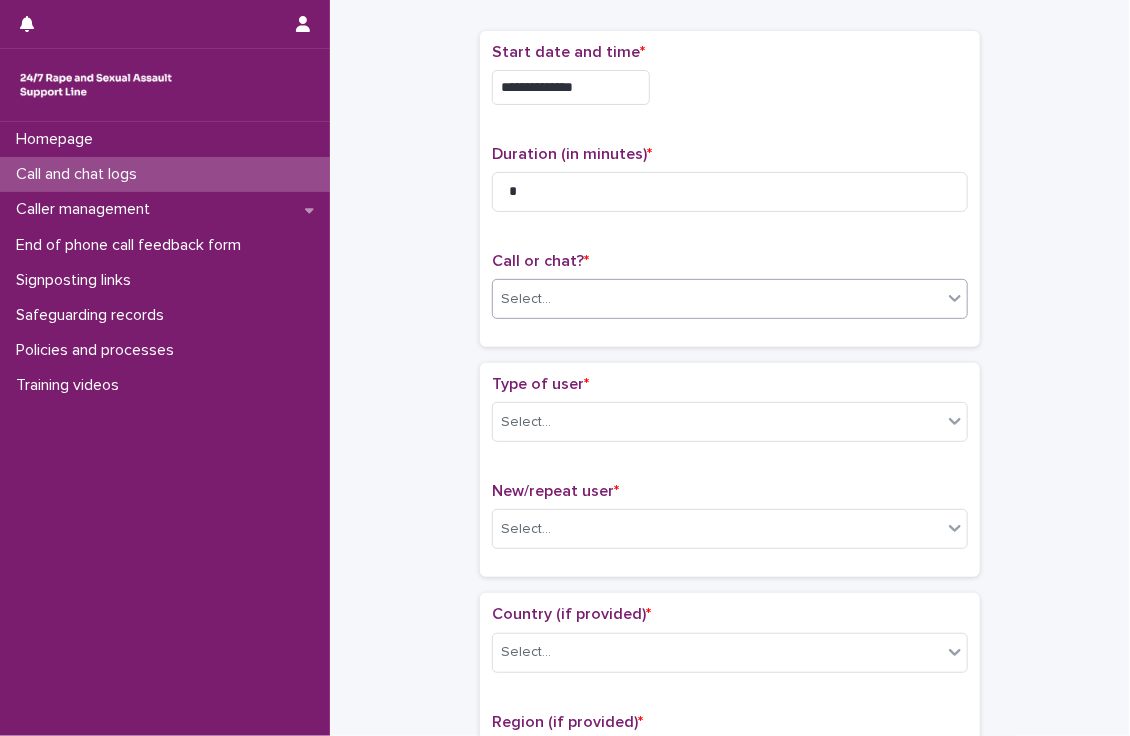 click on "Select..." at bounding box center (526, 299) 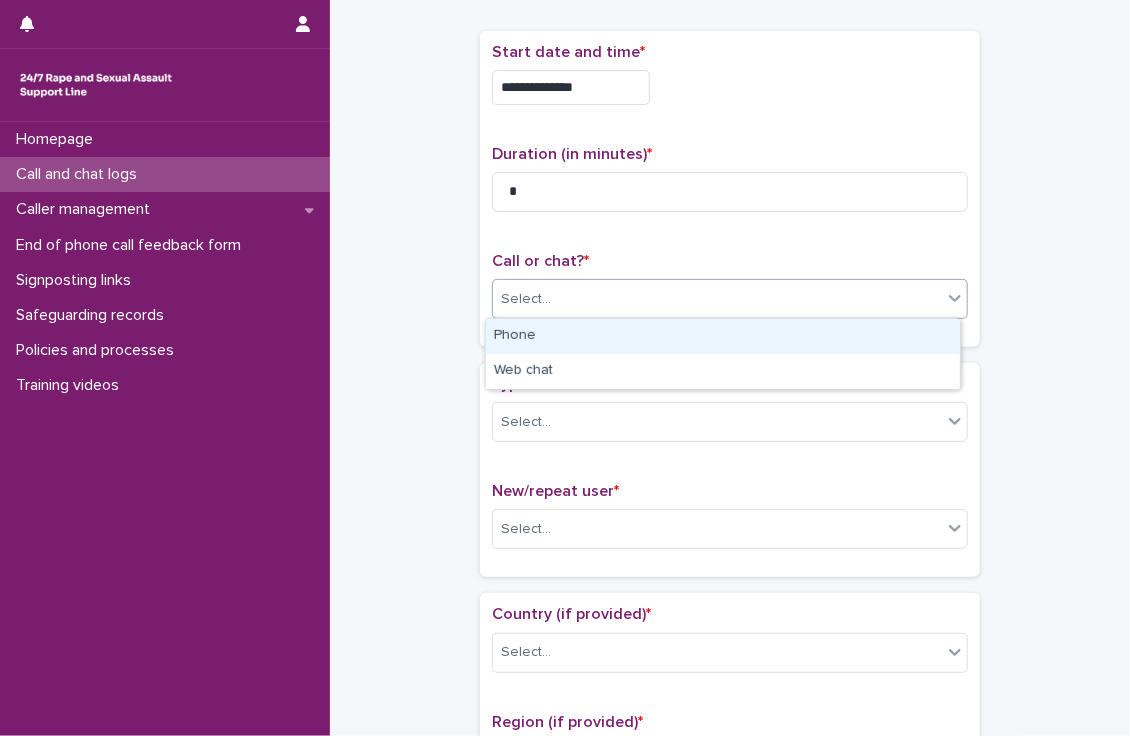click on "Phone" at bounding box center [723, 336] 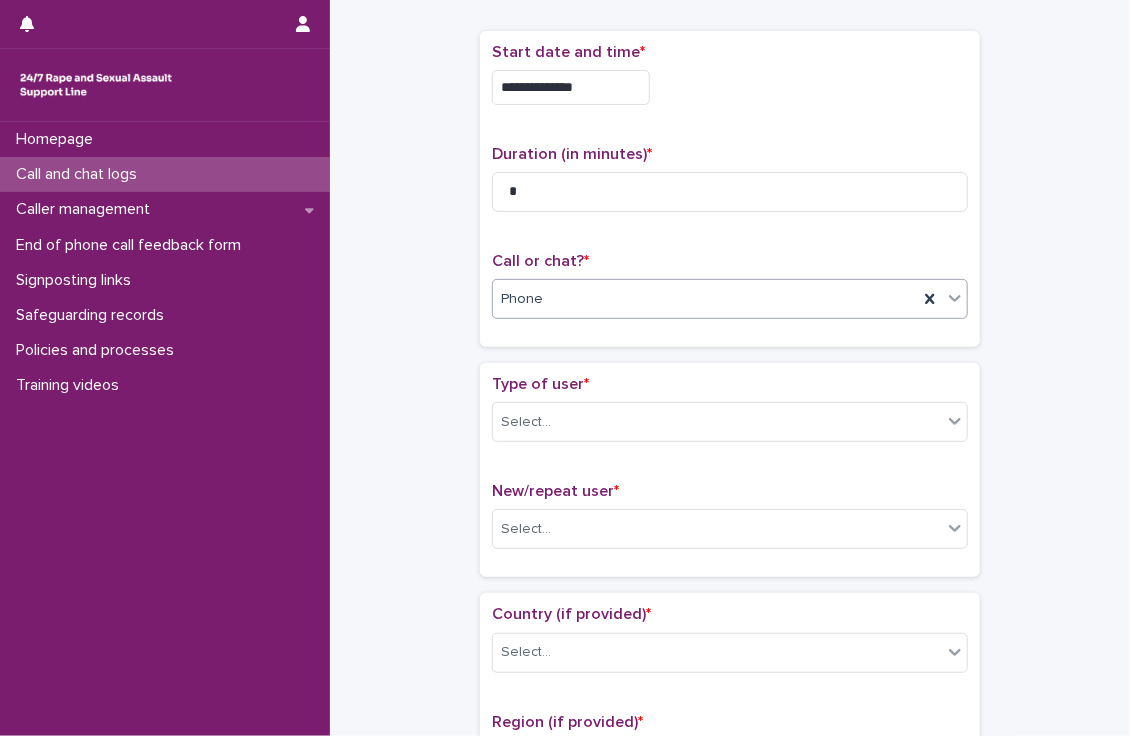 click on "**********" at bounding box center [730, 940] 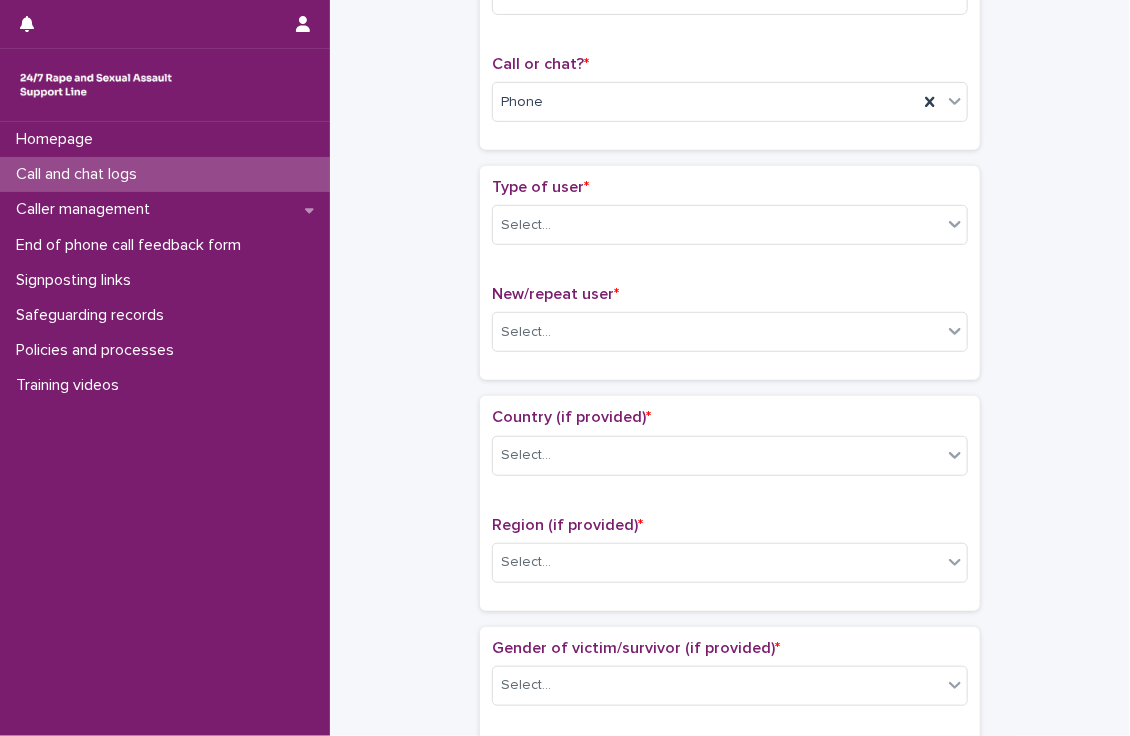 scroll, scrollTop: 334, scrollLeft: 0, axis: vertical 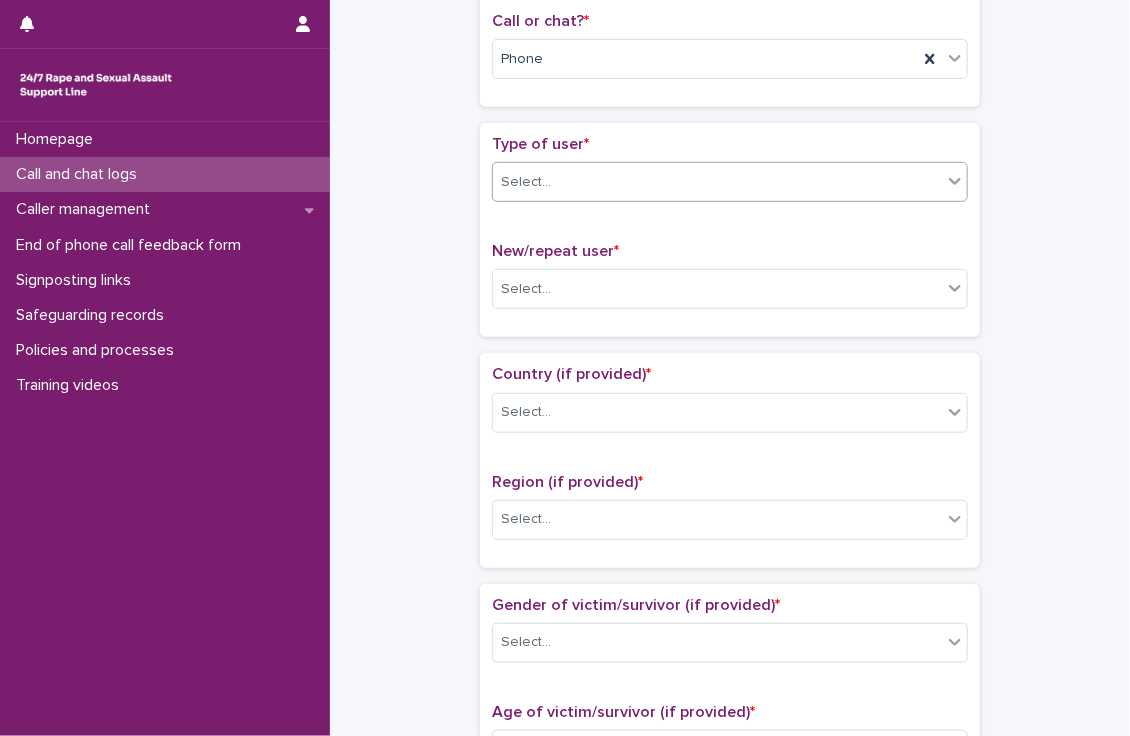 click on "Select..." at bounding box center (717, 182) 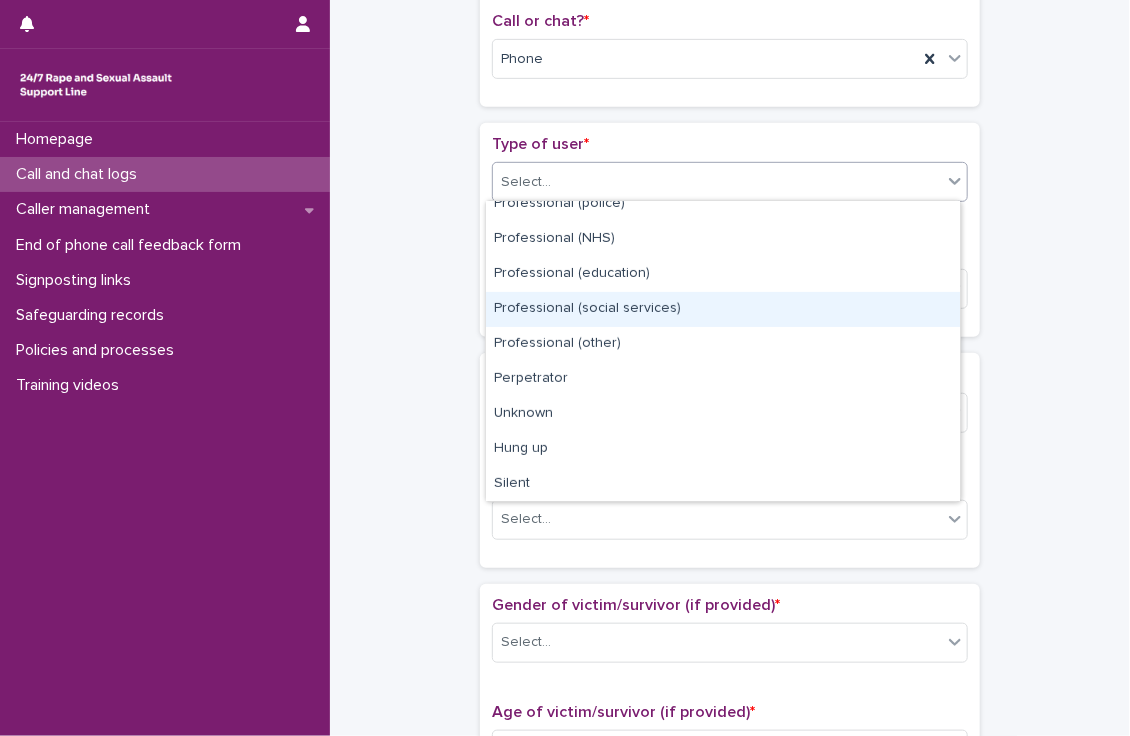 scroll, scrollTop: 0, scrollLeft: 0, axis: both 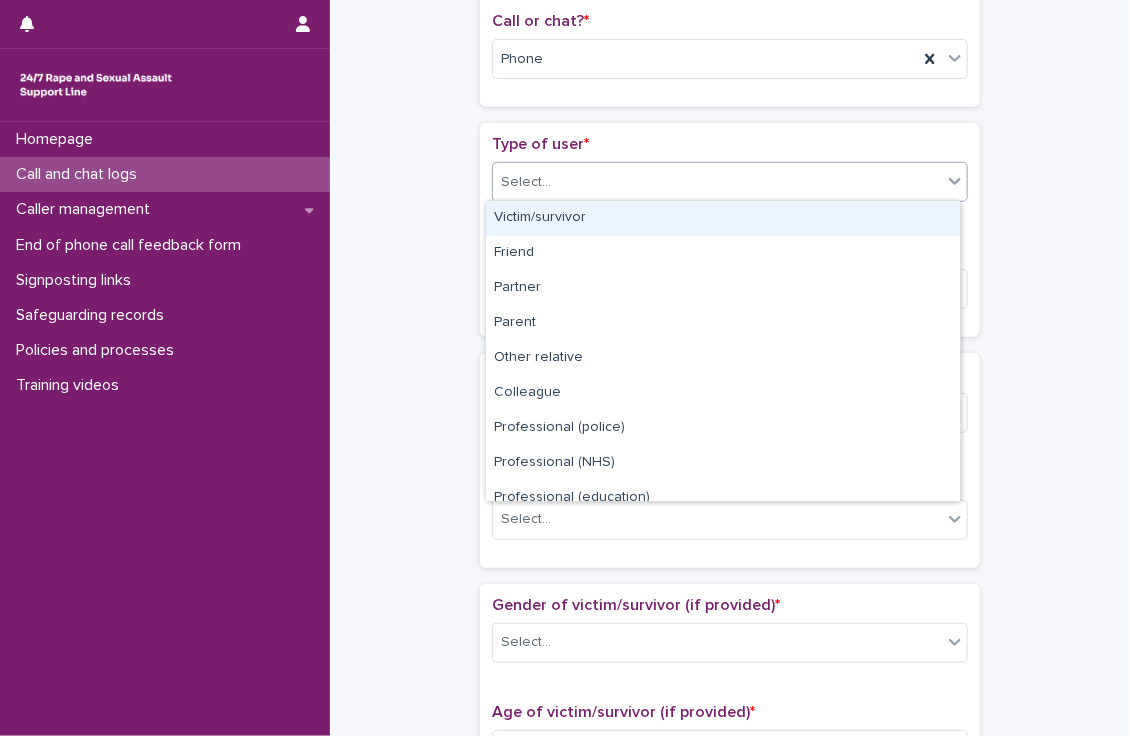 click on "Victim/survivor" at bounding box center (723, 218) 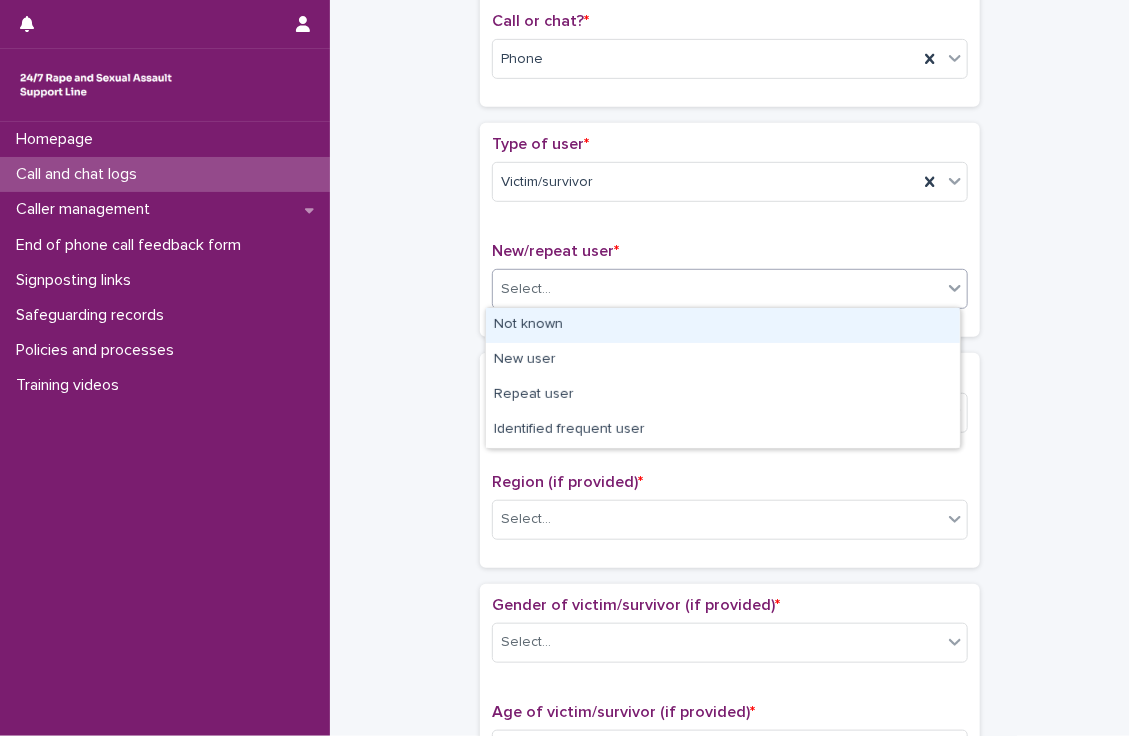 click on "Select..." at bounding box center (717, 289) 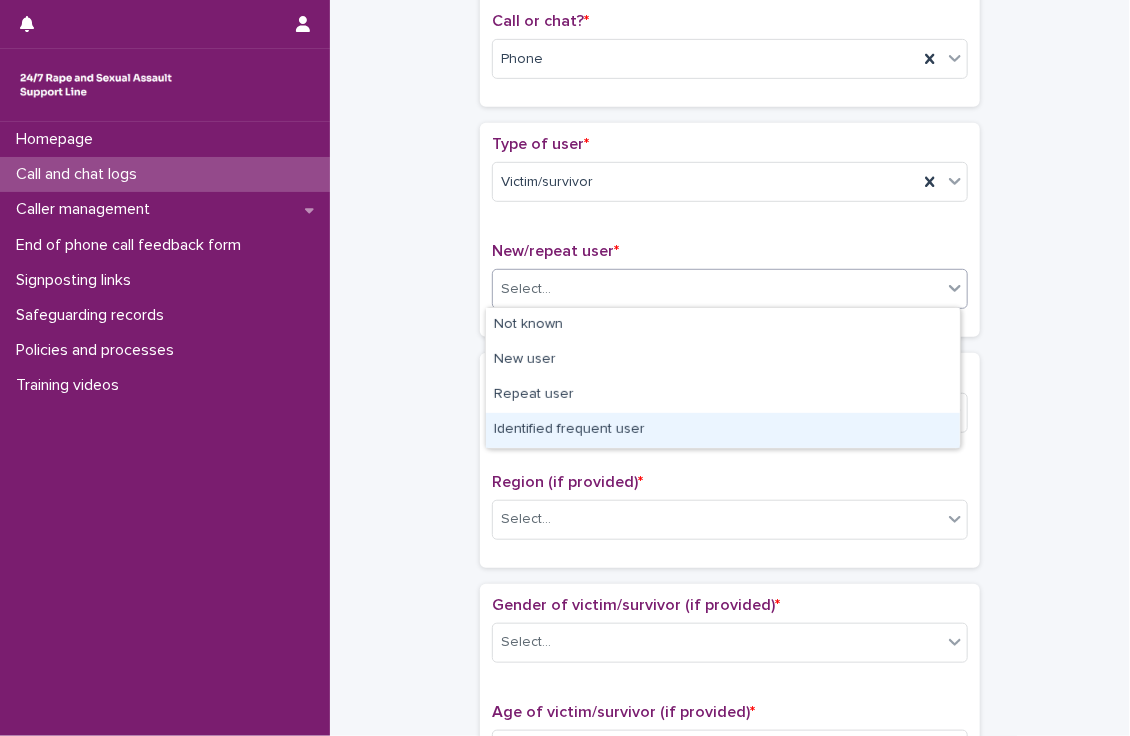 click on "Identified frequent user" at bounding box center (723, 430) 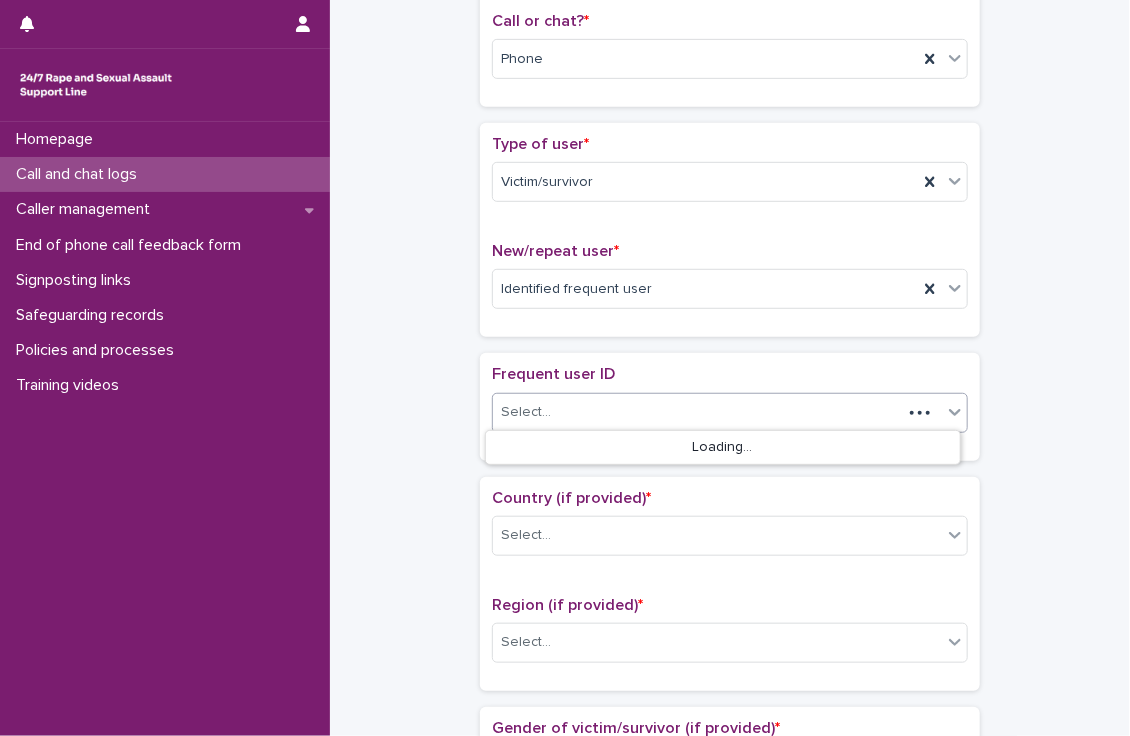 click on "Select..." at bounding box center [697, 412] 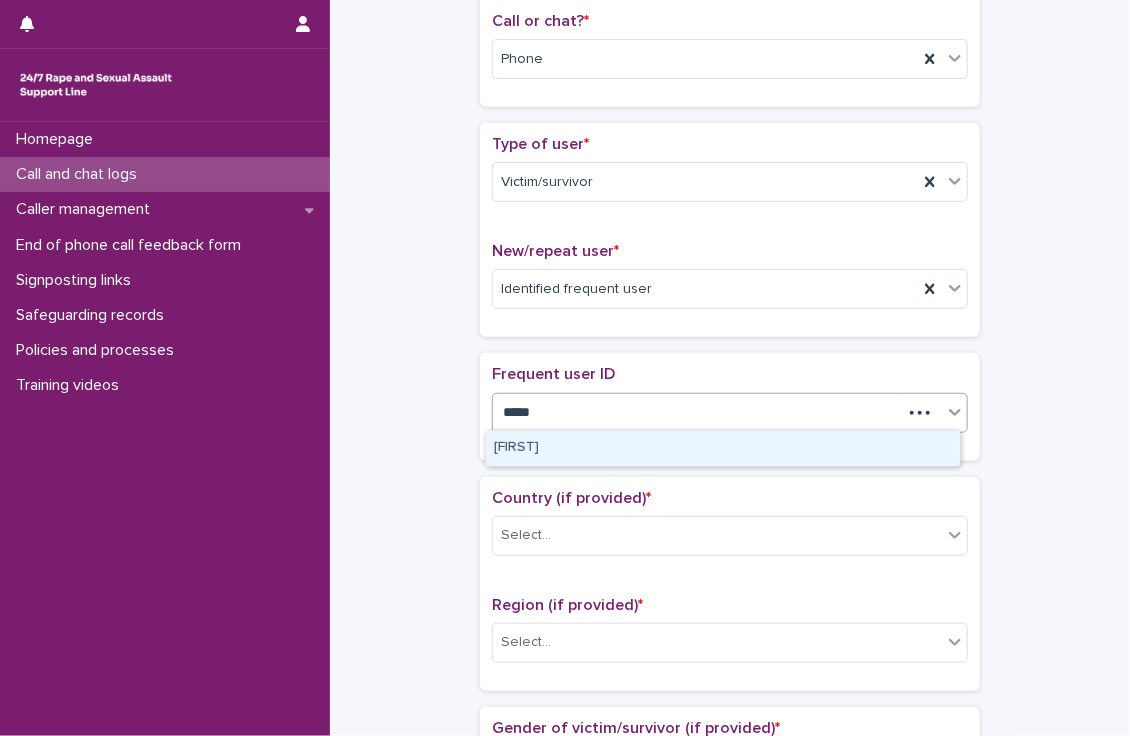 type on "******" 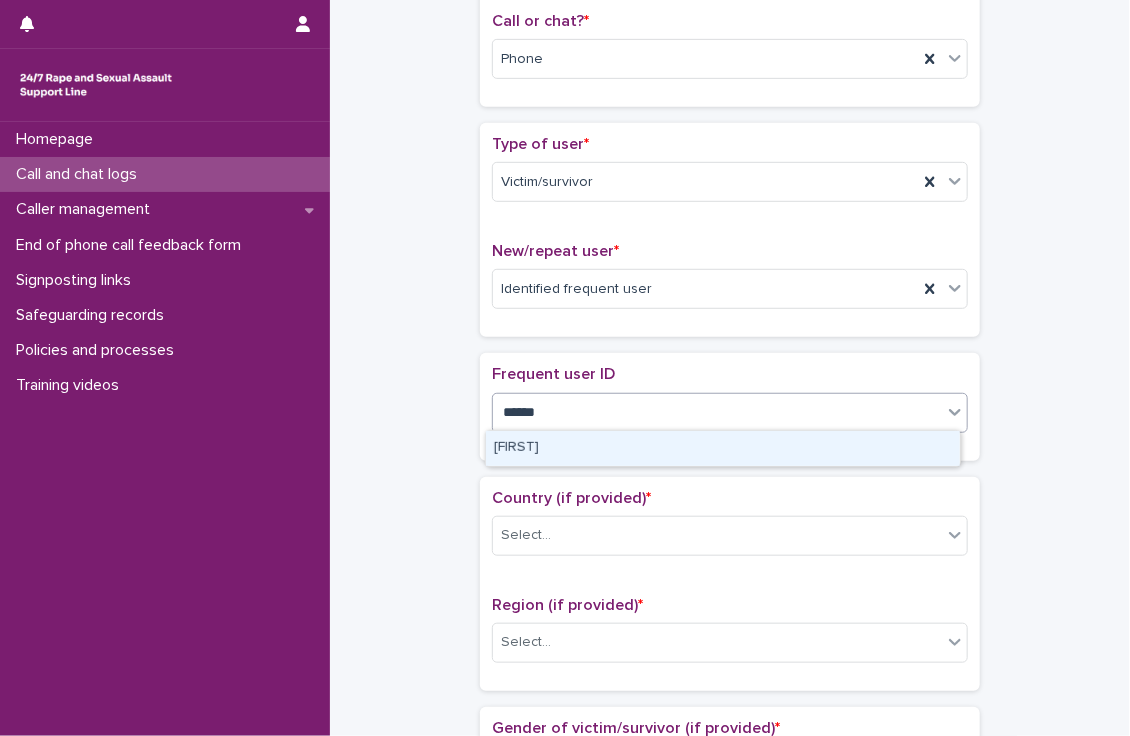click on "[FIRST]" at bounding box center [723, 448] 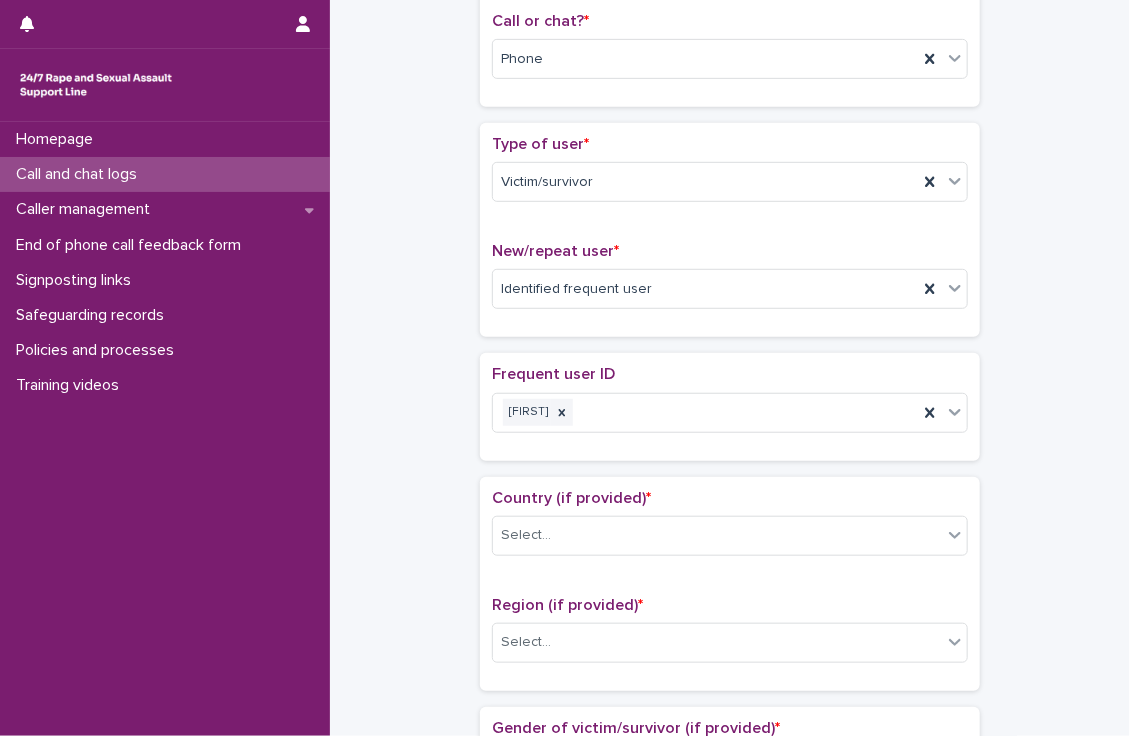 click on "**********" at bounding box center (730, 762) 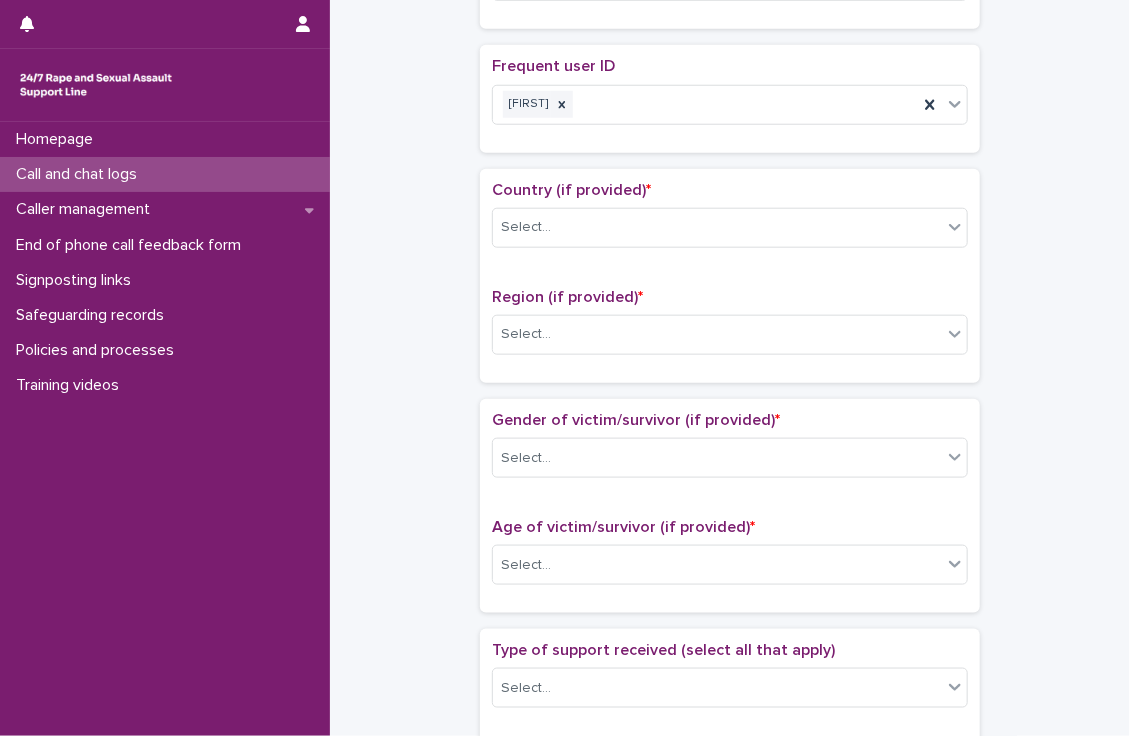 scroll, scrollTop: 645, scrollLeft: 0, axis: vertical 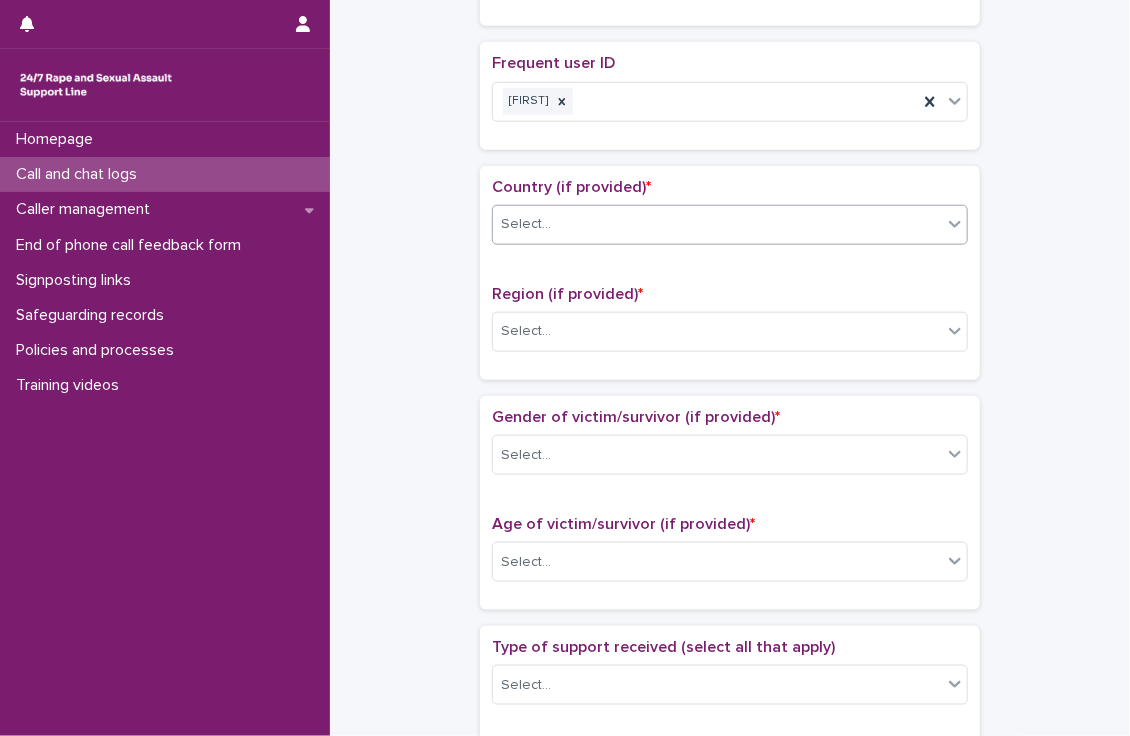 click on "Select..." at bounding box center (717, 224) 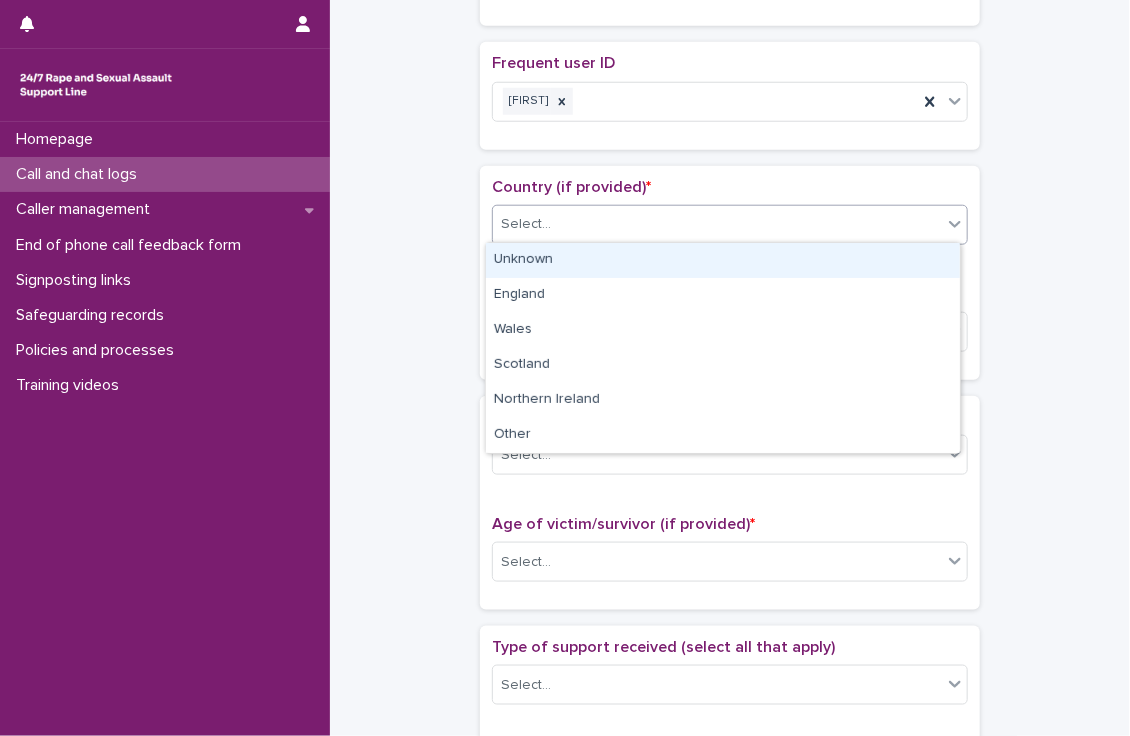 click on "Unknown" at bounding box center (723, 260) 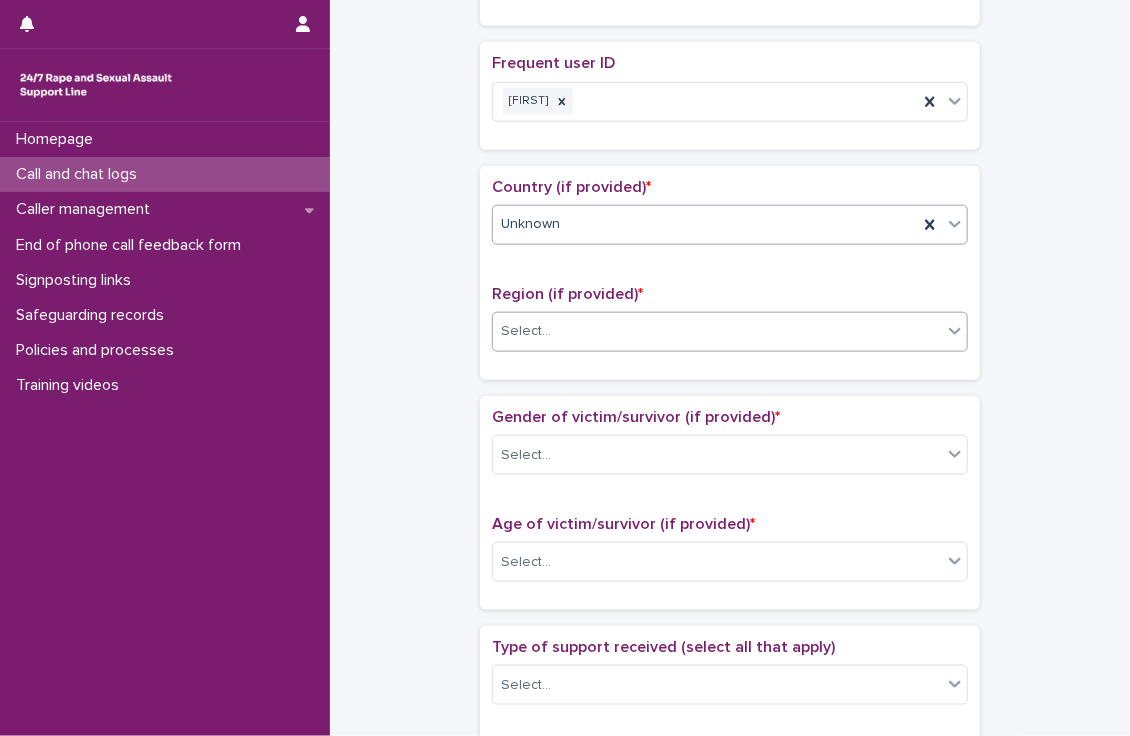 click on "Select..." at bounding box center (717, 331) 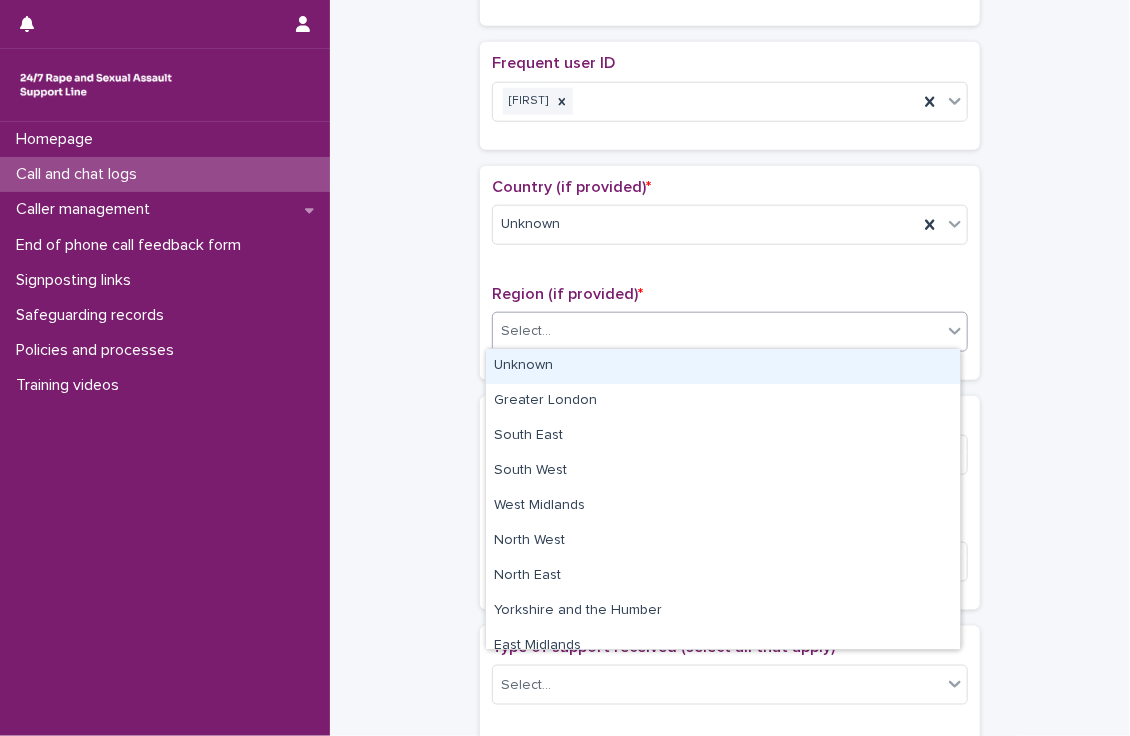 click on "Unknown" at bounding box center (723, 366) 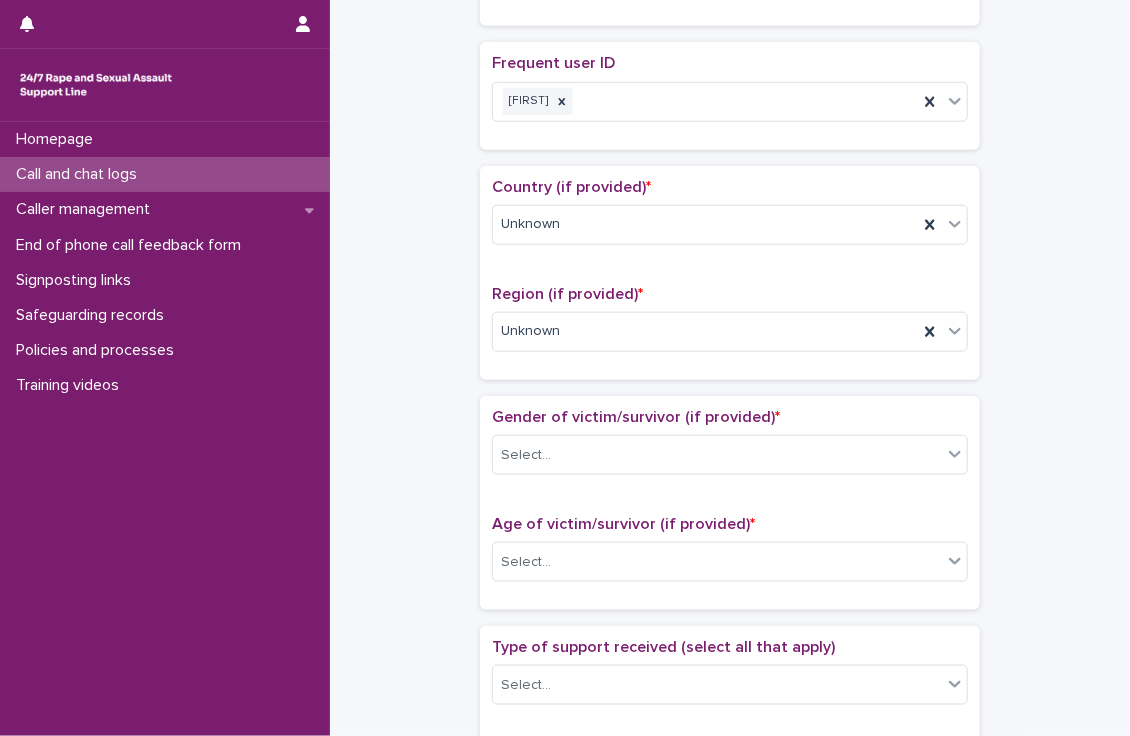 click on "**********" at bounding box center (730, 451) 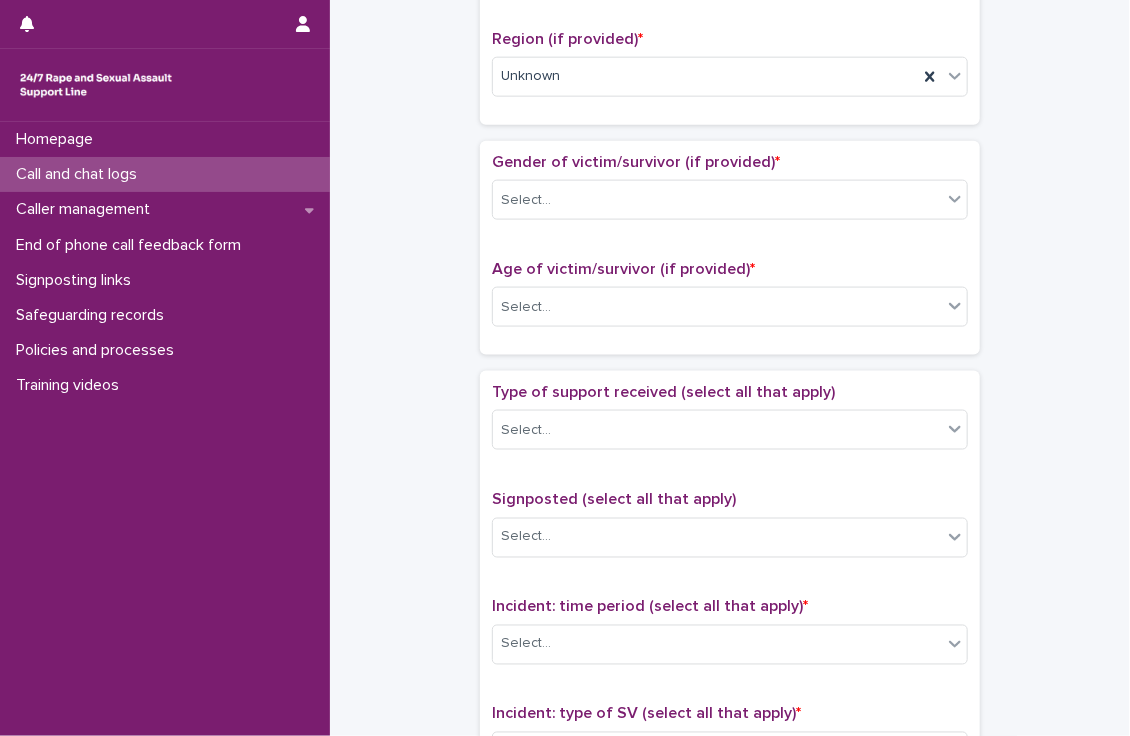 scroll, scrollTop: 899, scrollLeft: 0, axis: vertical 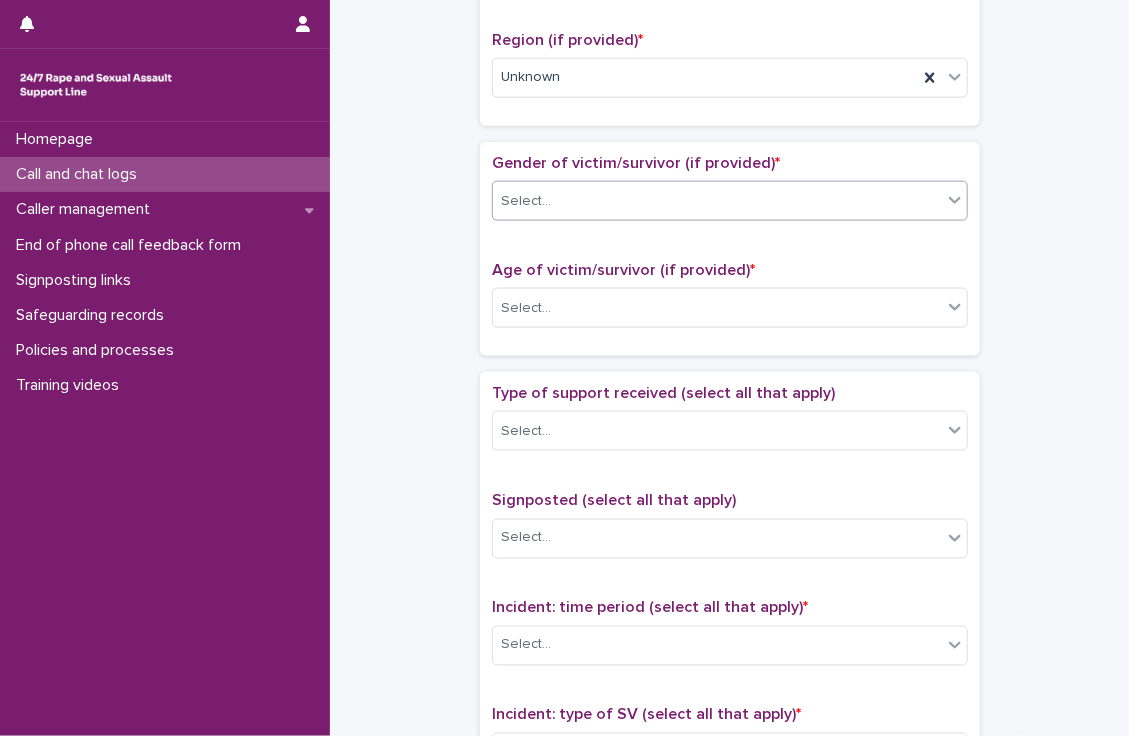 click on "Select..." at bounding box center (717, 201) 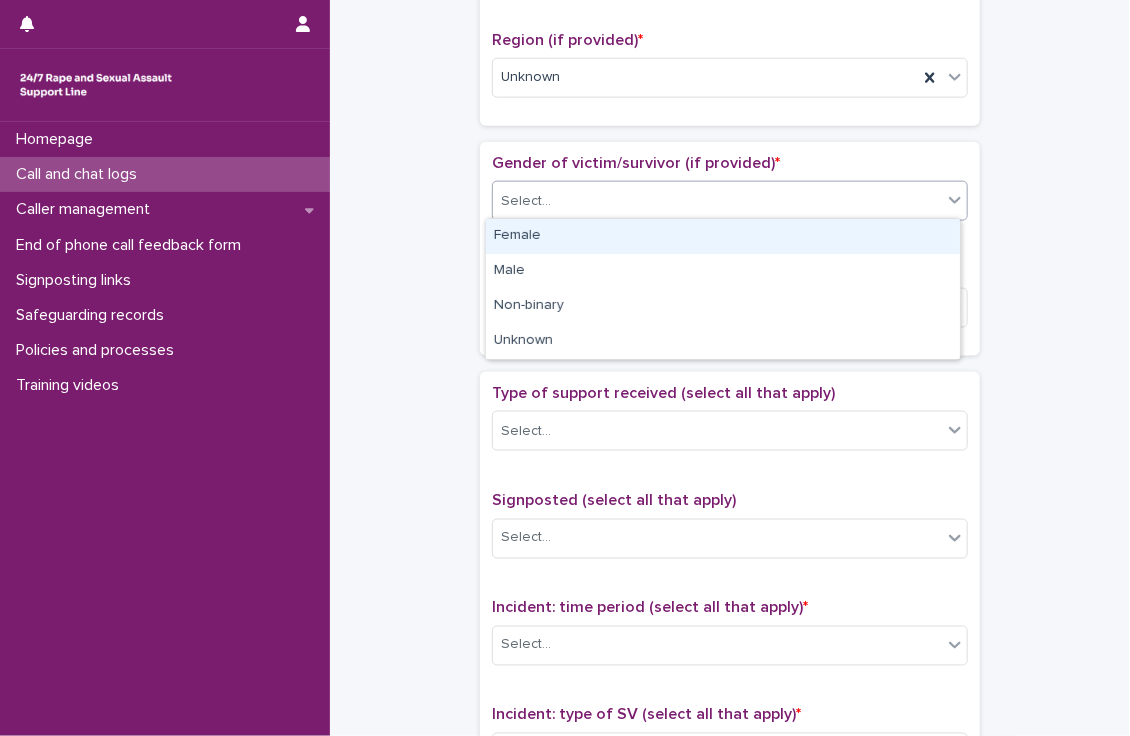 click on "Female" at bounding box center (723, 236) 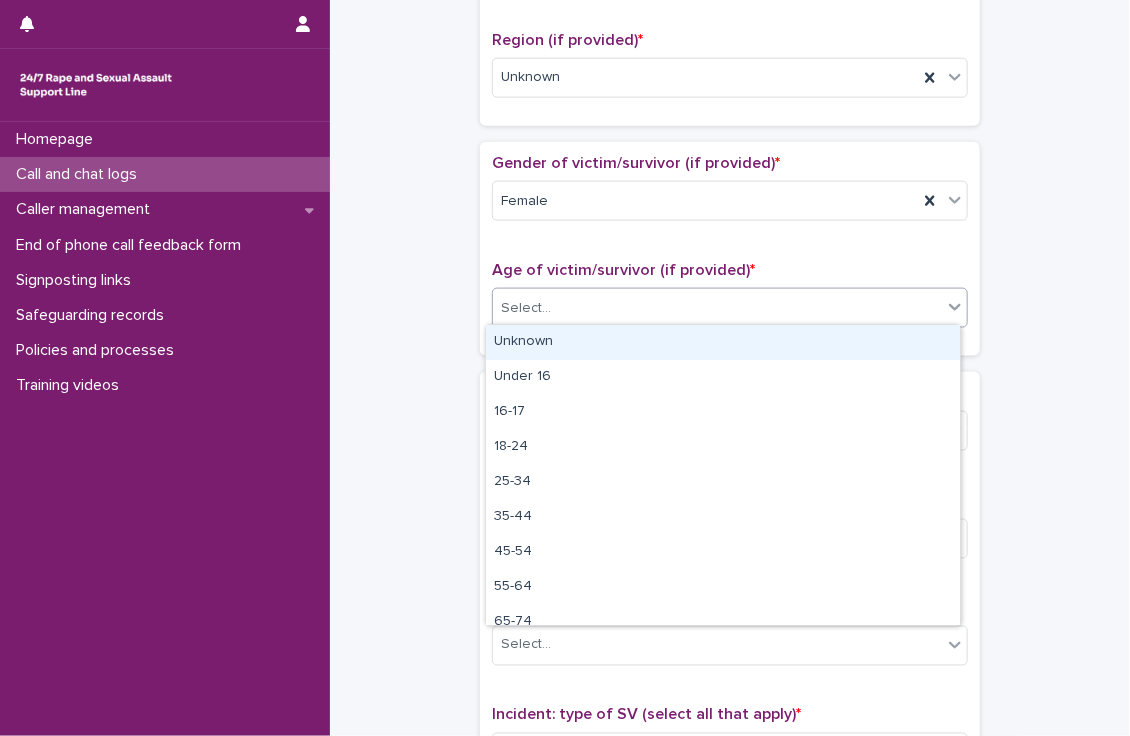 click on "Select..." at bounding box center (717, 308) 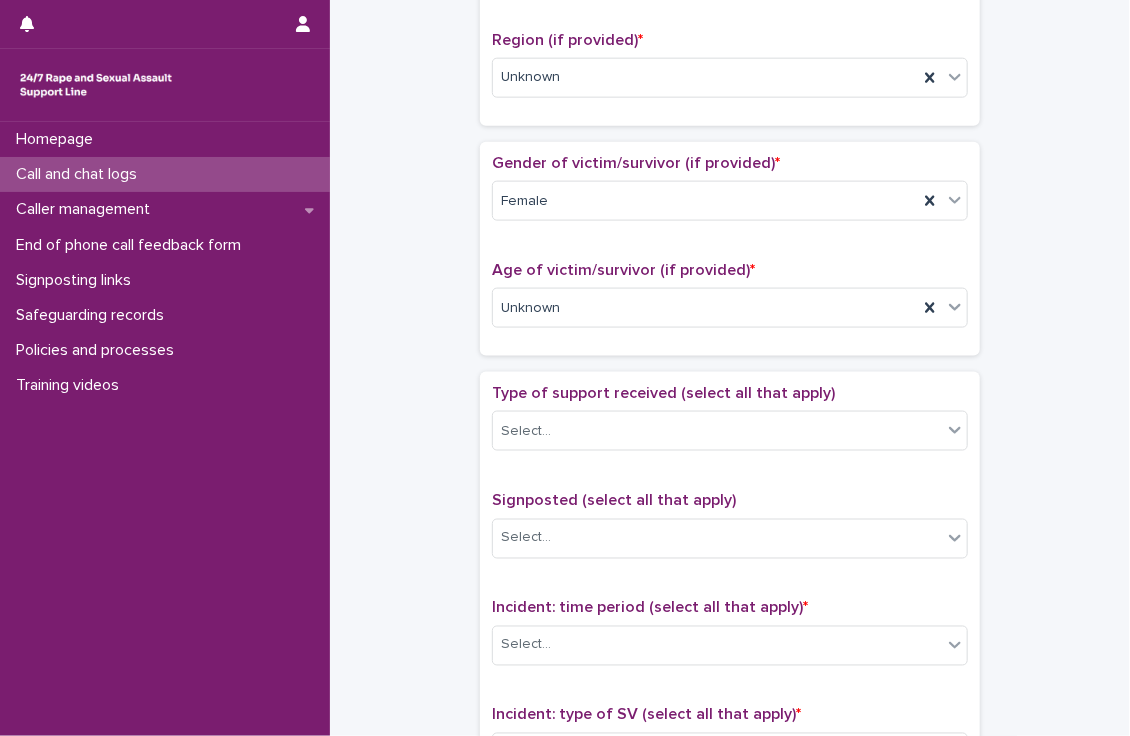 click on "**********" at bounding box center (730, 197) 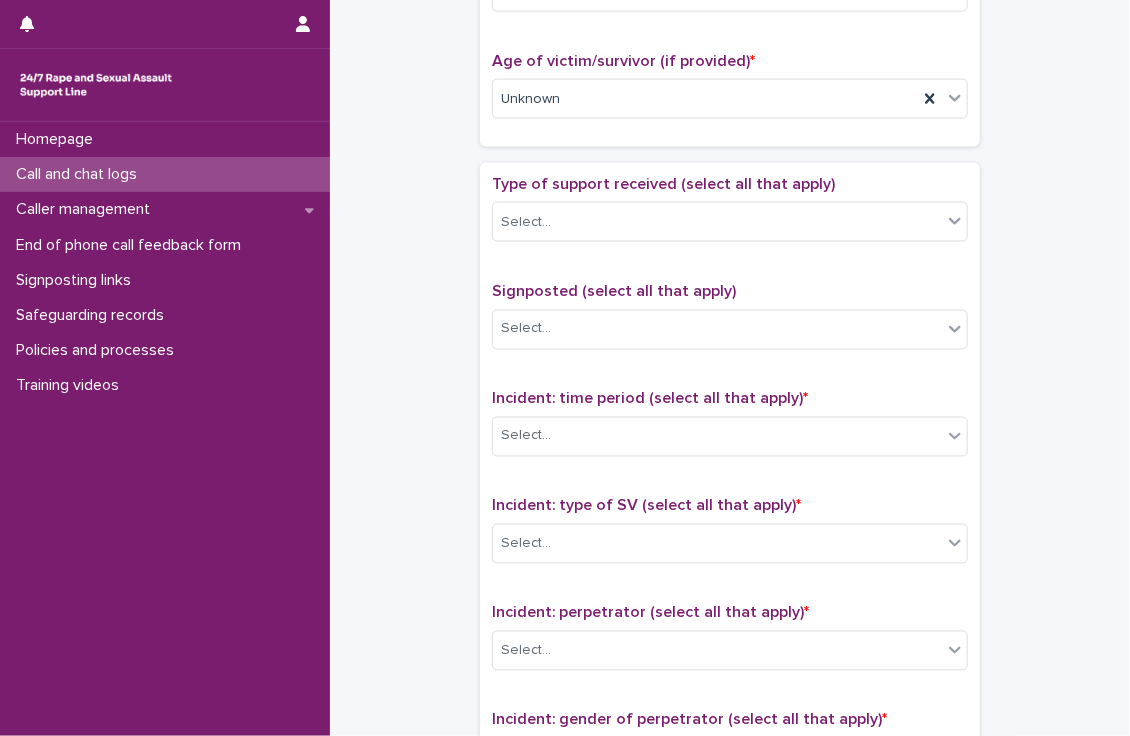 scroll, scrollTop: 1110, scrollLeft: 0, axis: vertical 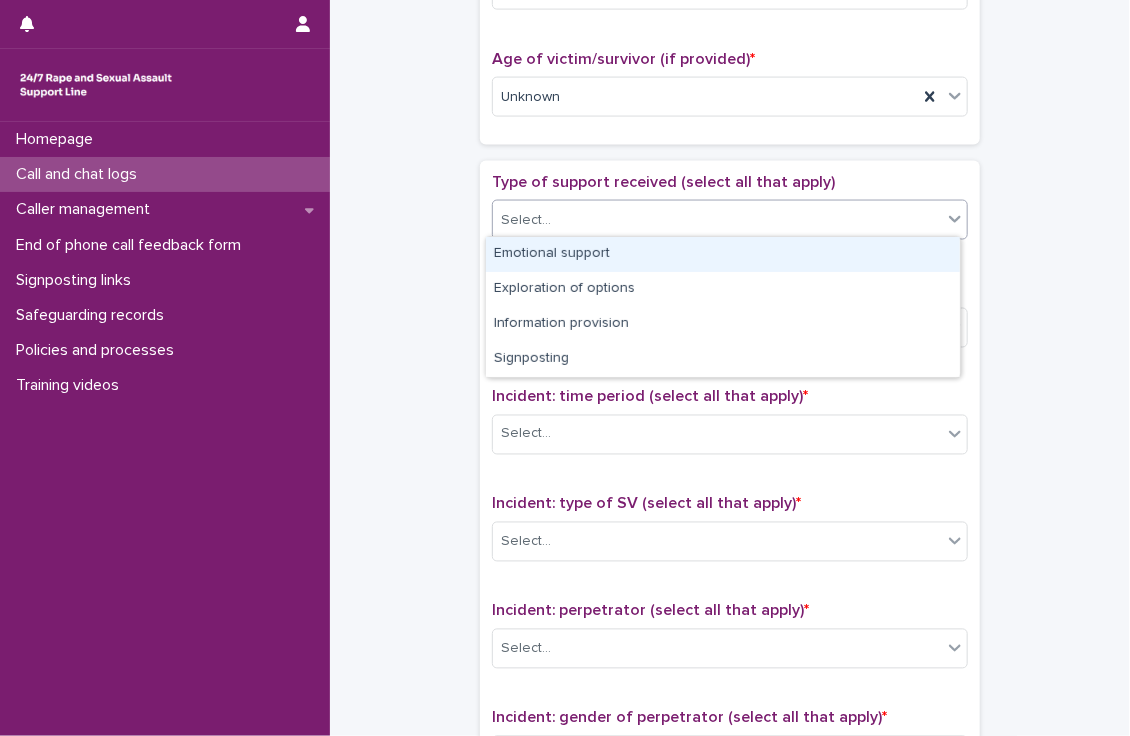click on "Select..." at bounding box center (717, 220) 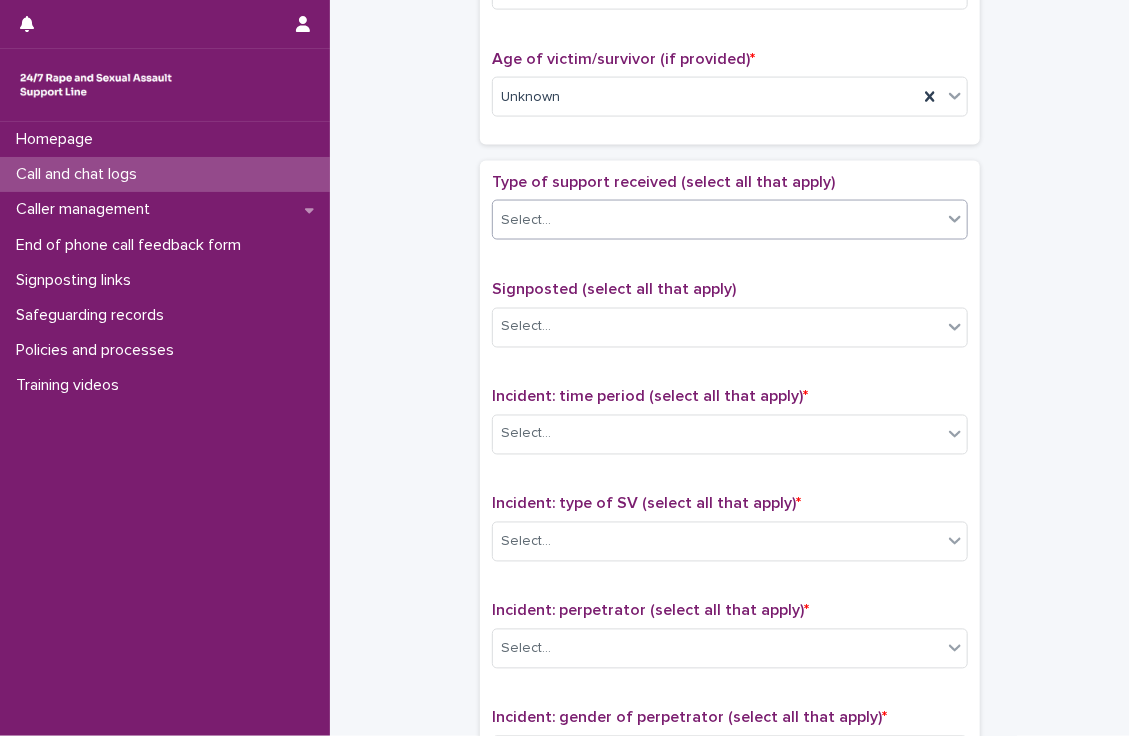 click on "Select..." at bounding box center (717, 220) 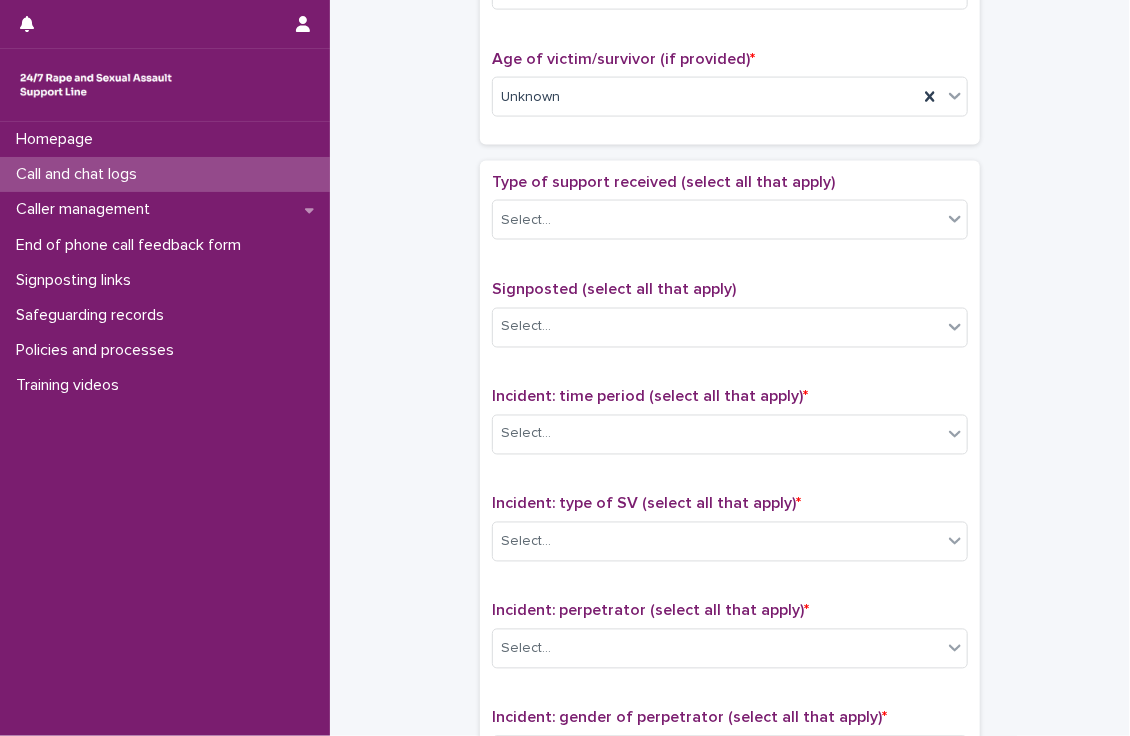 click on "**********" at bounding box center (730, -14) 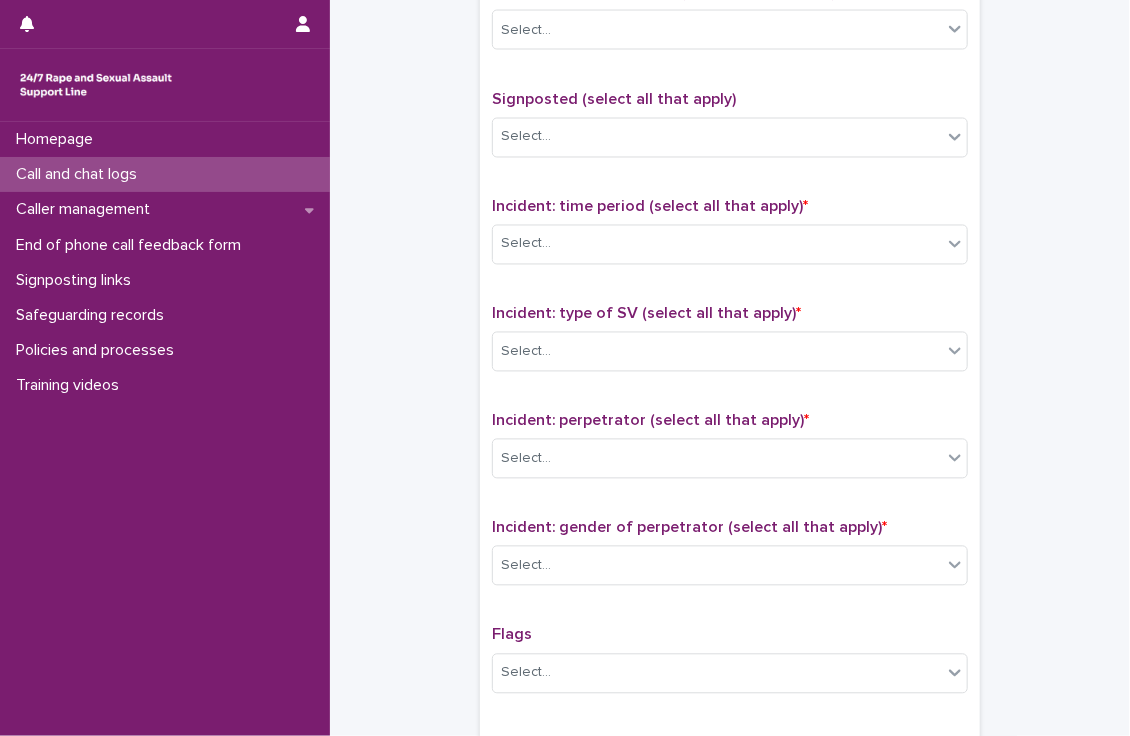 scroll, scrollTop: 1301, scrollLeft: 0, axis: vertical 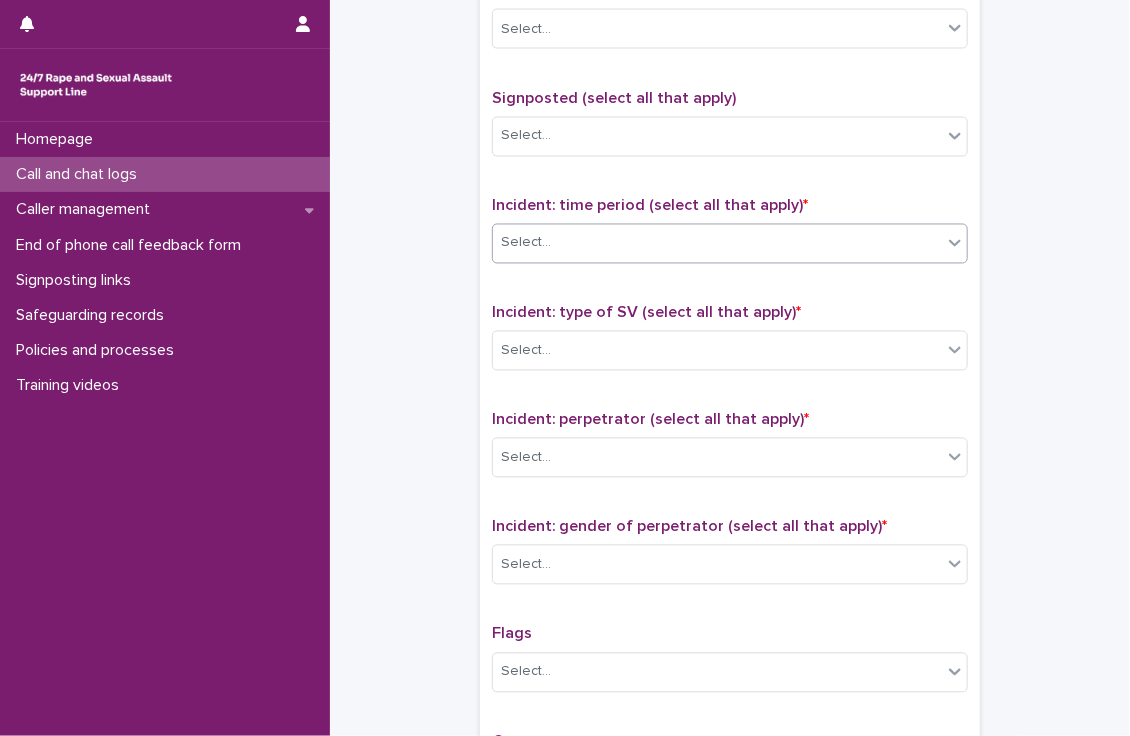 click on "Select..." at bounding box center (717, 243) 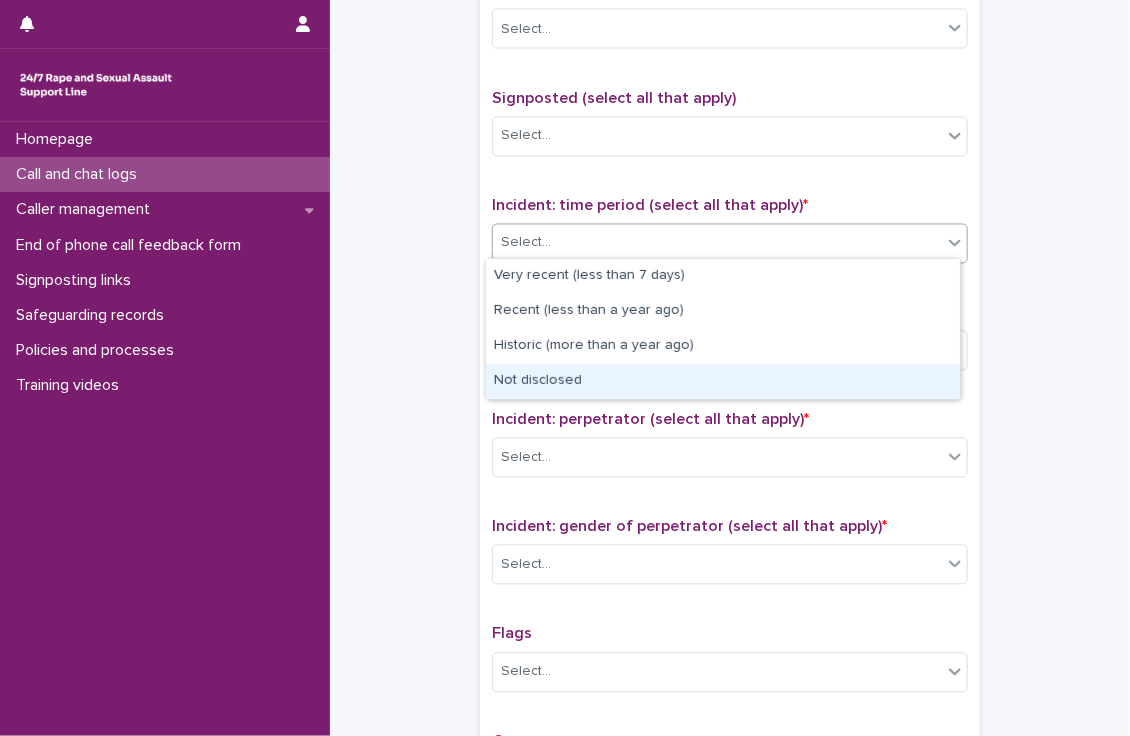 click on "Not disclosed" at bounding box center [723, 381] 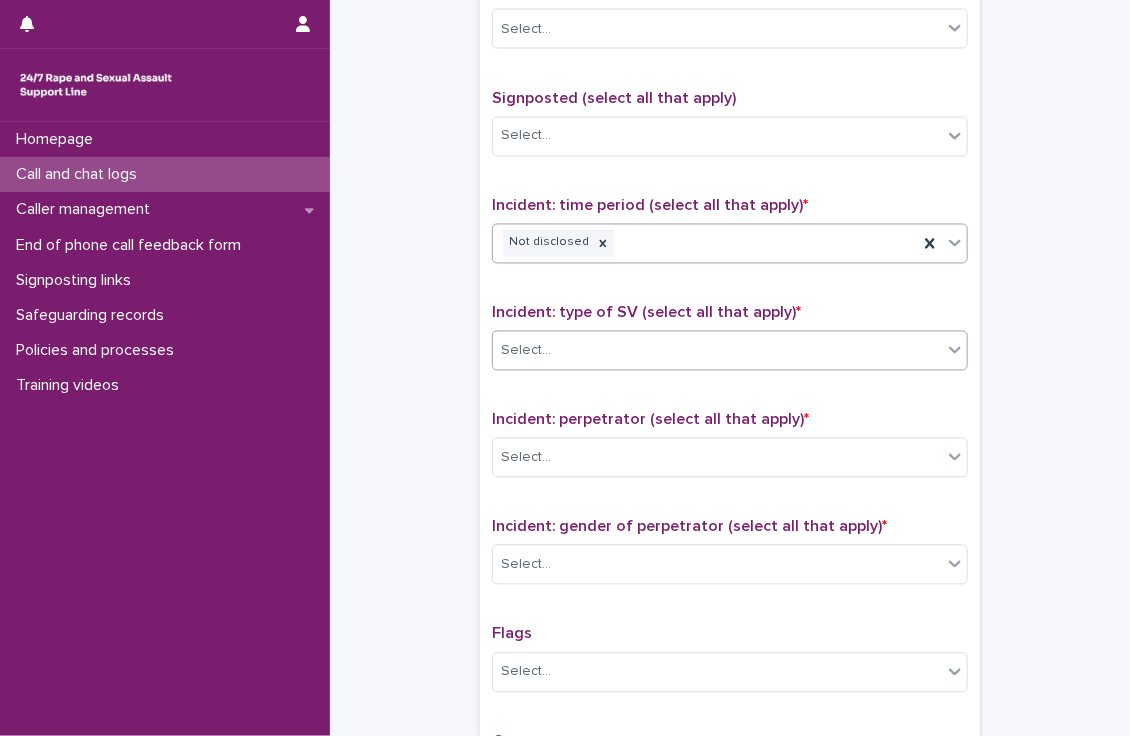 click on "Select..." at bounding box center [717, 351] 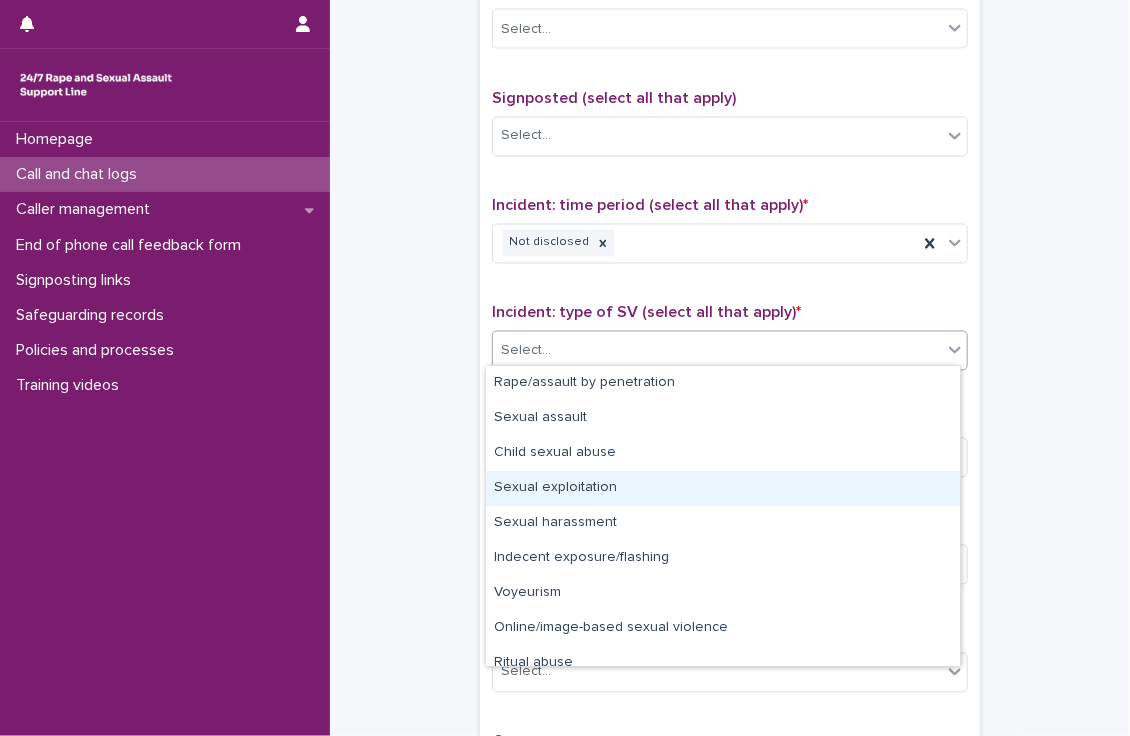 scroll, scrollTop: 50, scrollLeft: 0, axis: vertical 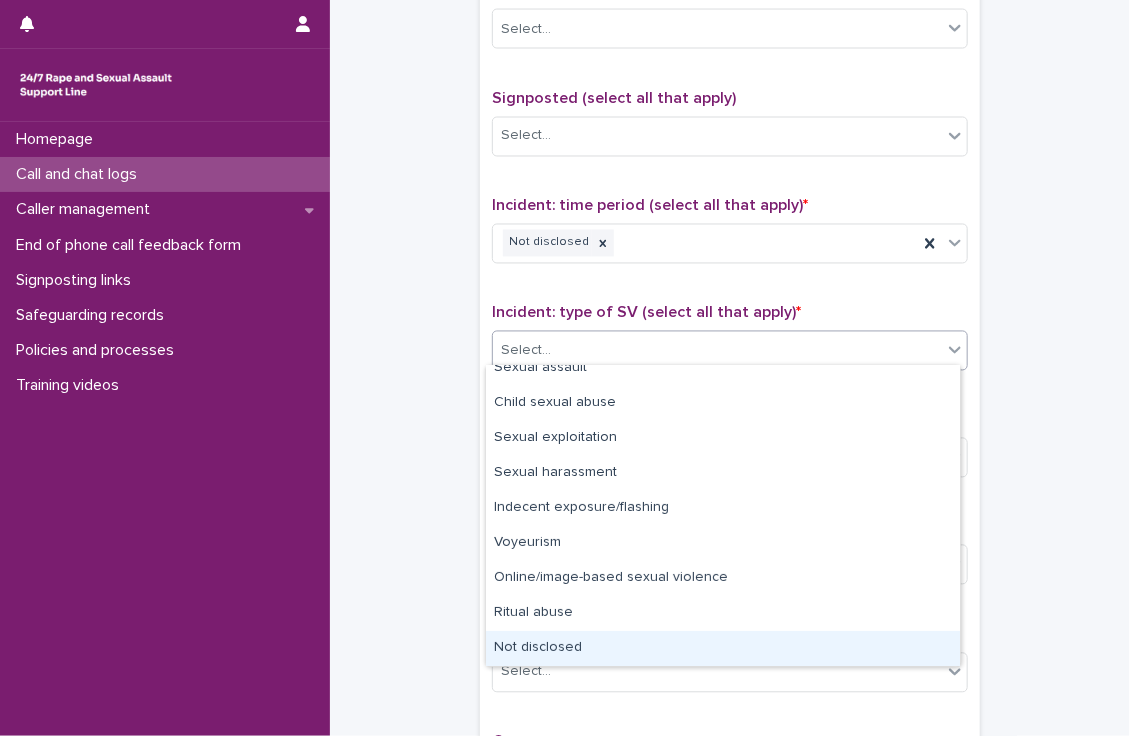 click on "Not disclosed" at bounding box center (723, 648) 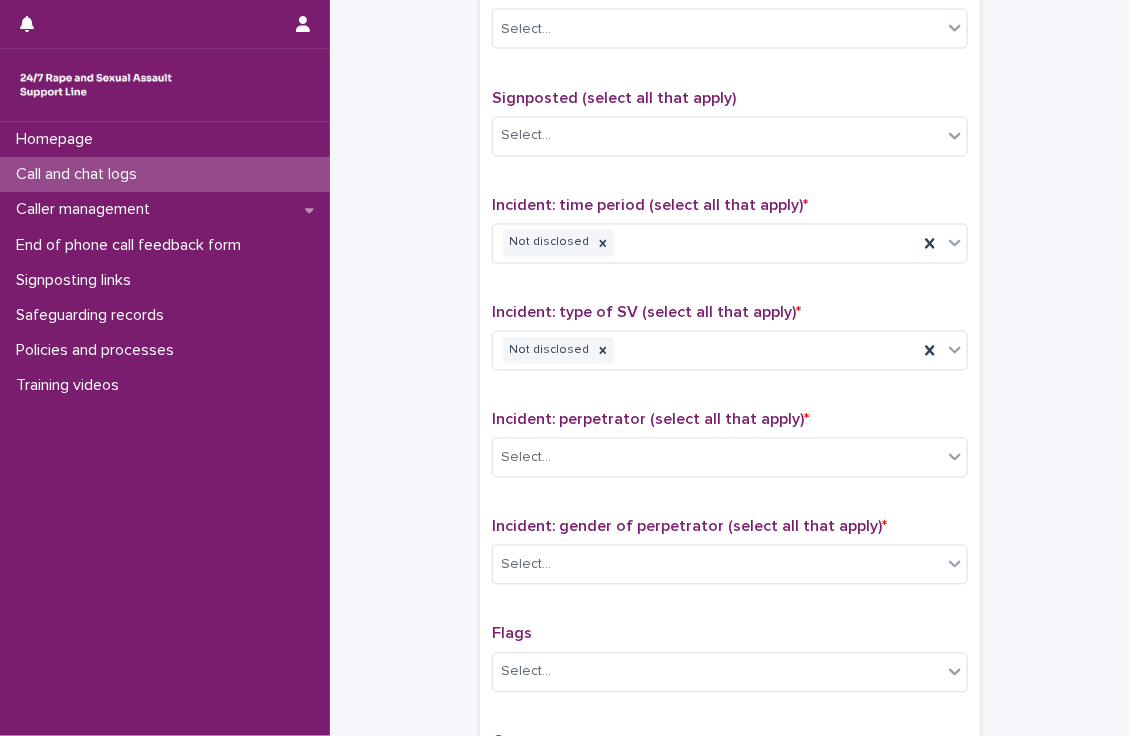 click on "**********" at bounding box center (730, -205) 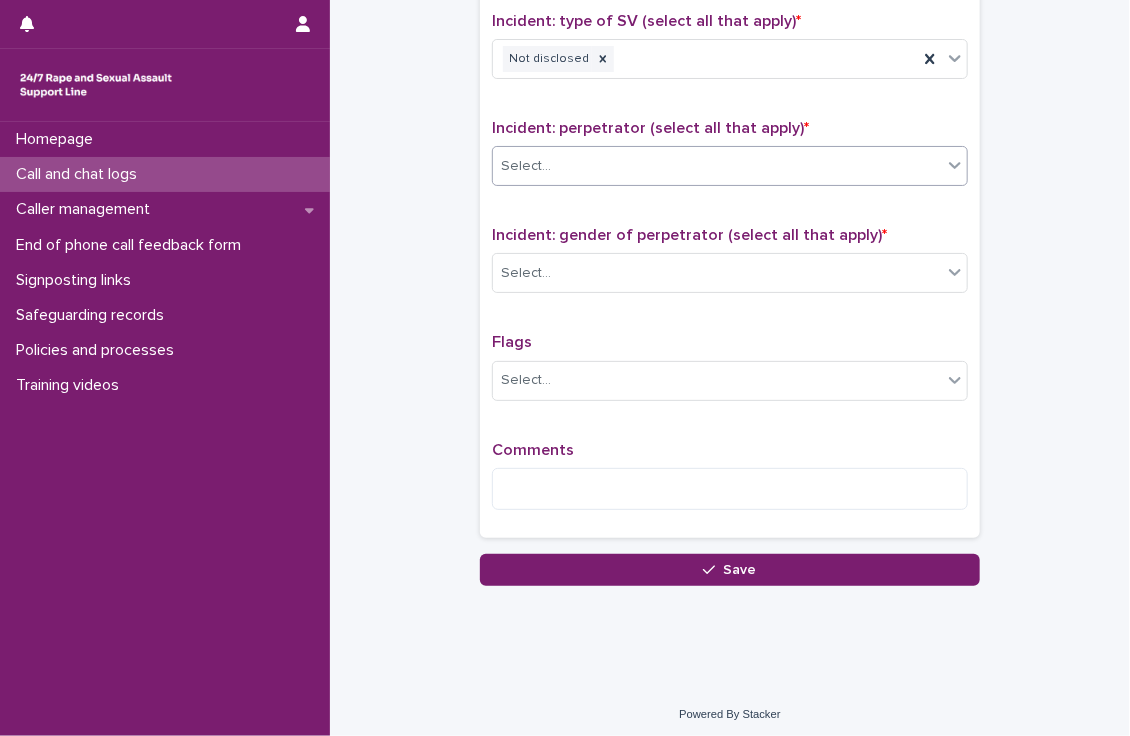click on "Select..." at bounding box center [717, 166] 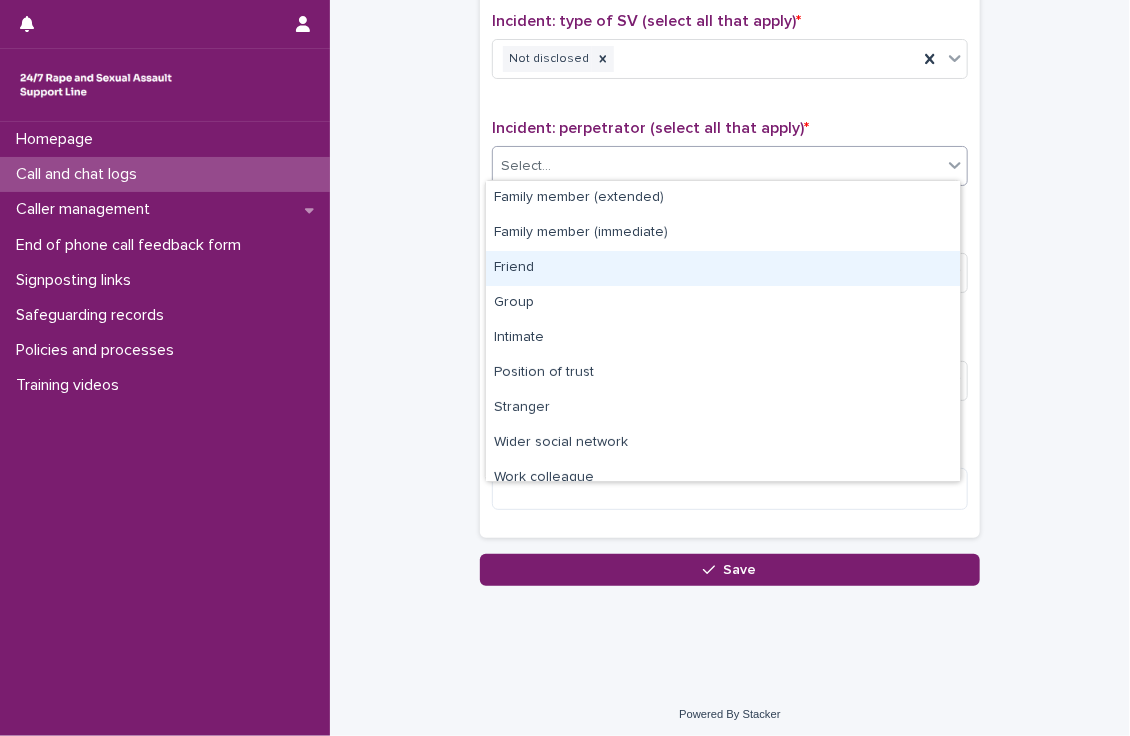scroll, scrollTop: 84, scrollLeft: 0, axis: vertical 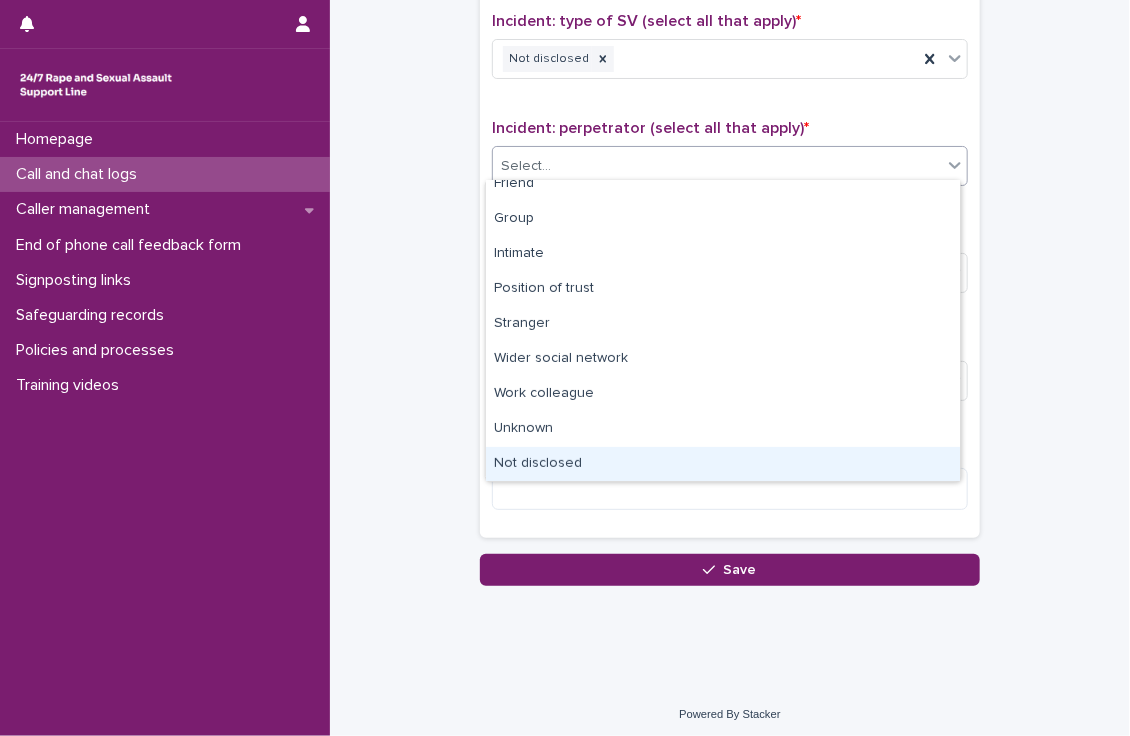 click on "Not disclosed" at bounding box center (723, 464) 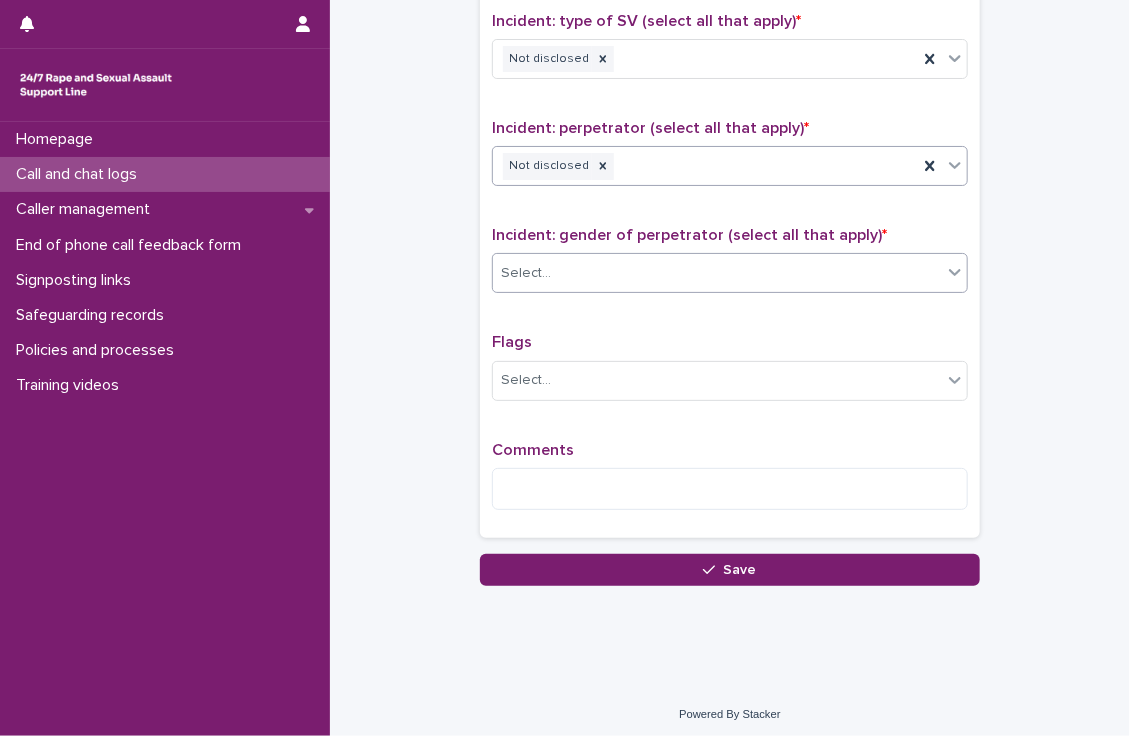 click on "Select..." at bounding box center (717, 273) 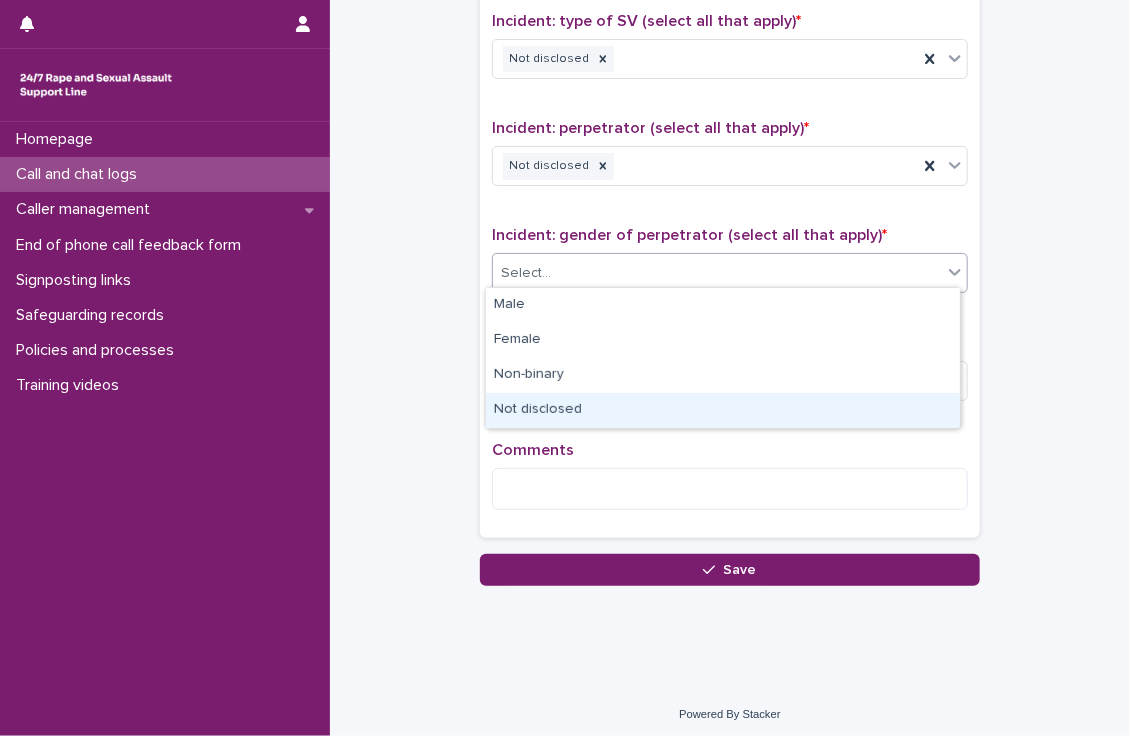 click on "Not disclosed" at bounding box center (723, 410) 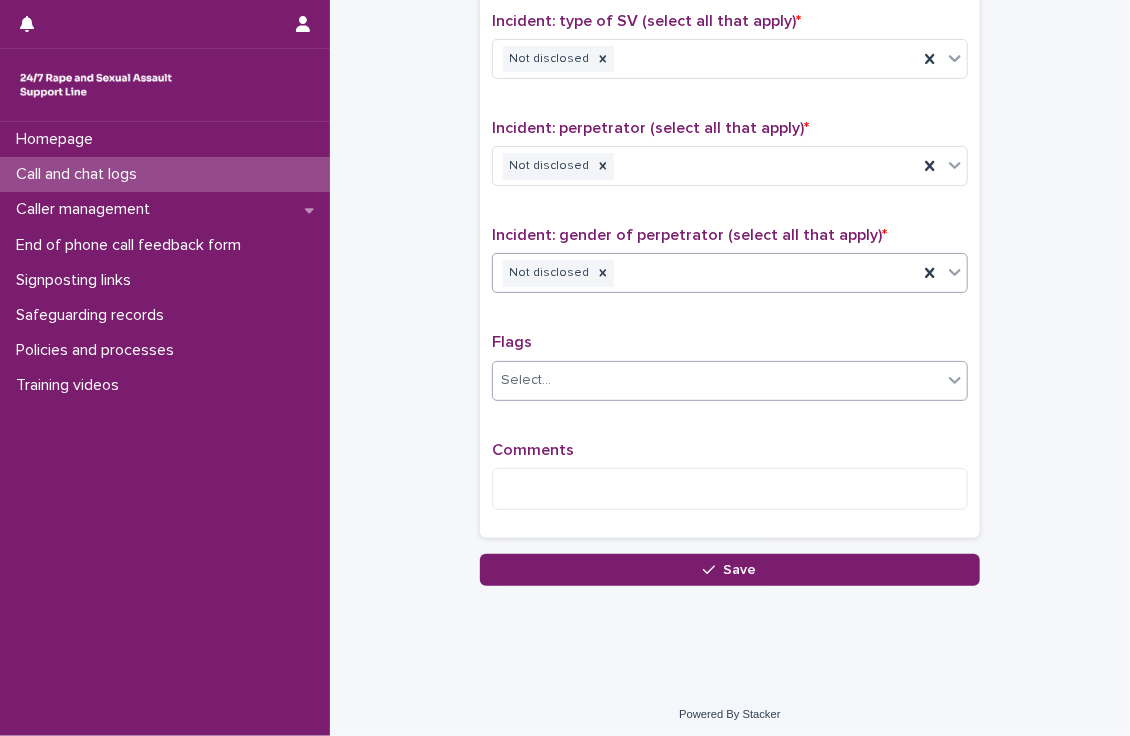 click on "Select..." at bounding box center [717, 380] 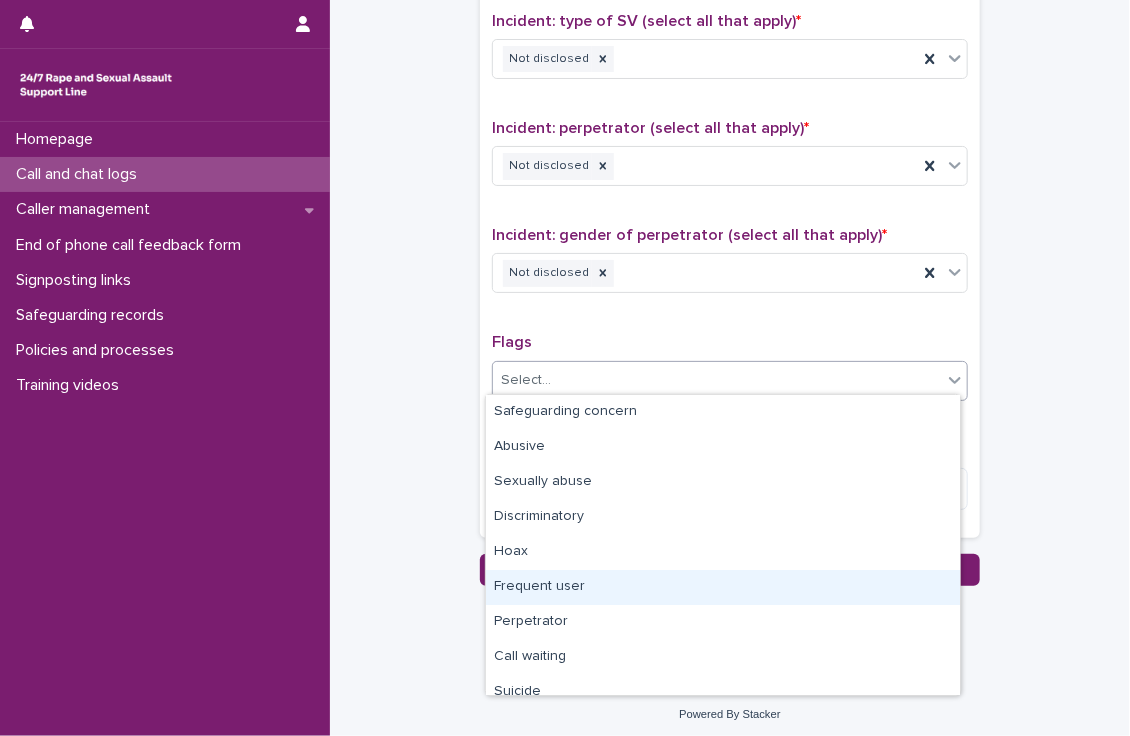 click on "Frequent user" at bounding box center (723, 587) 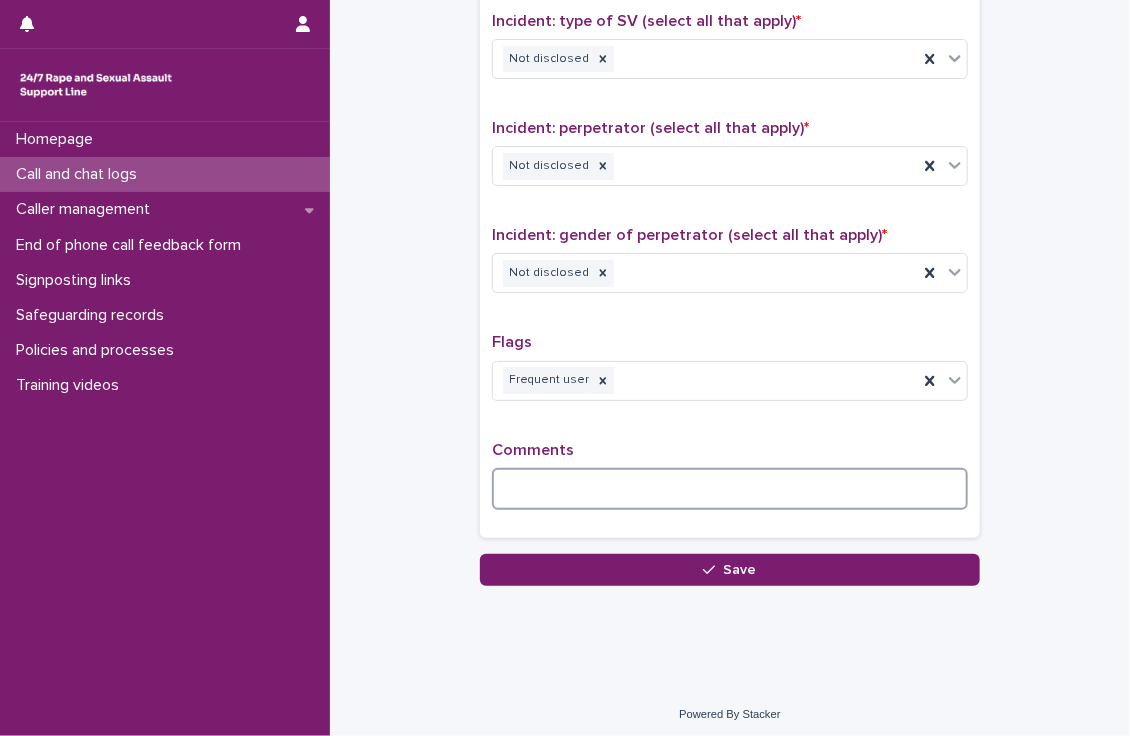 click at bounding box center [730, 489] 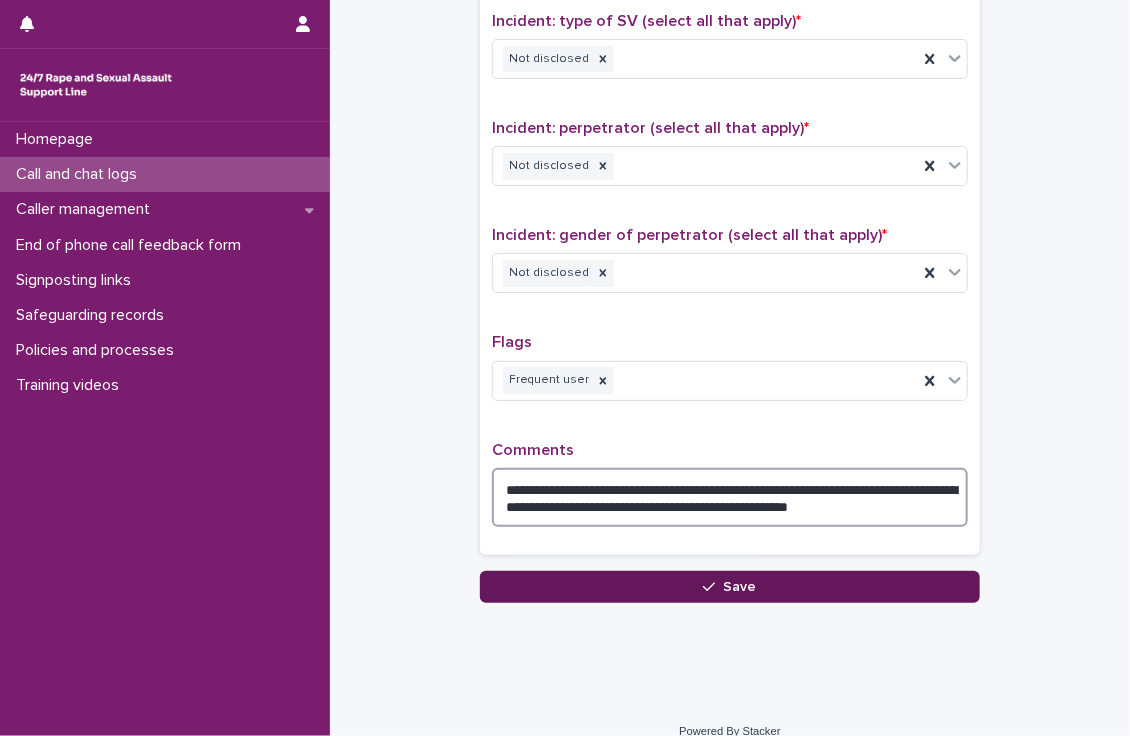 type on "**********" 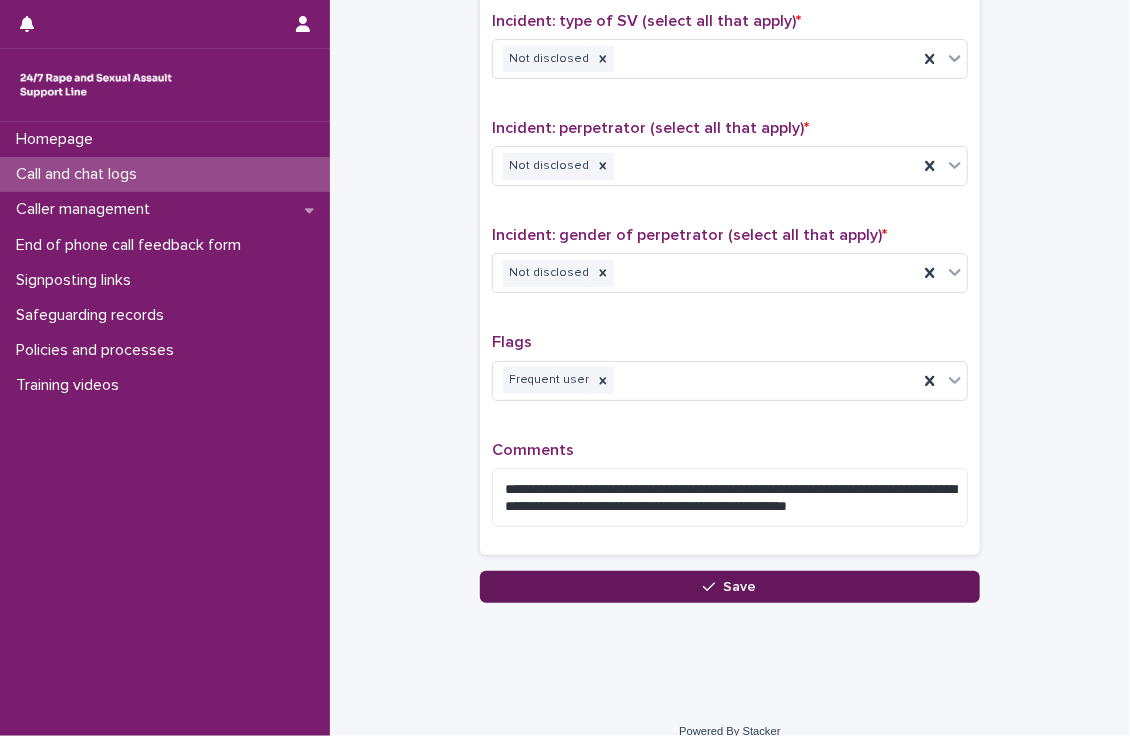click on "Save" at bounding box center [730, 587] 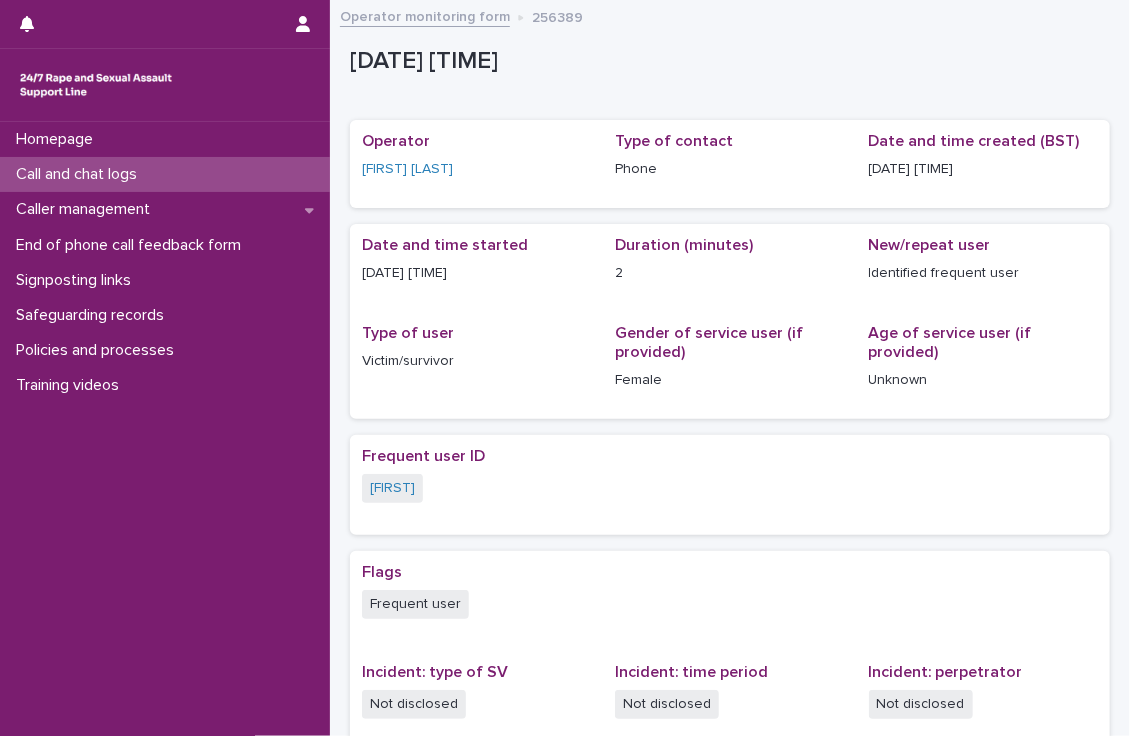 scroll, scrollTop: 396, scrollLeft: 0, axis: vertical 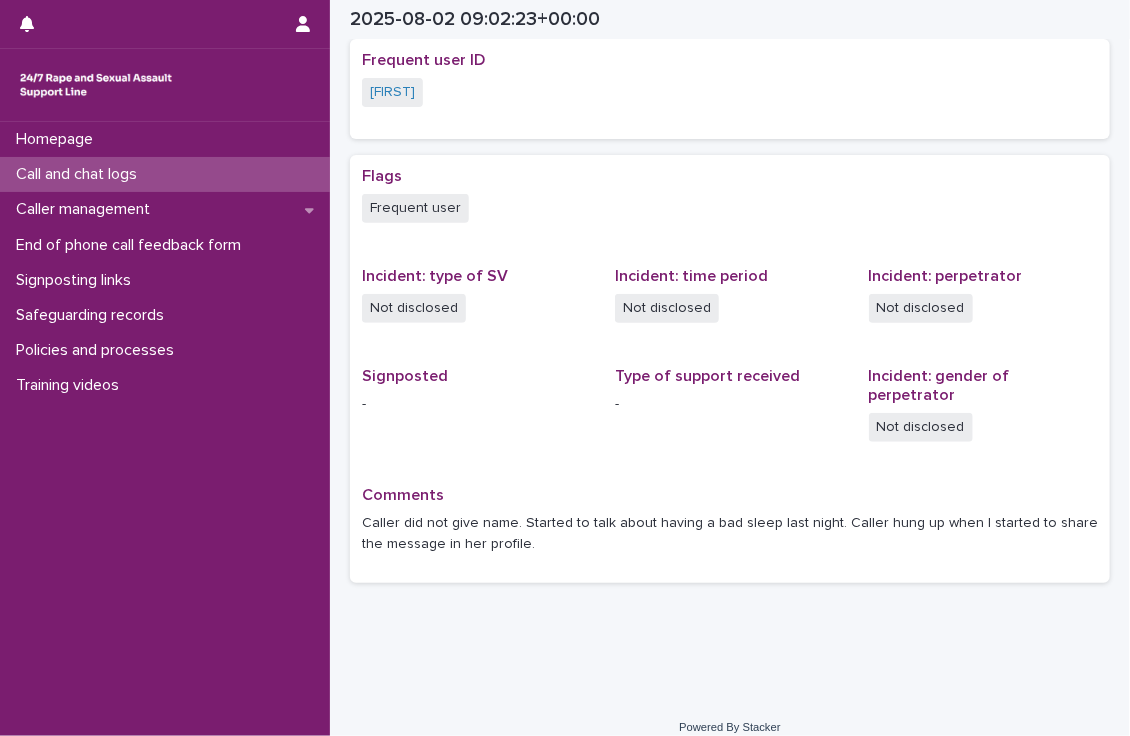click on "Call and chat logs" at bounding box center [165, 174] 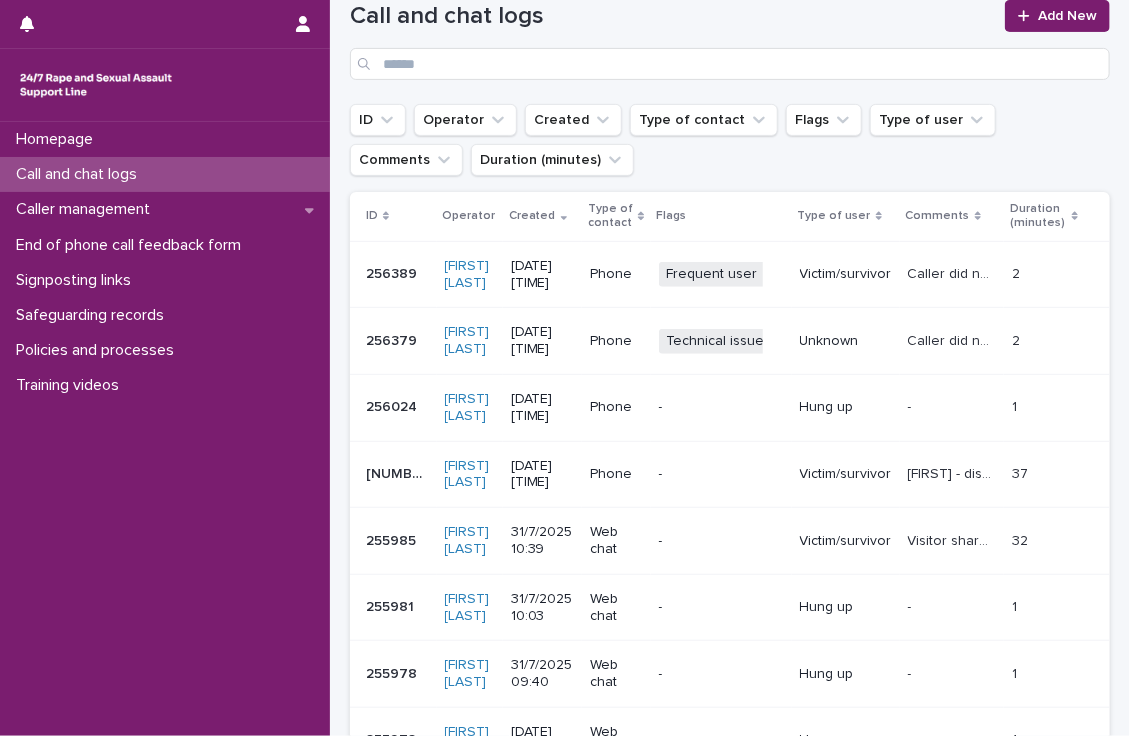 scroll, scrollTop: 191, scrollLeft: 0, axis: vertical 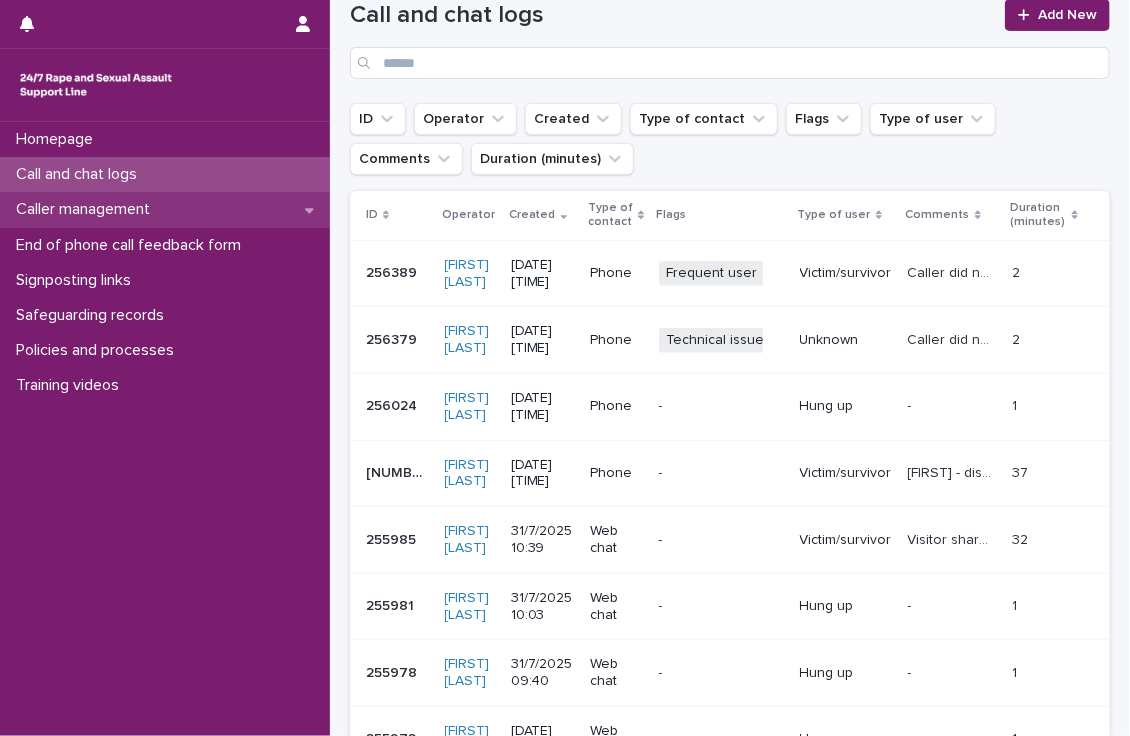 click 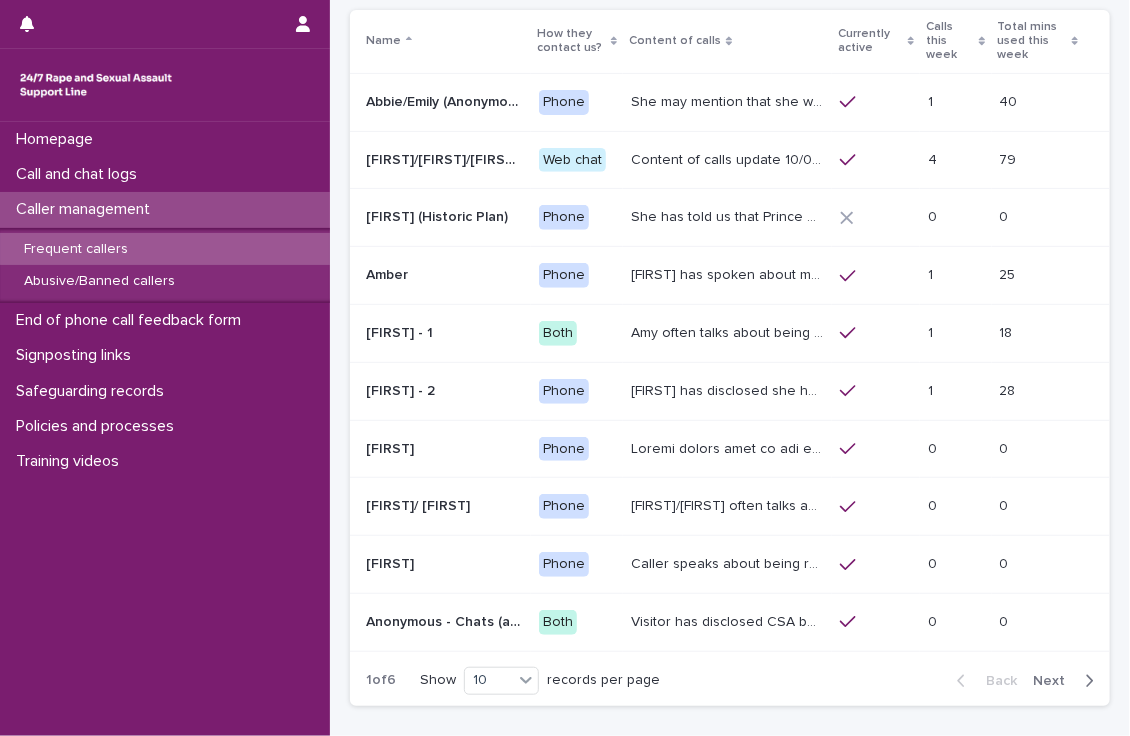 scroll, scrollTop: 0, scrollLeft: 0, axis: both 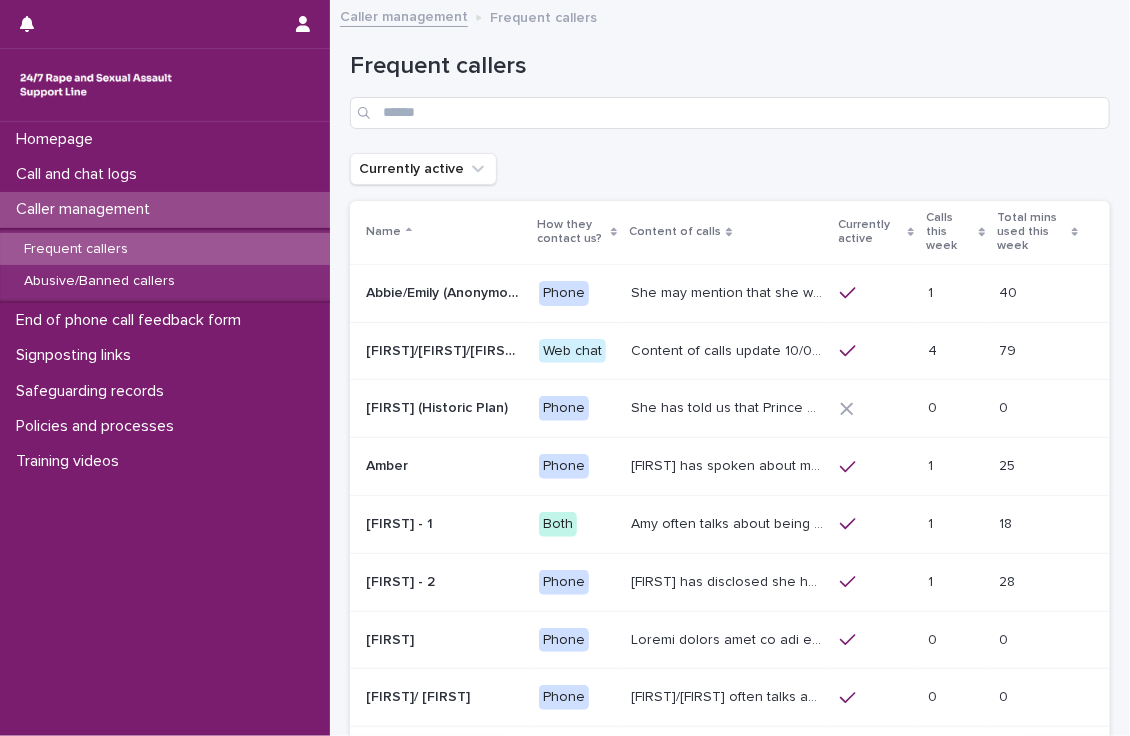 click on "Frequent callers" at bounding box center [165, 249] 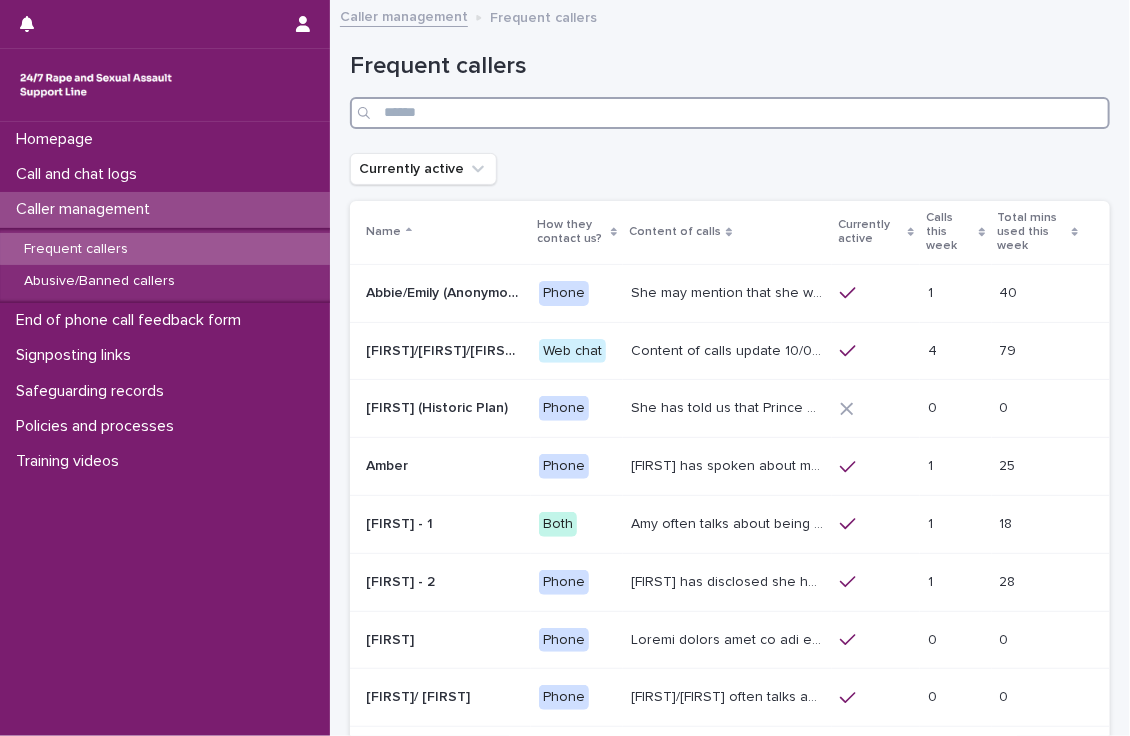 click at bounding box center [730, 113] 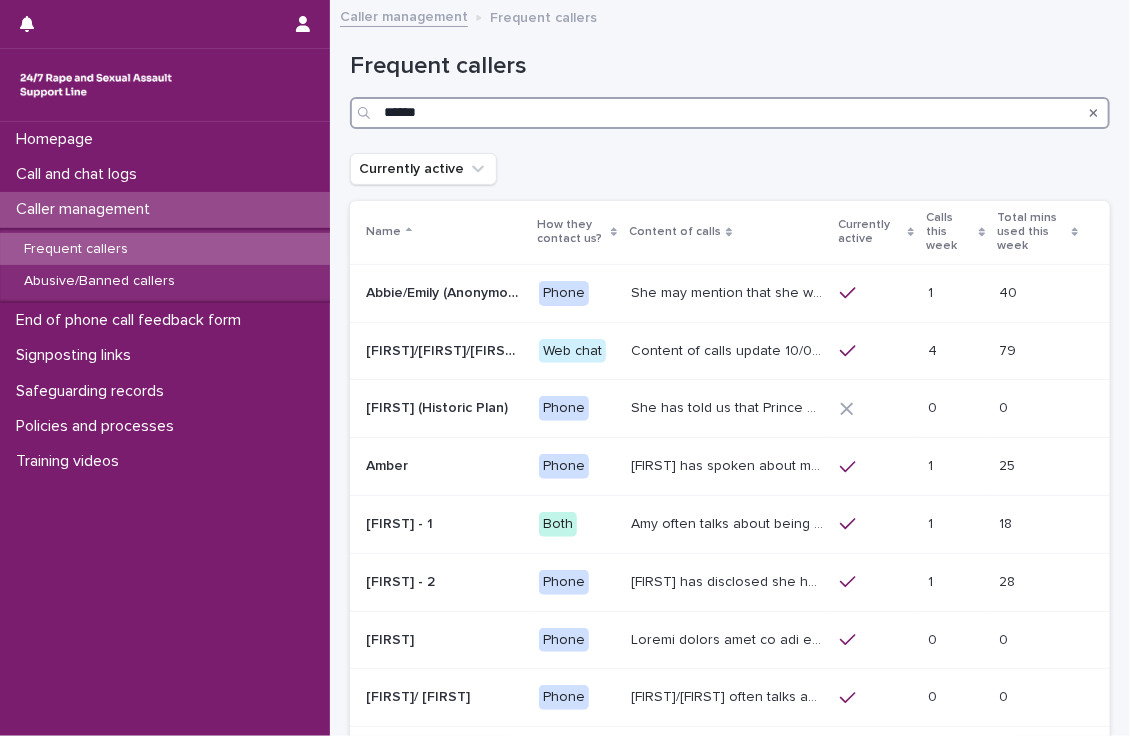 type on "******" 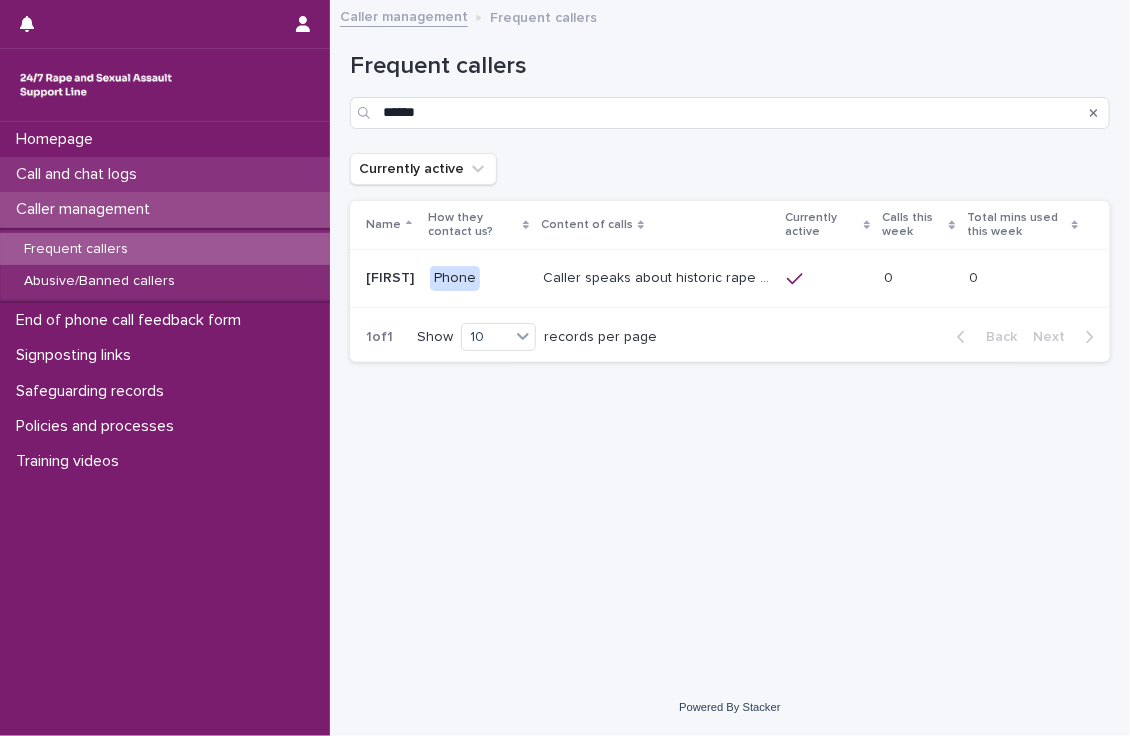 click on "Call and chat logs" at bounding box center [80, 174] 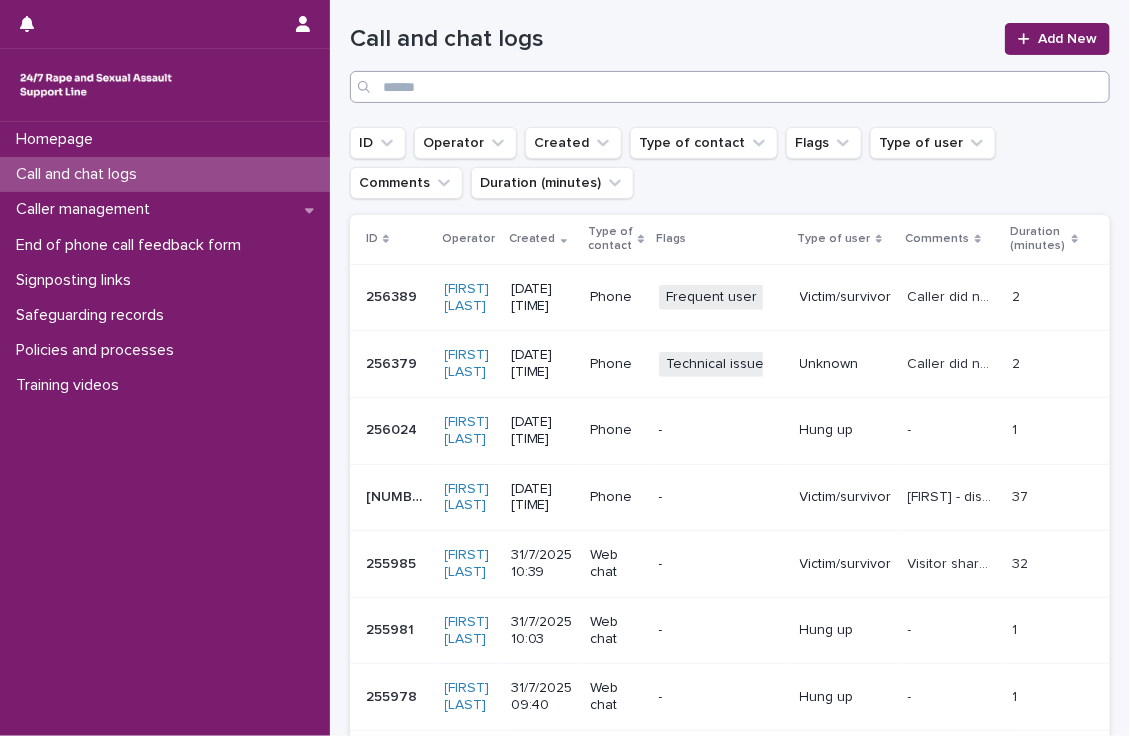 scroll, scrollTop: 168, scrollLeft: 0, axis: vertical 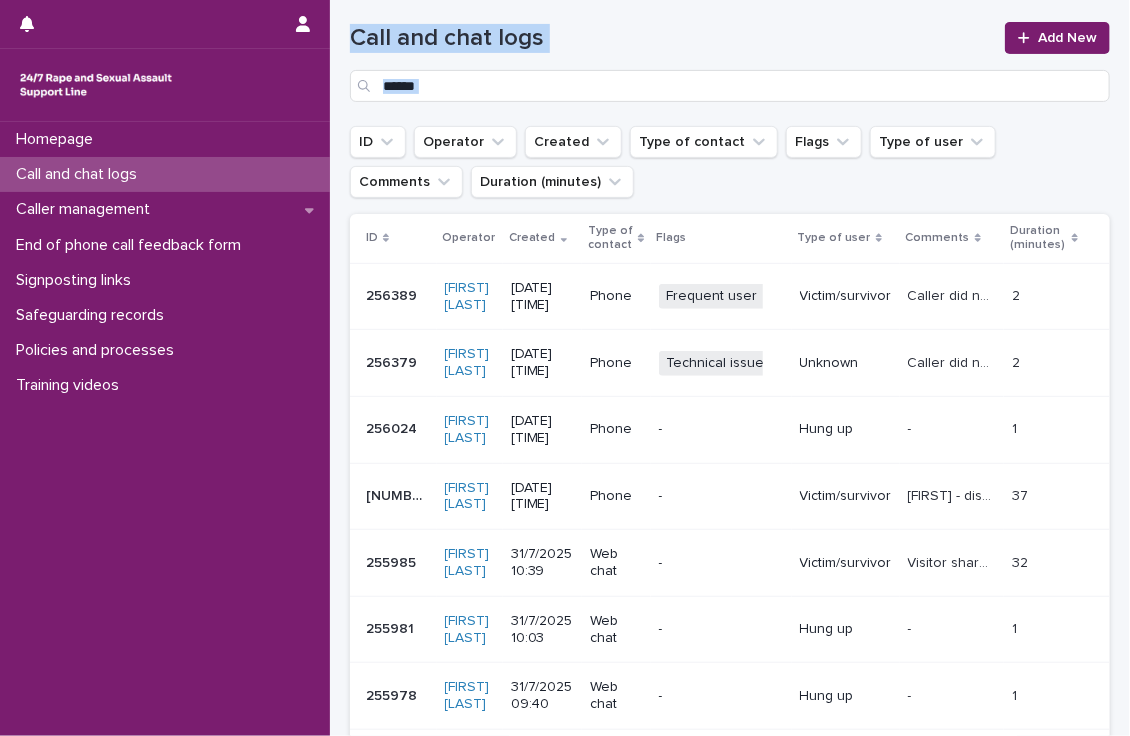 drag, startPoint x: 136, startPoint y: 451, endPoint x: 64, endPoint y: 768, distance: 325.07385 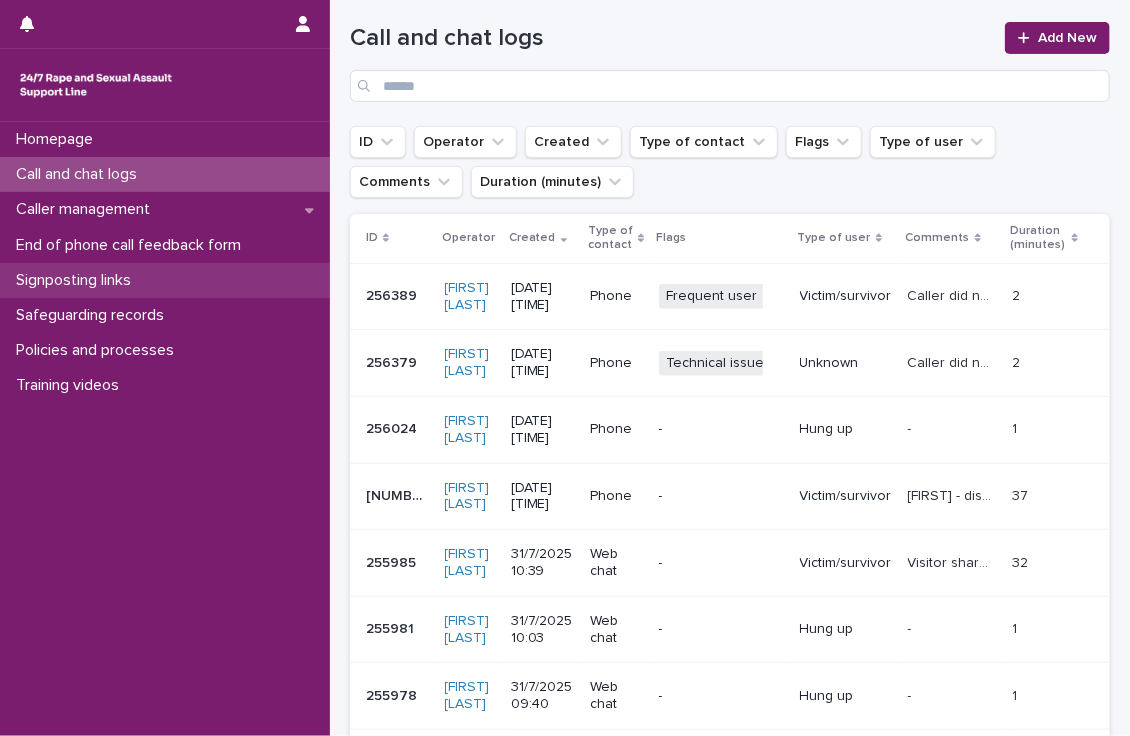 click on "Signposting links" at bounding box center [165, 280] 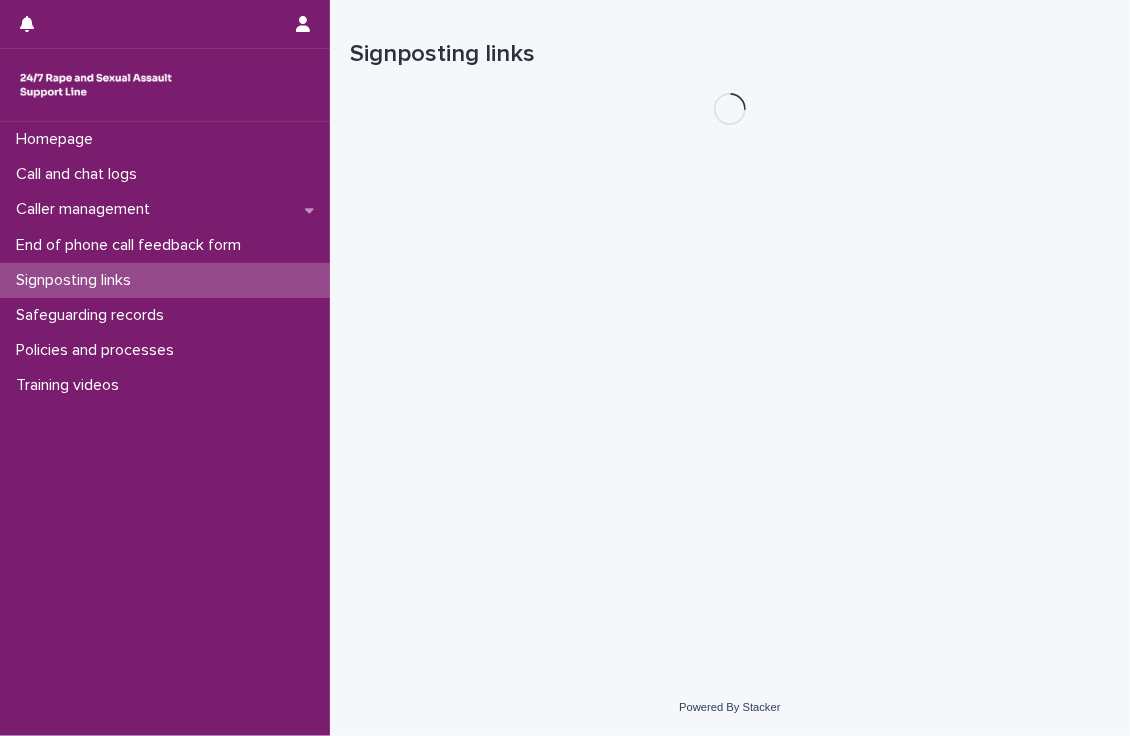 scroll, scrollTop: 0, scrollLeft: 0, axis: both 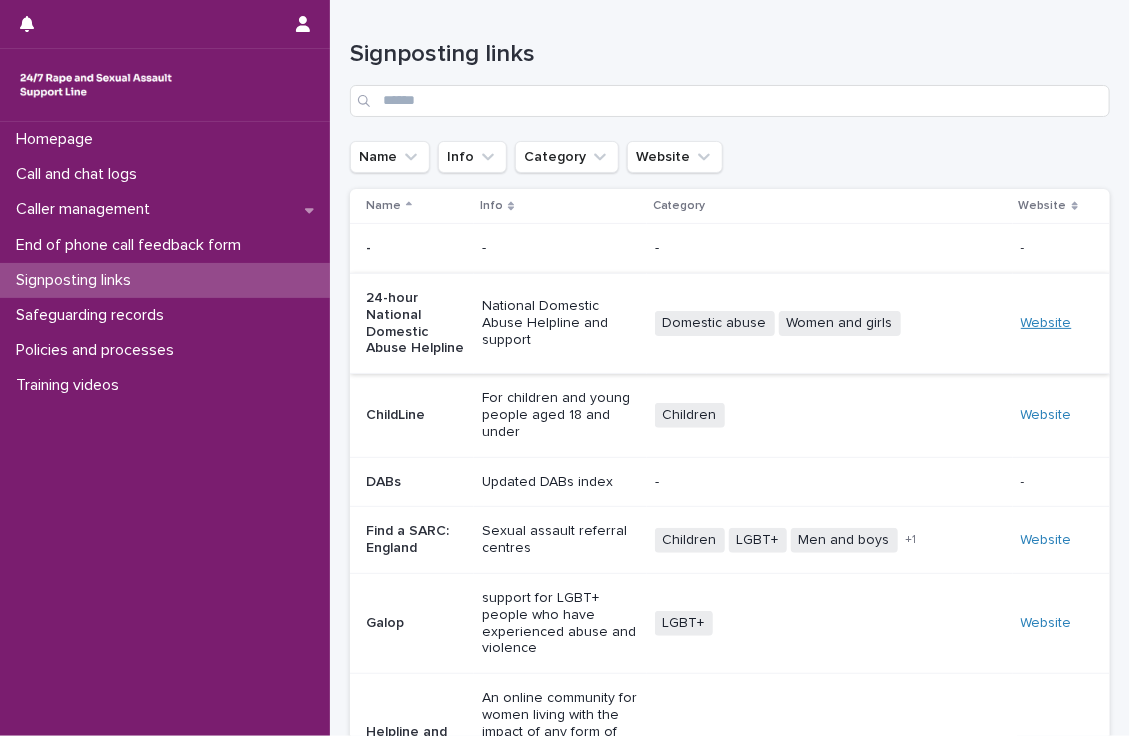 click on "Website" at bounding box center (1046, 323) 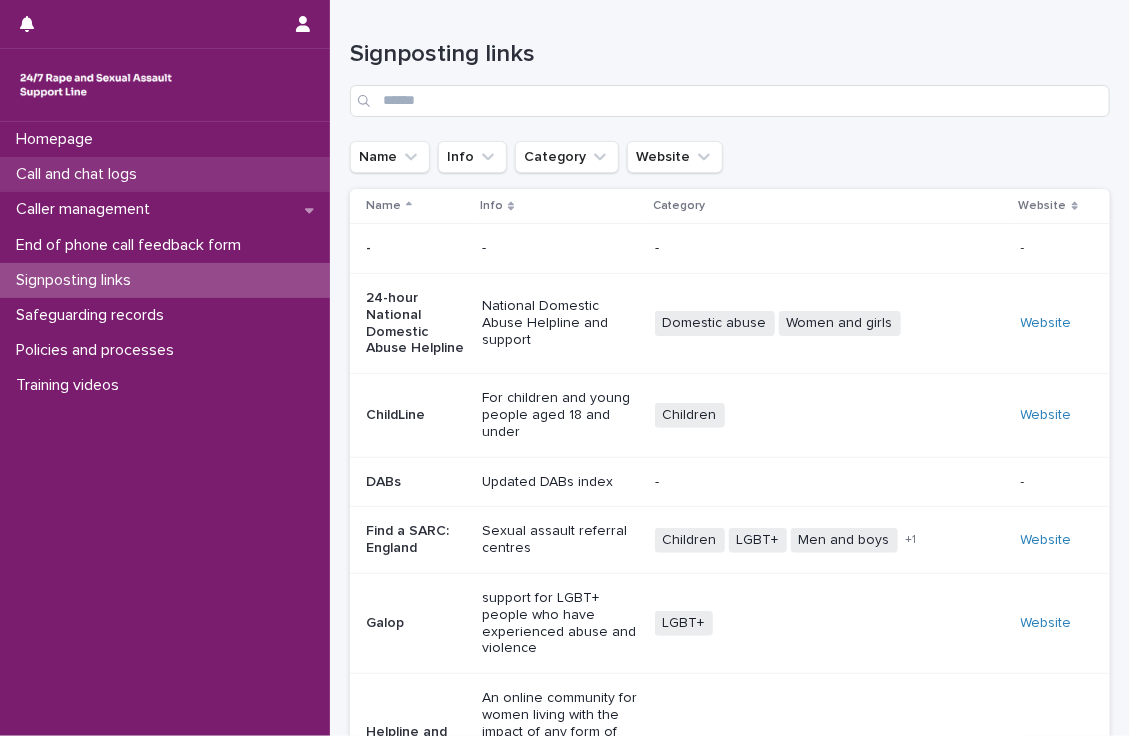 click on "Call and chat logs" at bounding box center [165, 174] 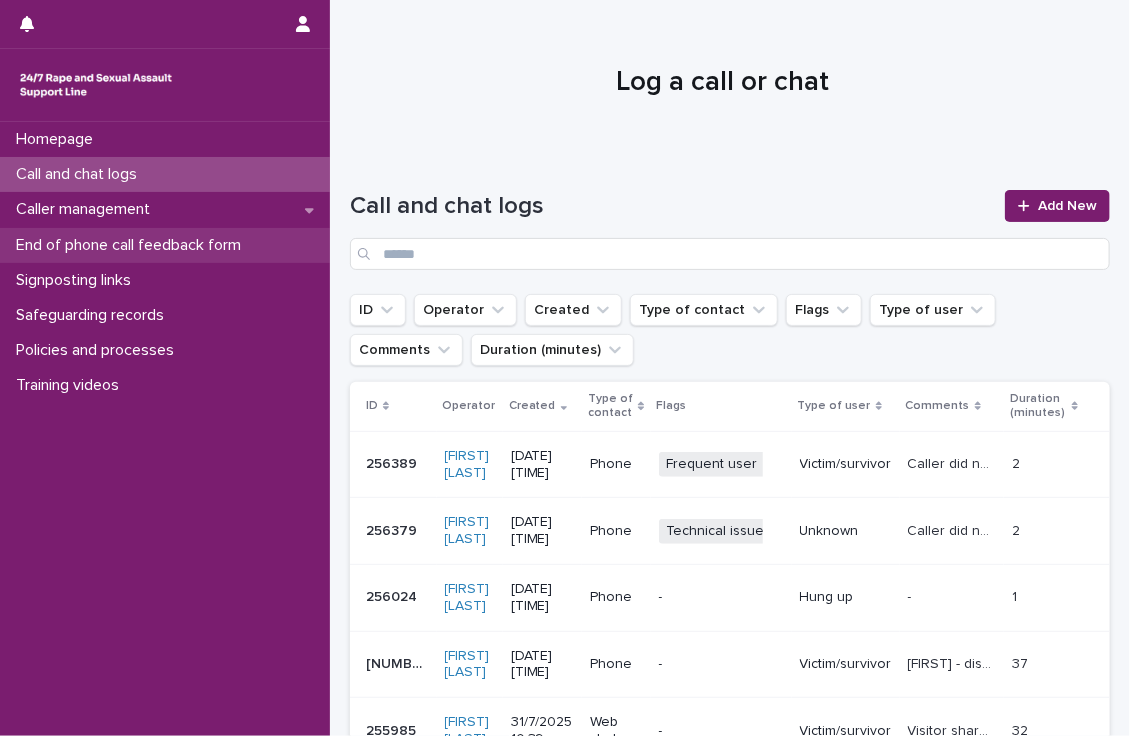 click on "End of phone call feedback form" at bounding box center (132, 245) 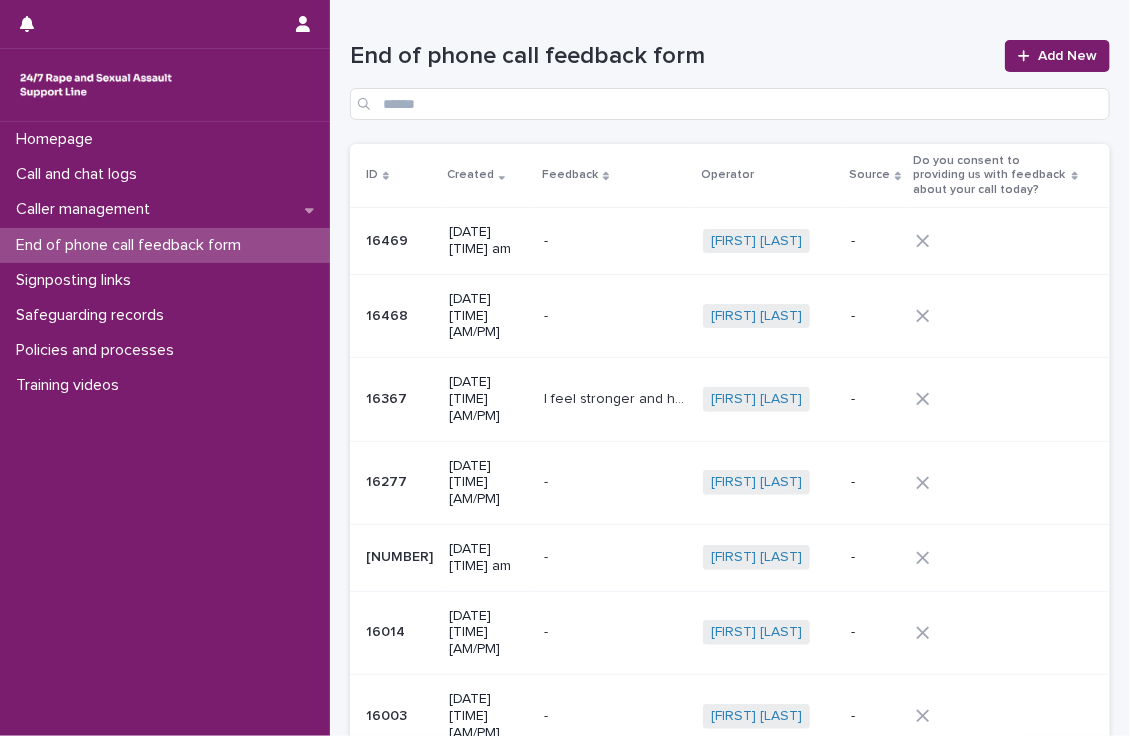 click on "End of phone call feedback form Add New" at bounding box center [730, 72] 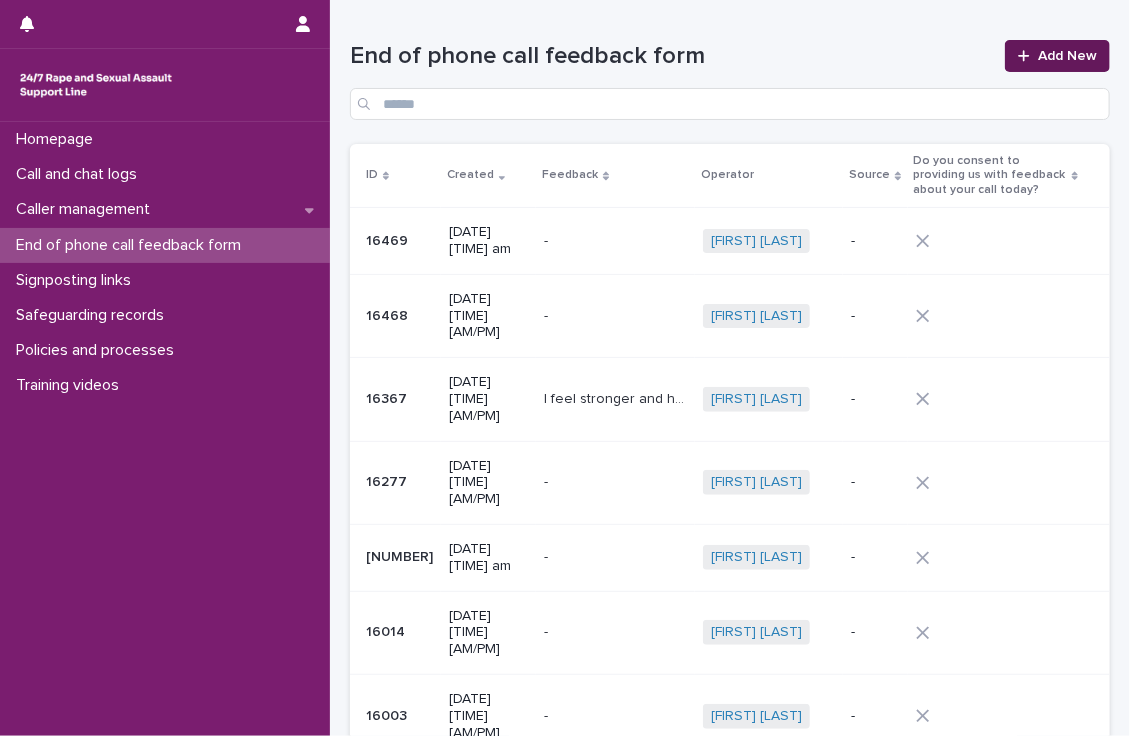 click on "Add New" at bounding box center [1067, 56] 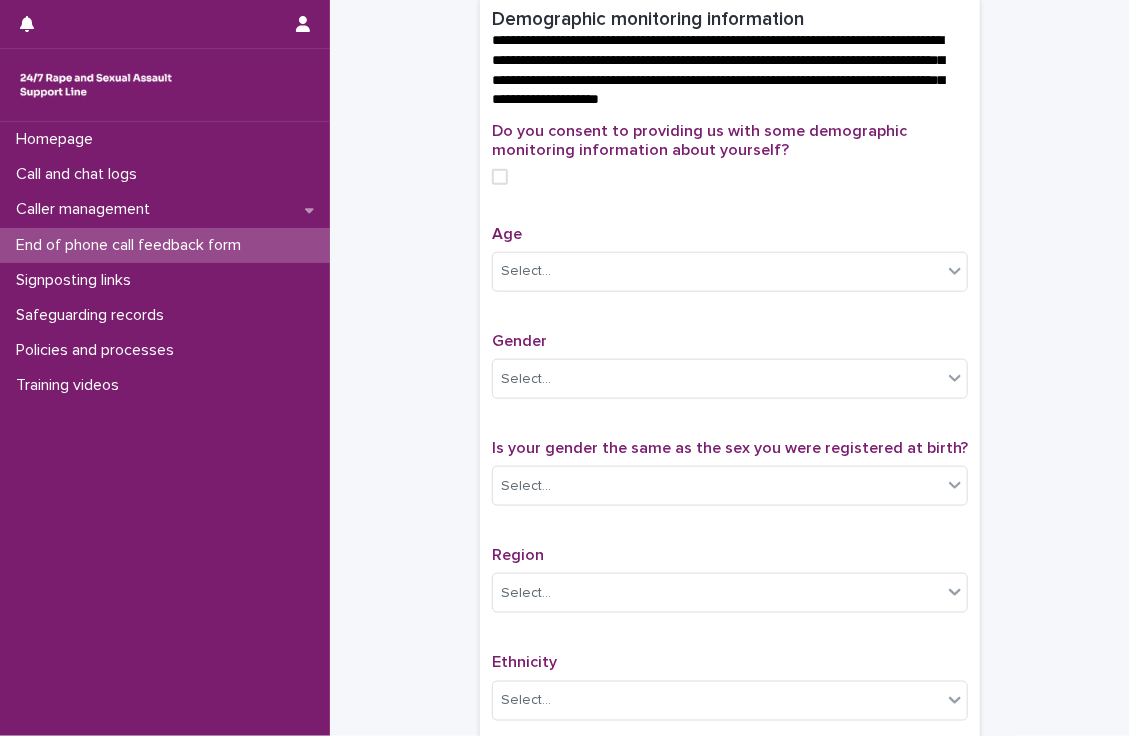 scroll, scrollTop: 658, scrollLeft: 0, axis: vertical 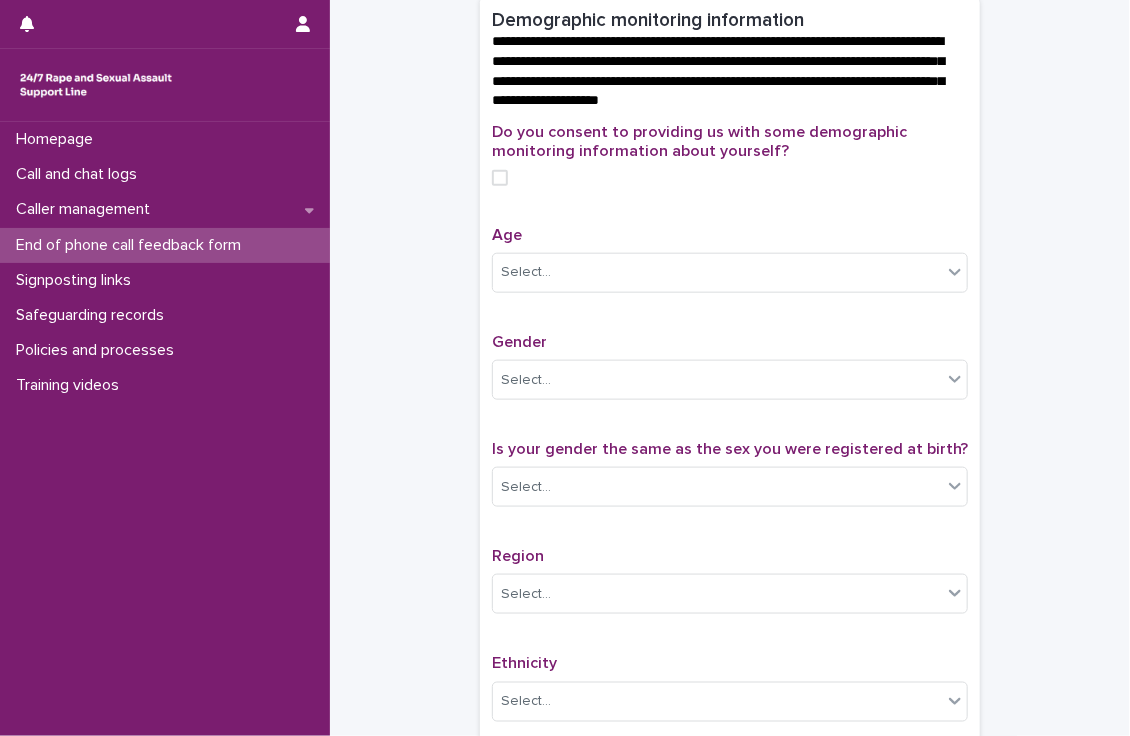 click at bounding box center [500, 178] 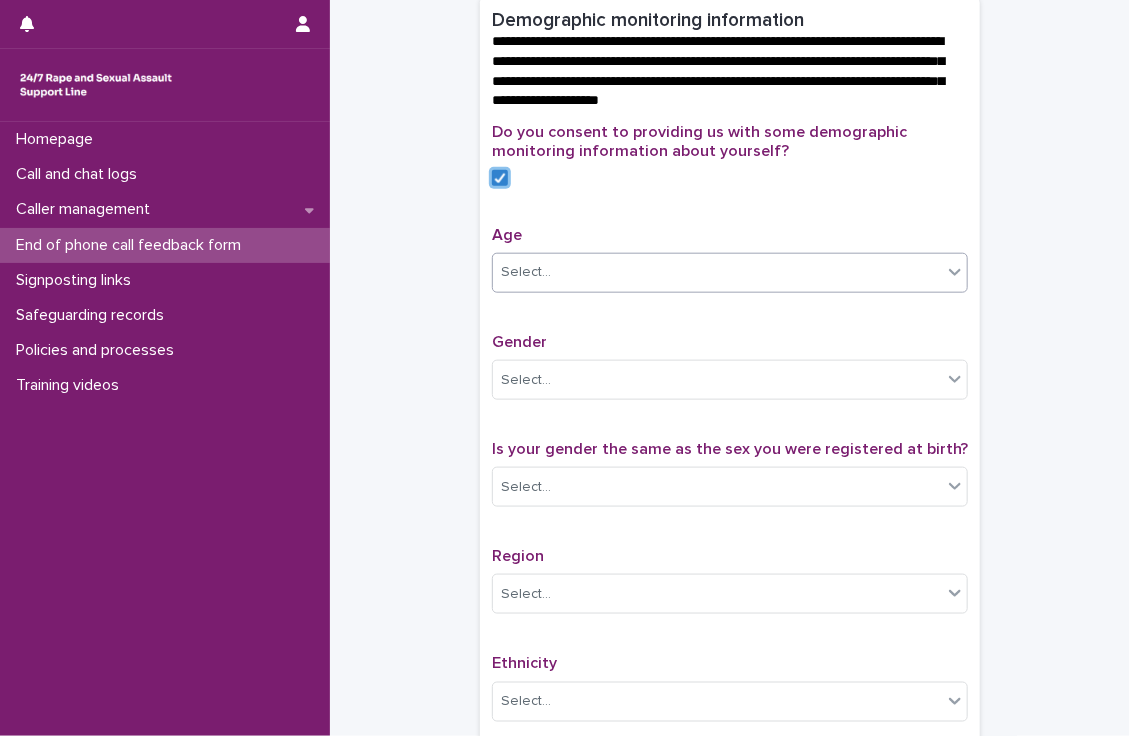 click on "Select..." at bounding box center [717, 272] 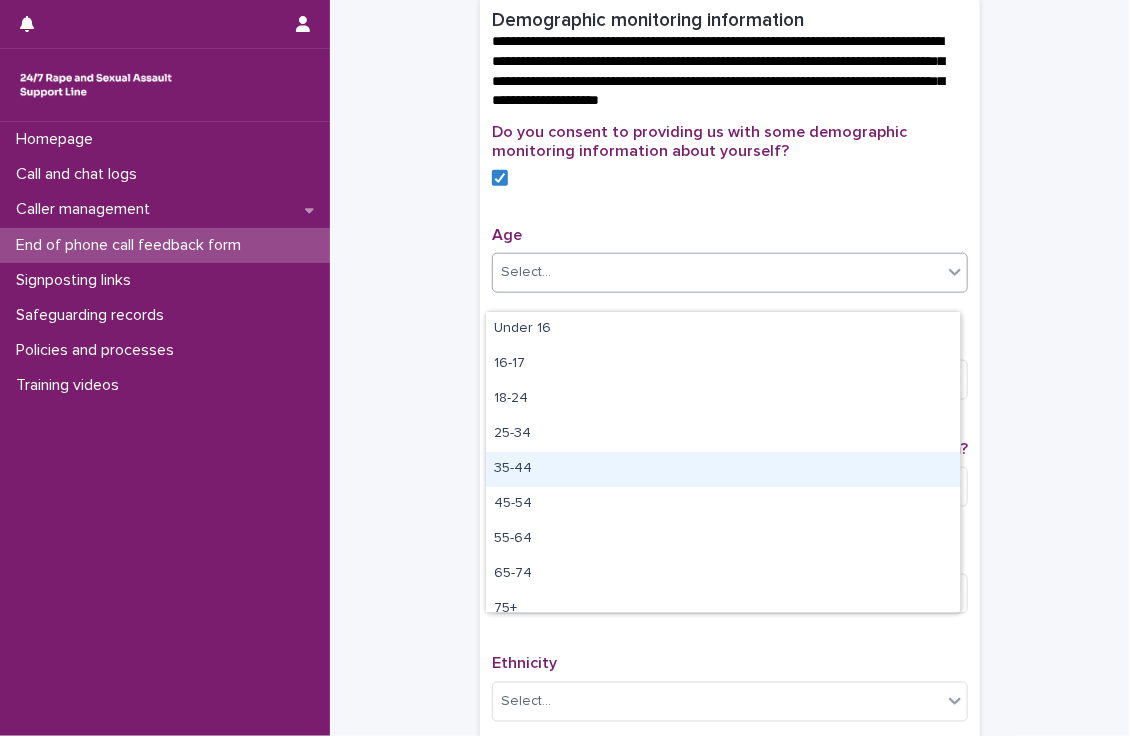 click on "35-44" at bounding box center [723, 469] 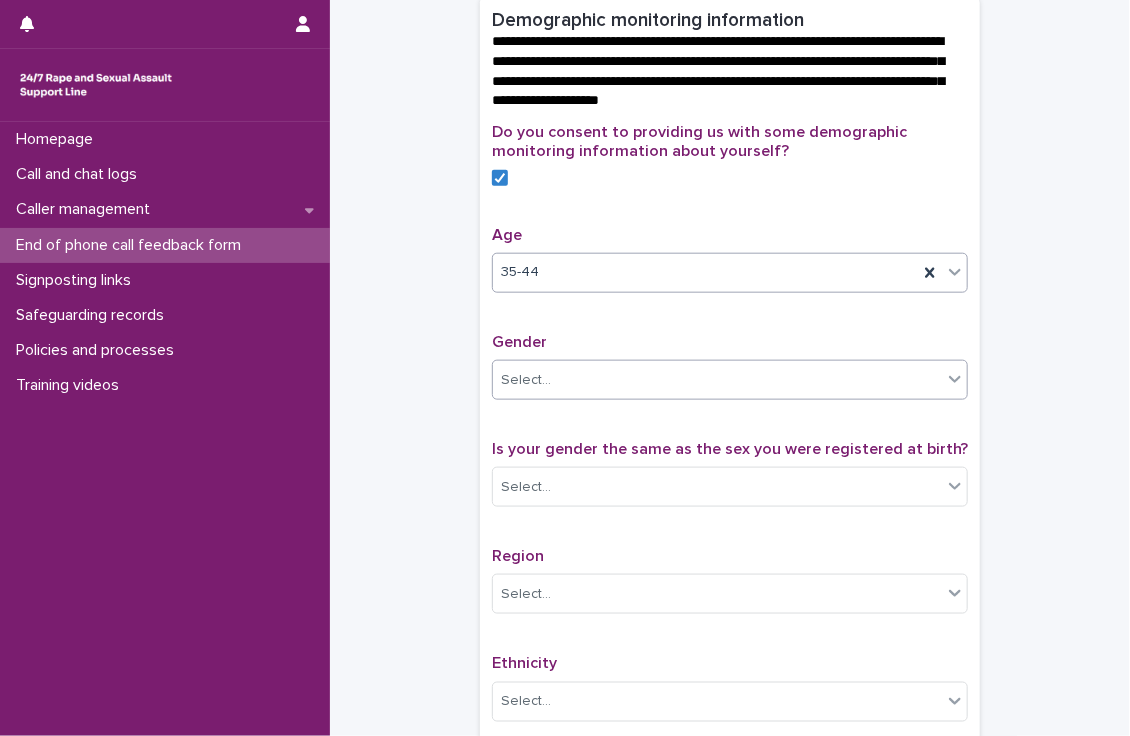 click on "Select..." at bounding box center [717, 380] 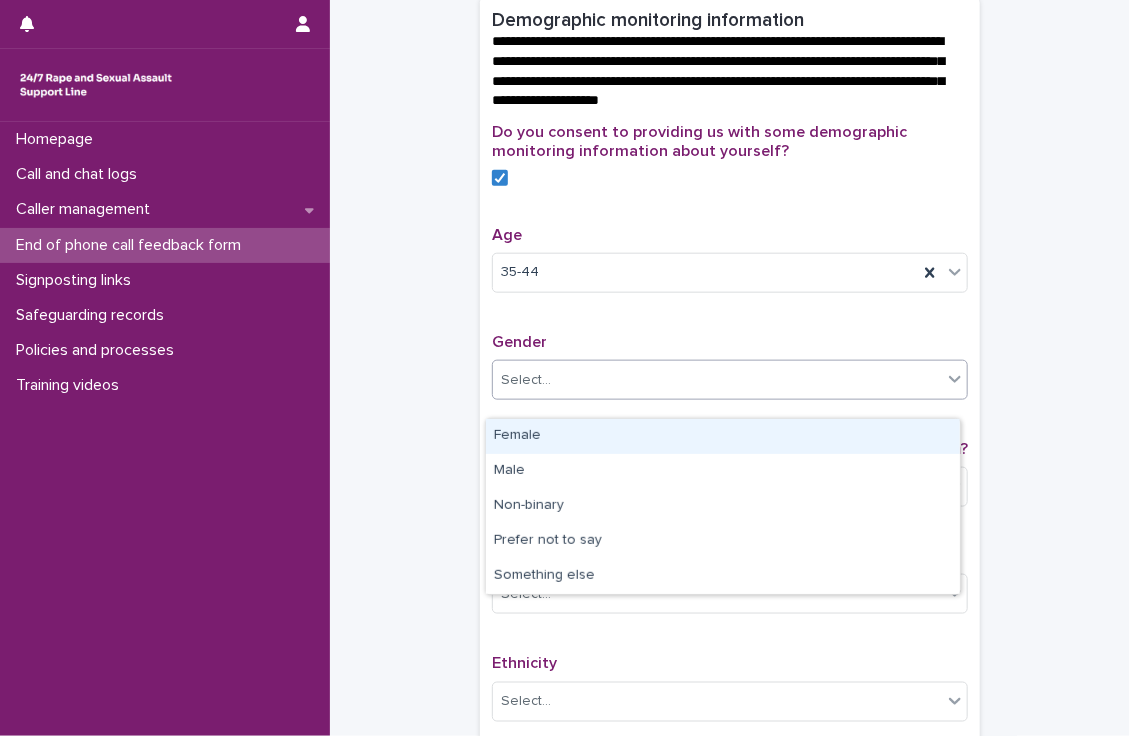 click on "Female" at bounding box center (723, 436) 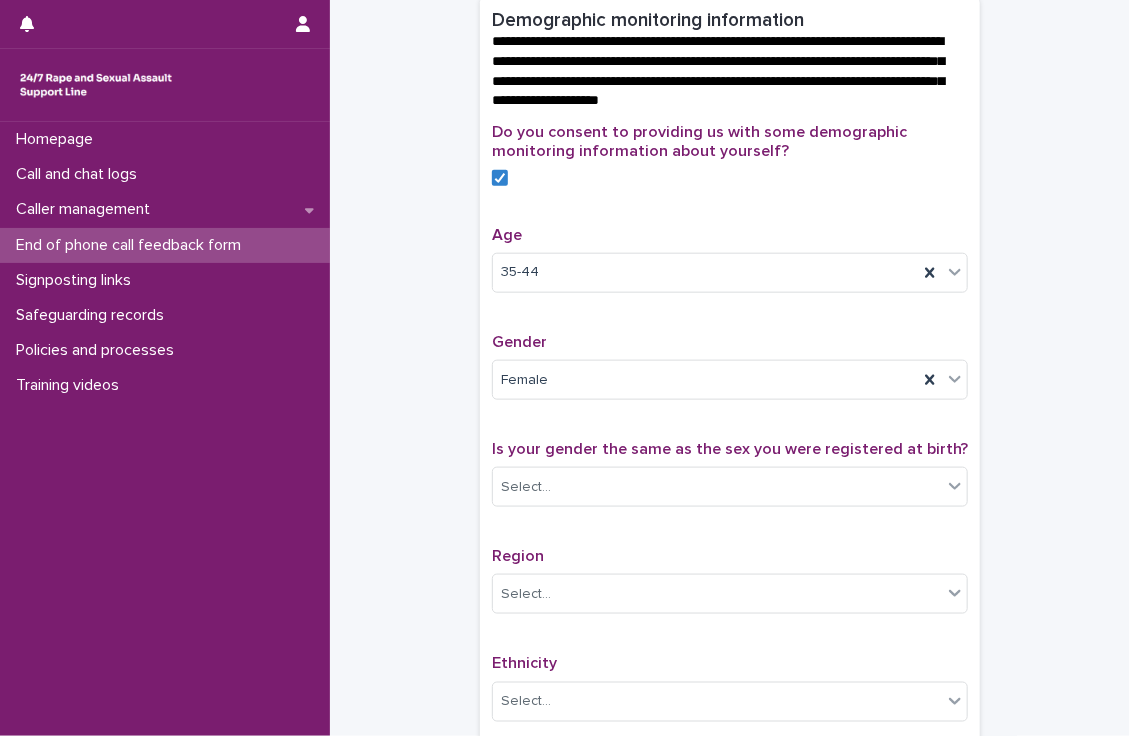 click on "**********" at bounding box center [730, 183] 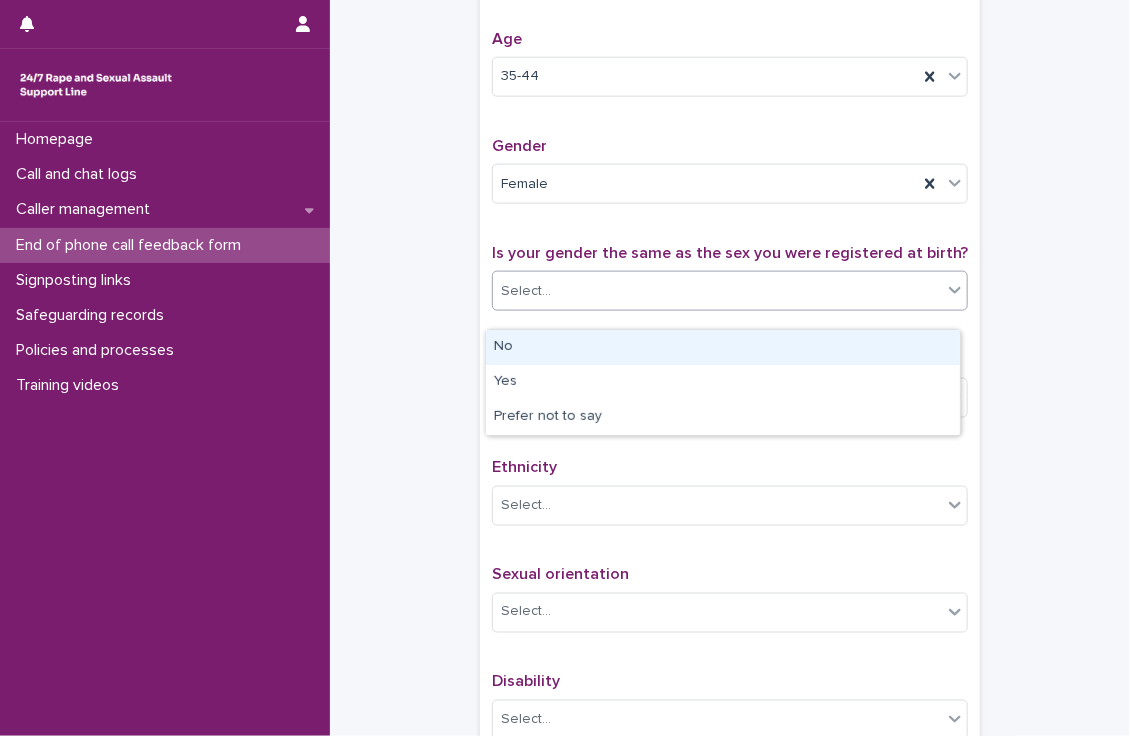 click on "Select..." at bounding box center (717, 291) 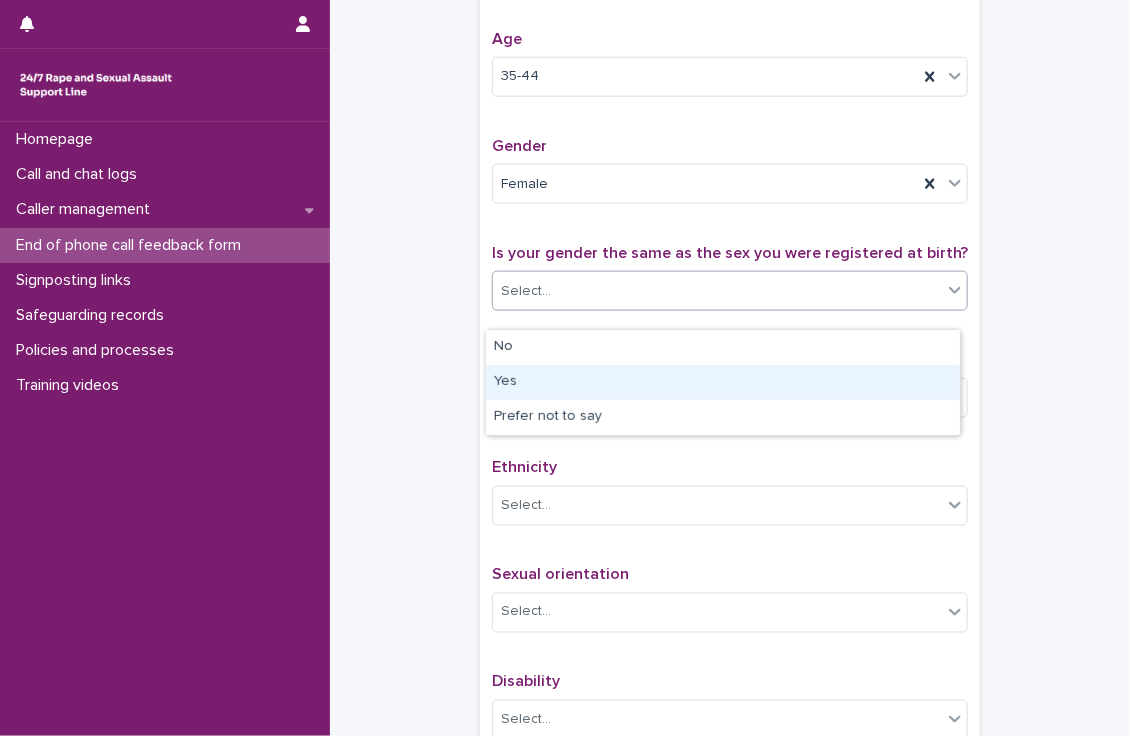 click on "Yes" at bounding box center [723, 382] 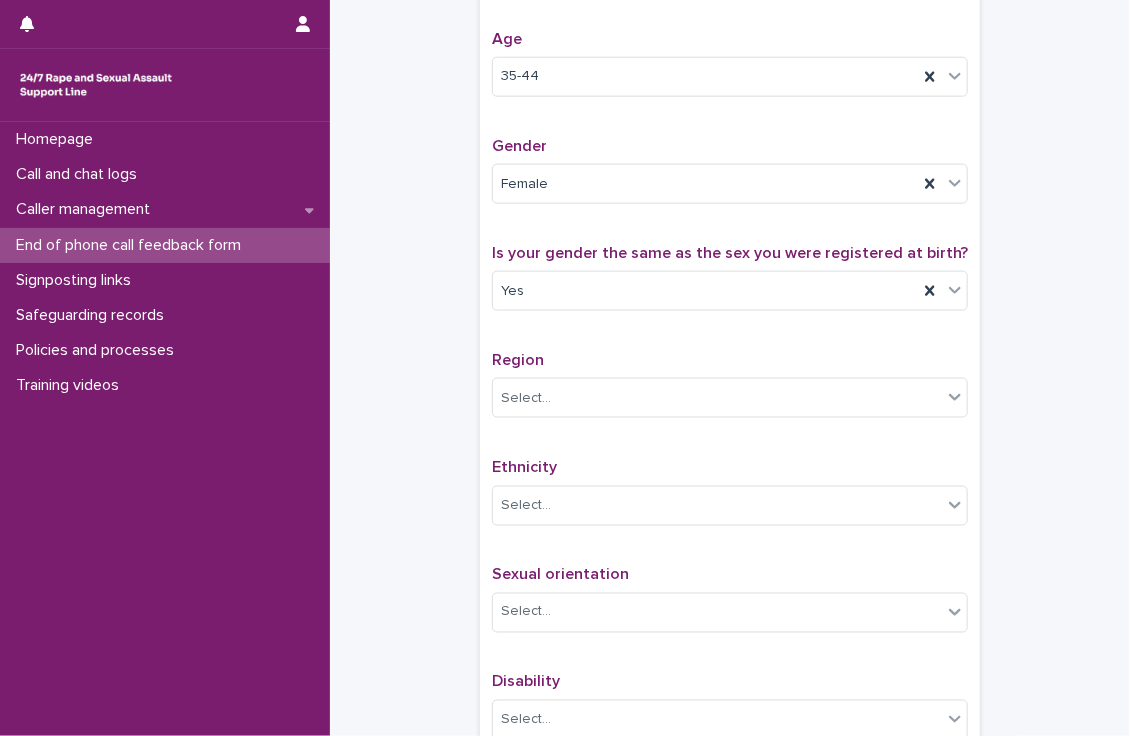 click on "**********" at bounding box center (730, -13) 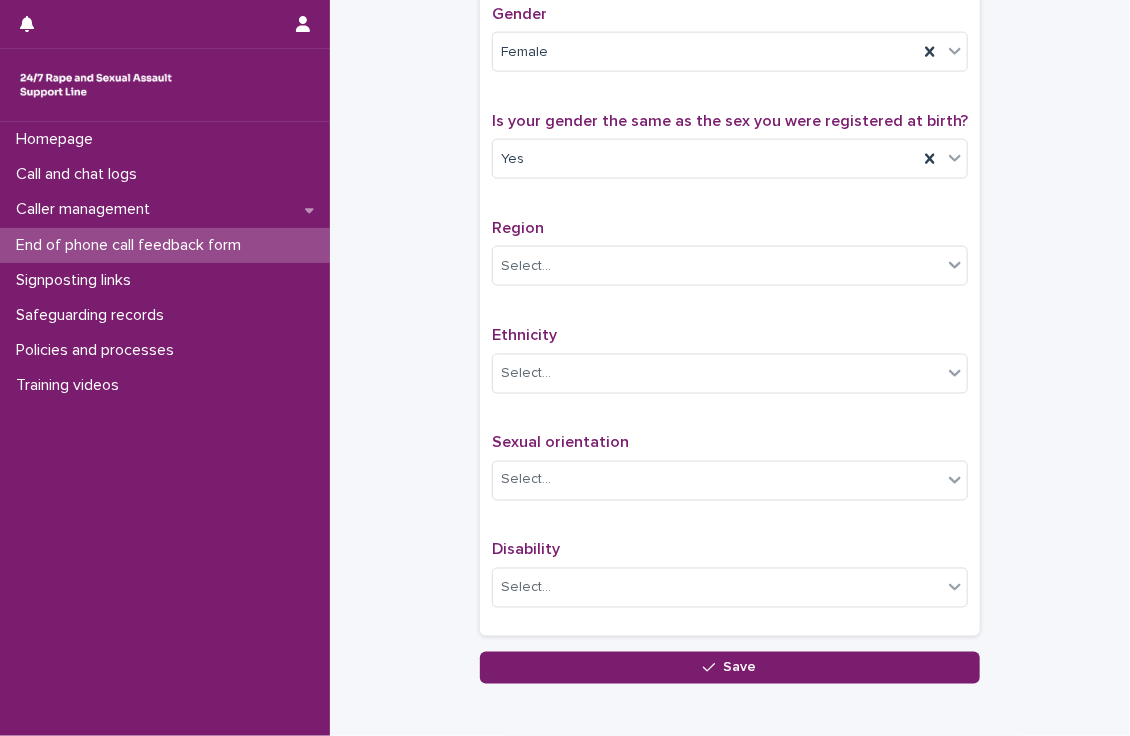 scroll, scrollTop: 1004, scrollLeft: 0, axis: vertical 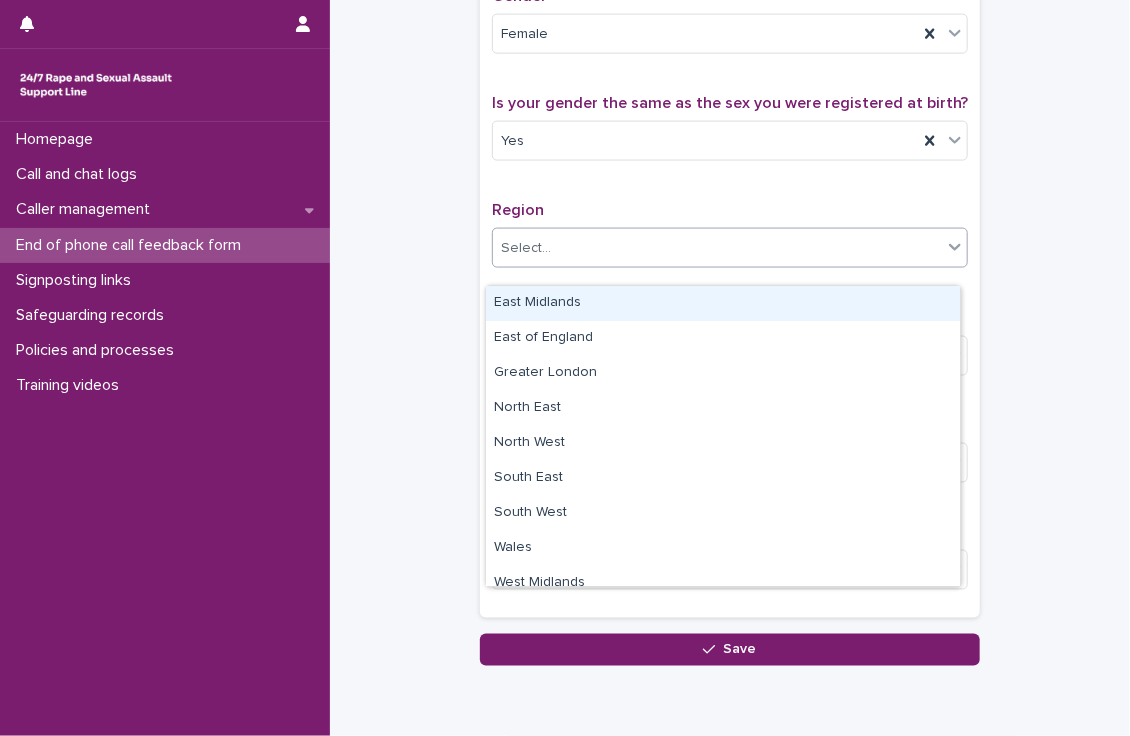 click on "Select..." at bounding box center (717, 248) 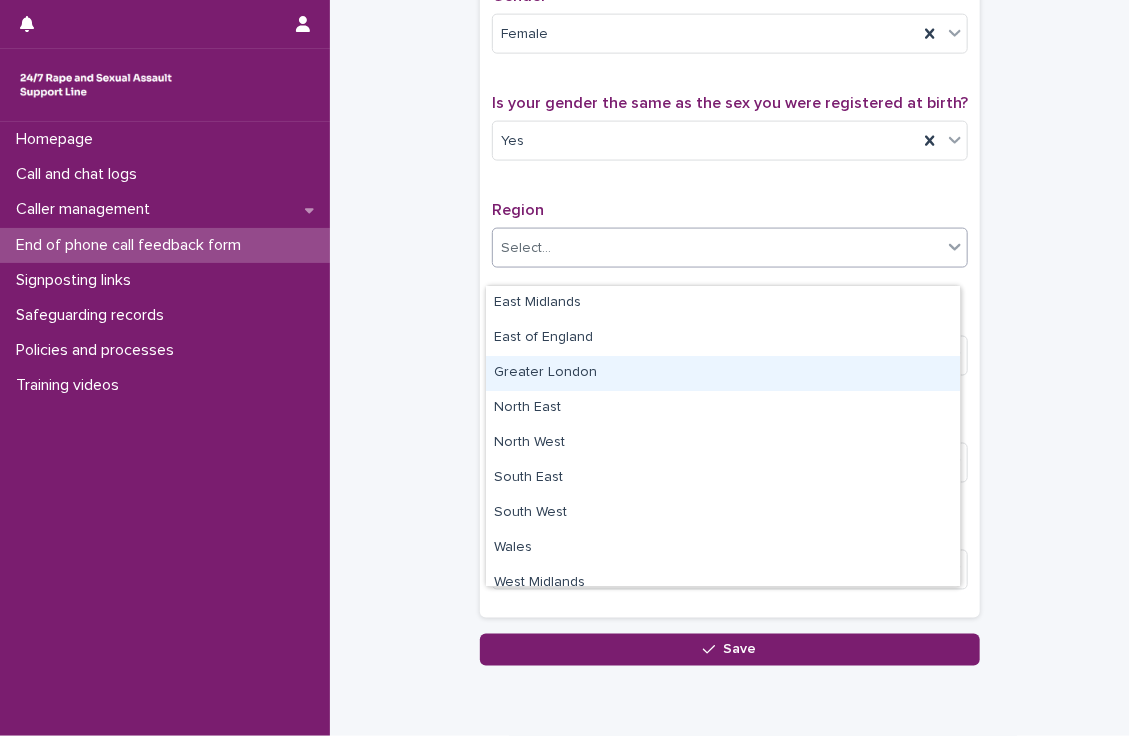 click on "Greater London" at bounding box center (723, 373) 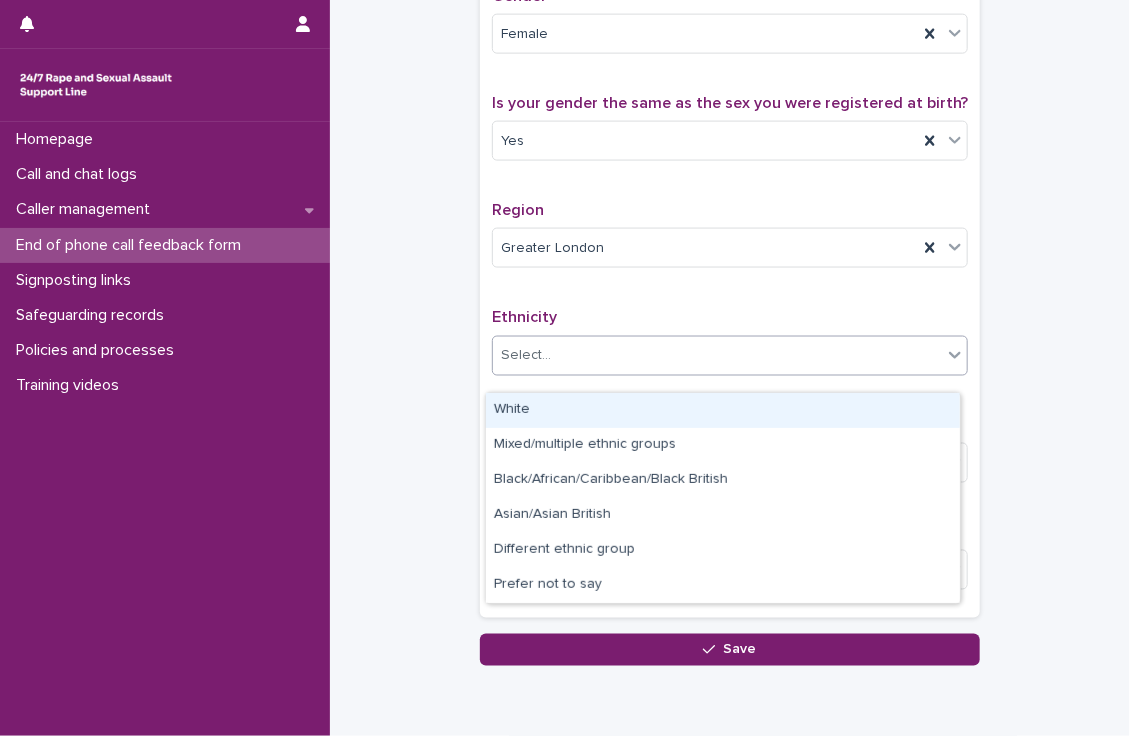 click on "Select..." at bounding box center (717, 355) 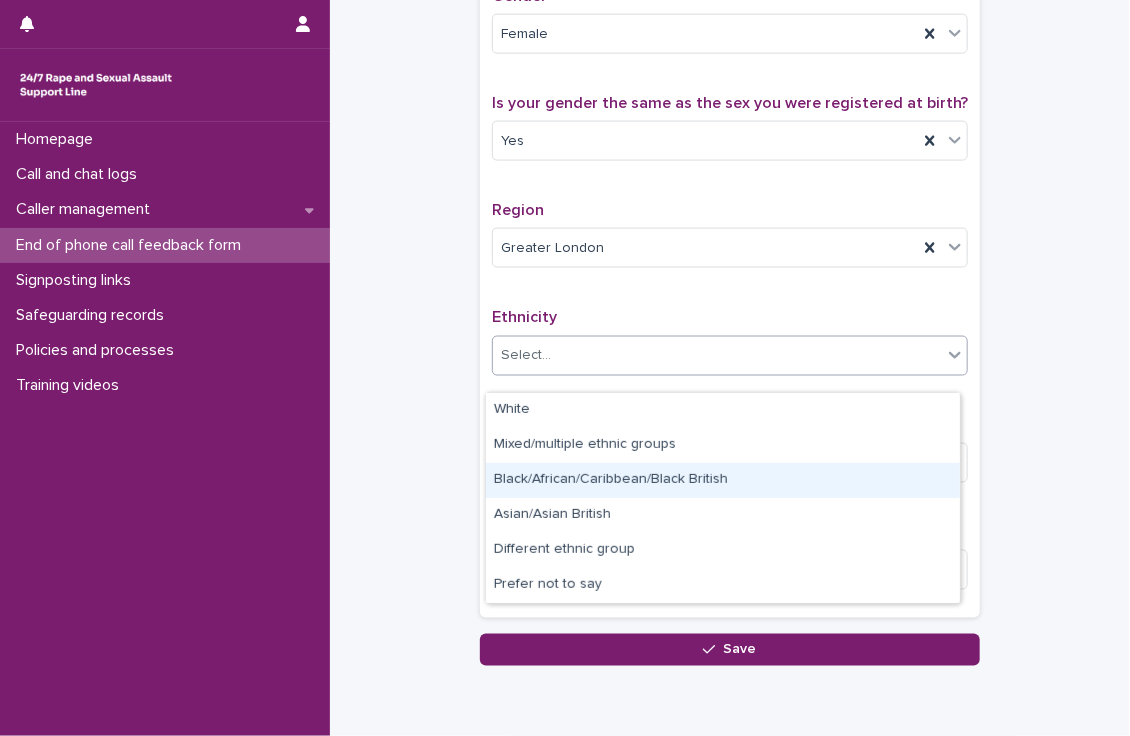 click on "Black/African/Caribbean/Black British" at bounding box center (723, 480) 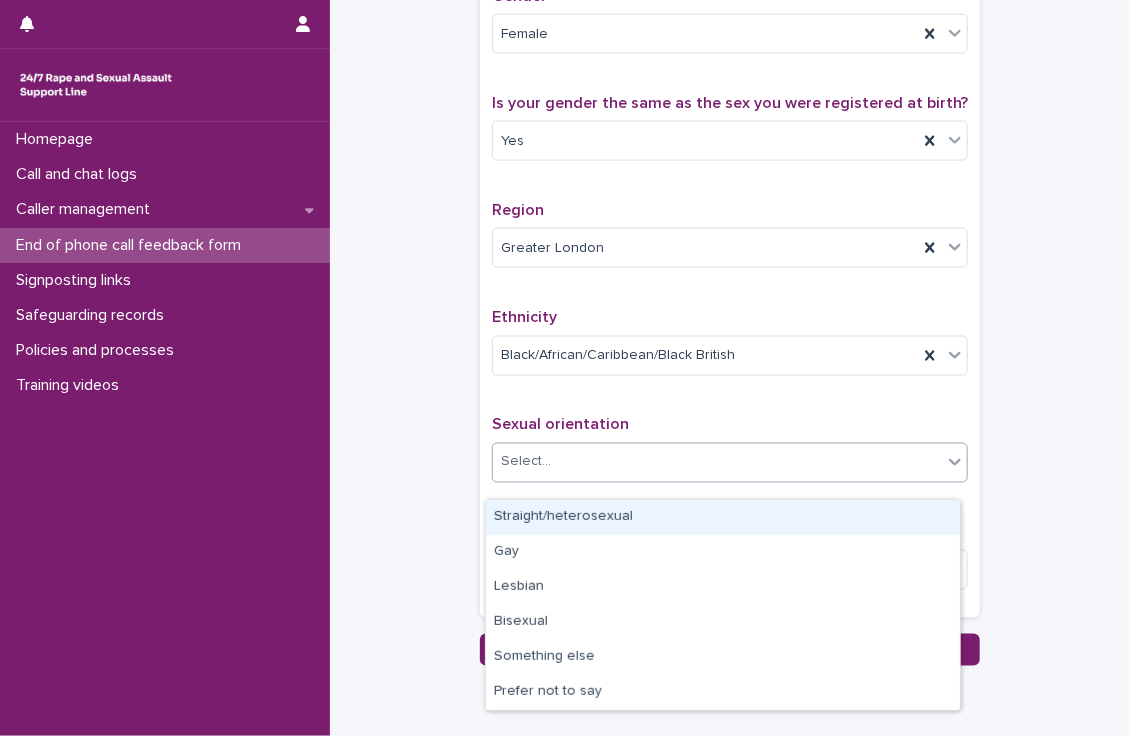 click on "Select..." at bounding box center (717, 462) 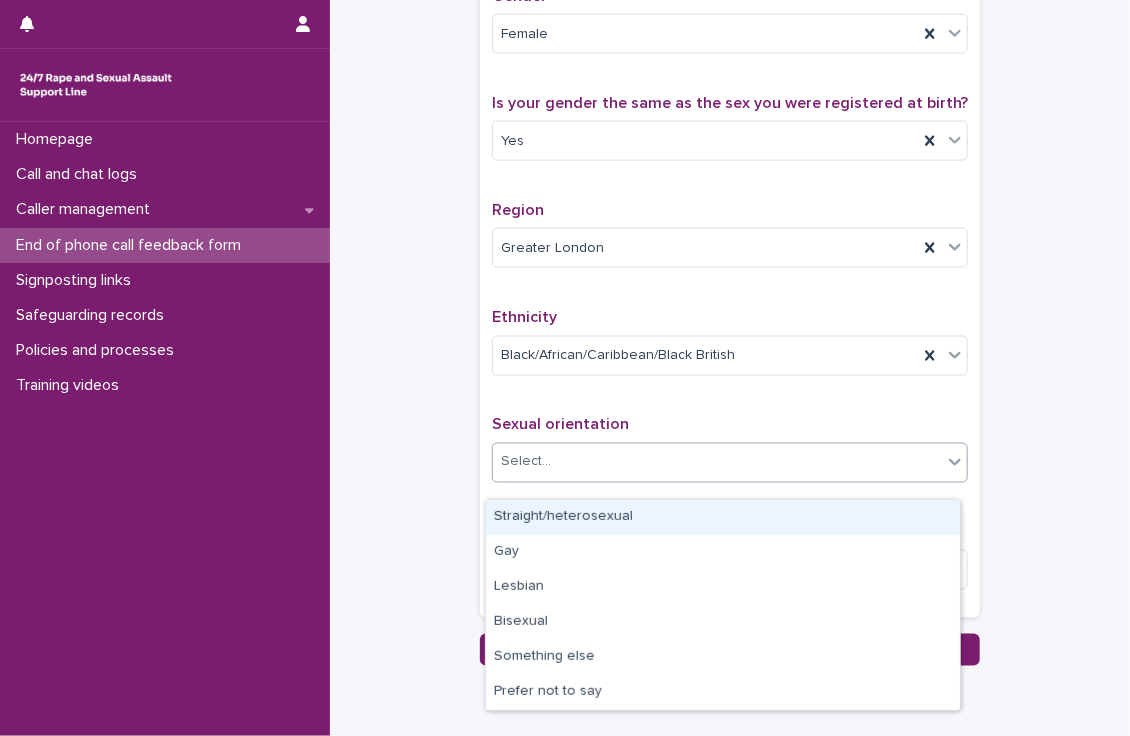 click on "Straight/heterosexual" at bounding box center (723, 517) 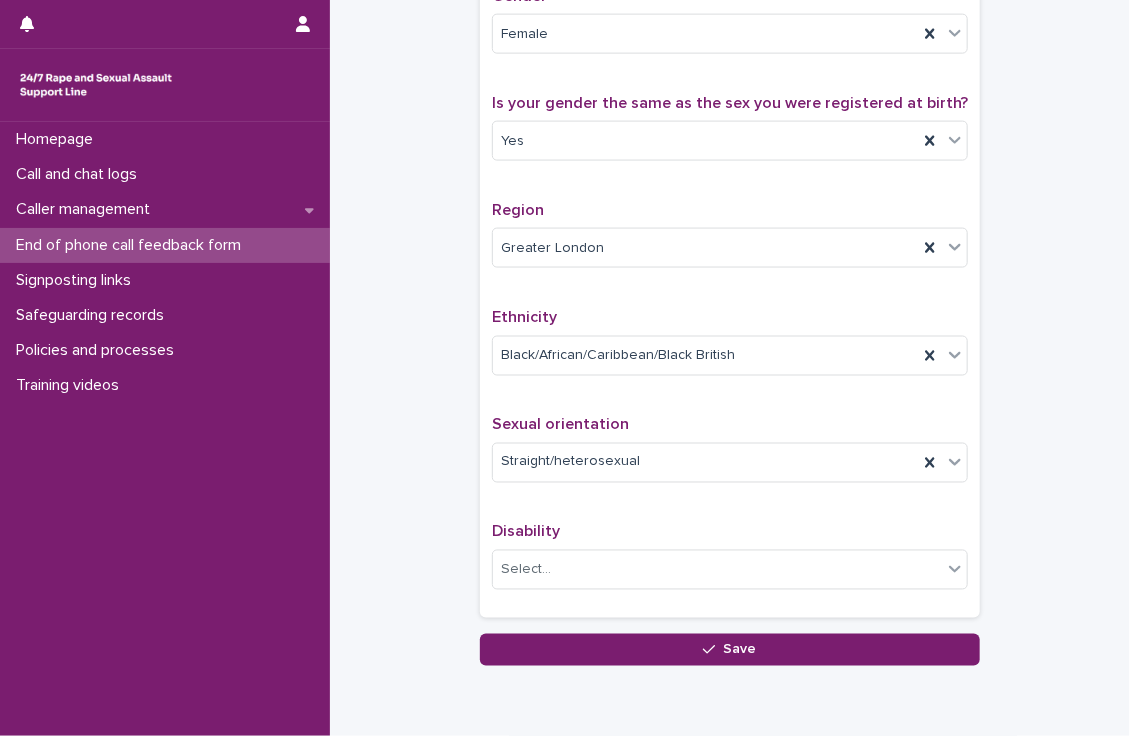 click on "**********" at bounding box center (730, -163) 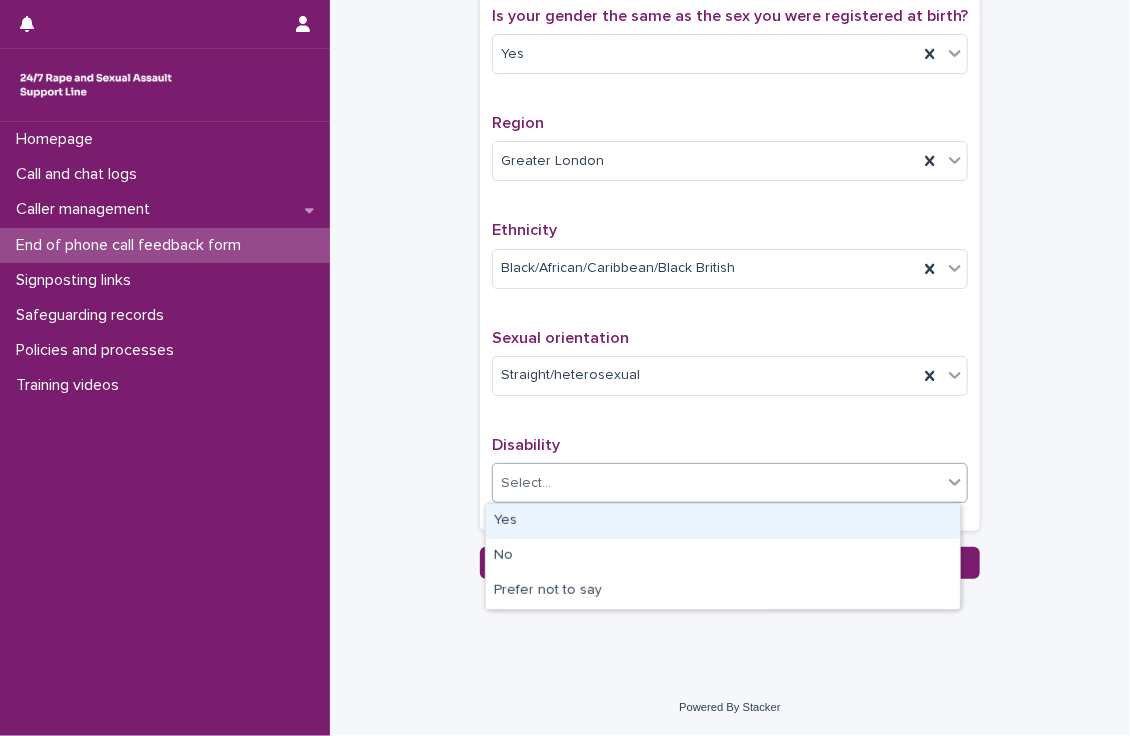 click on "Select..." at bounding box center (717, 483) 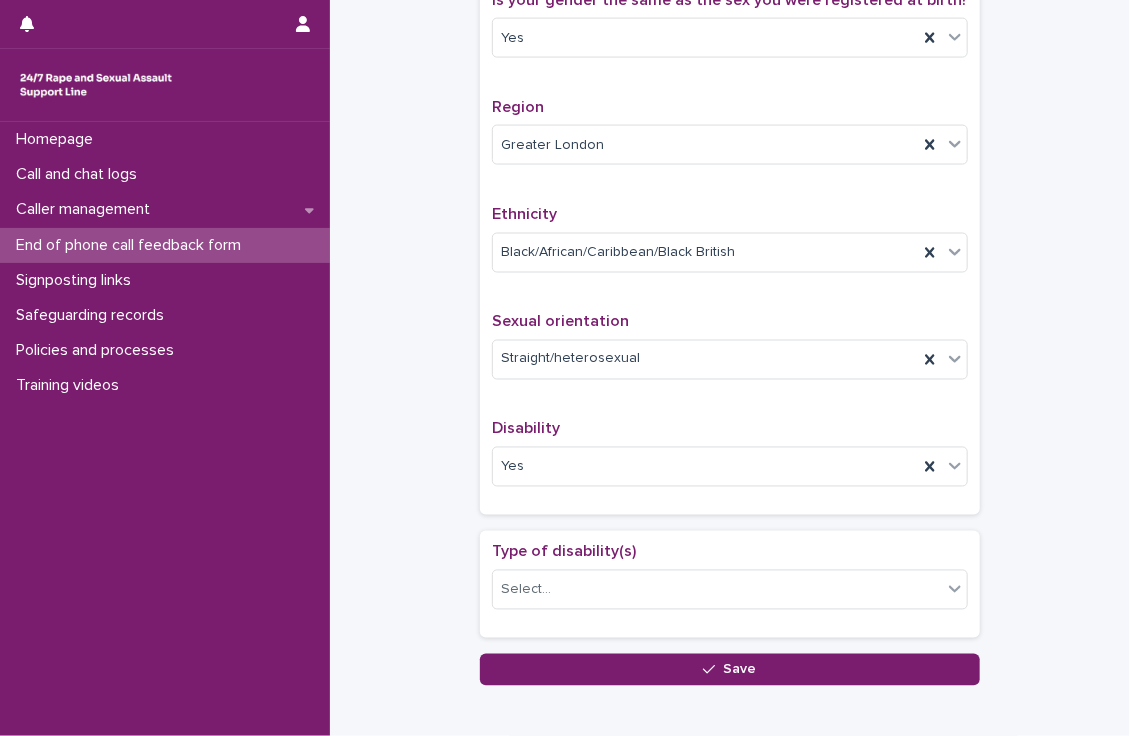 click on "**********" at bounding box center (730, -205) 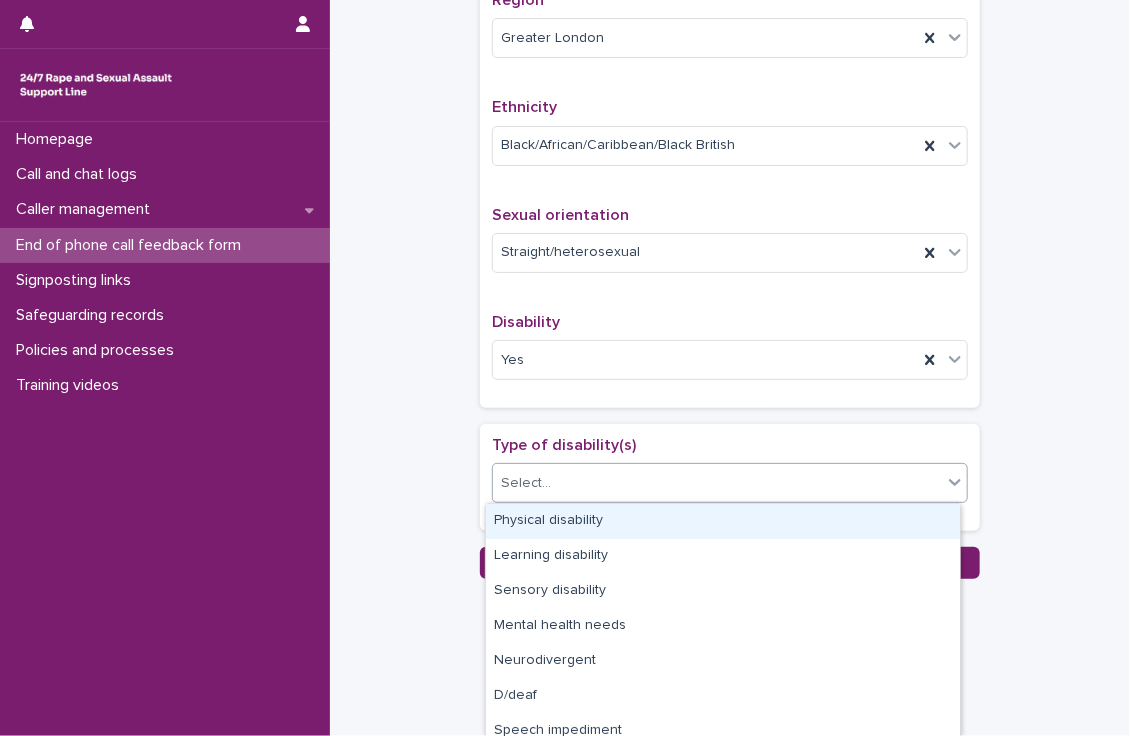 click on "Select..." at bounding box center [717, 483] 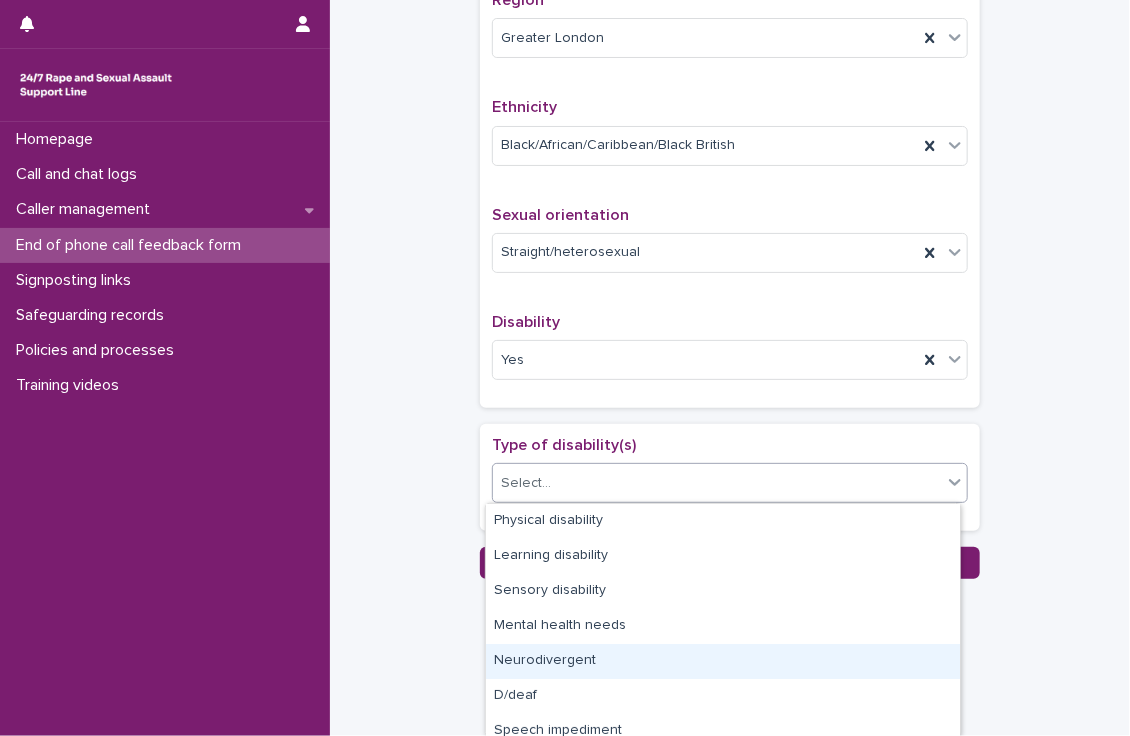 click on "Neurodivergent" at bounding box center (723, 661) 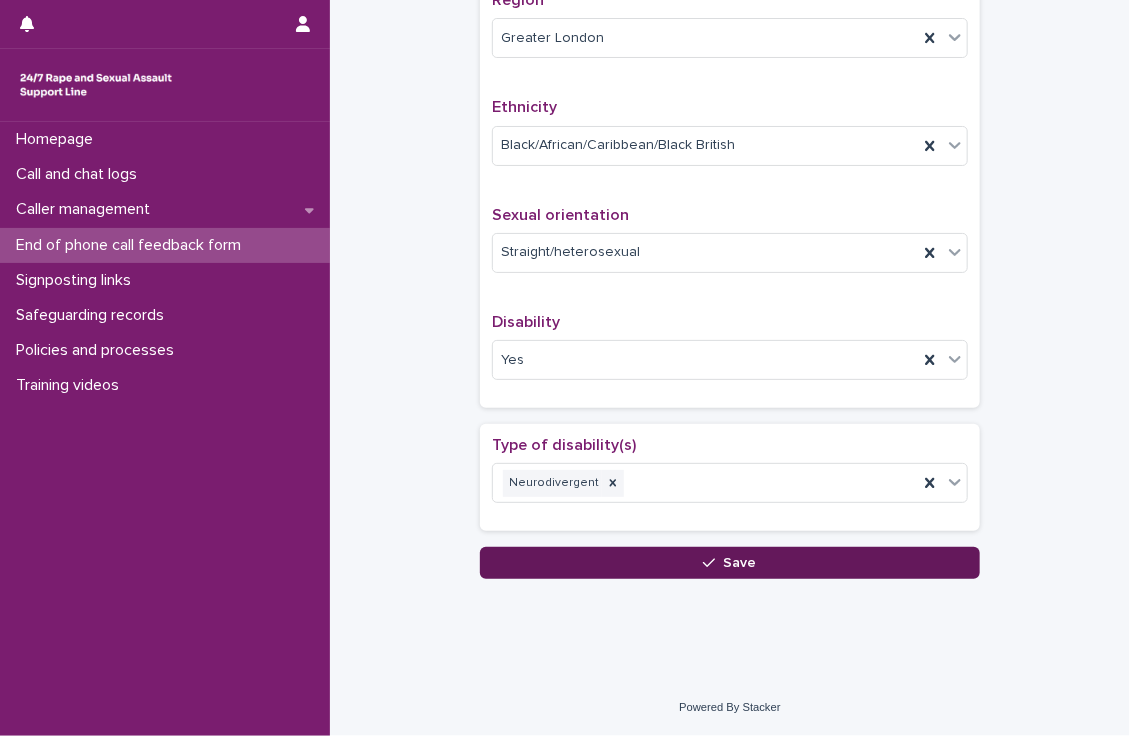 click on "Save" at bounding box center [740, 563] 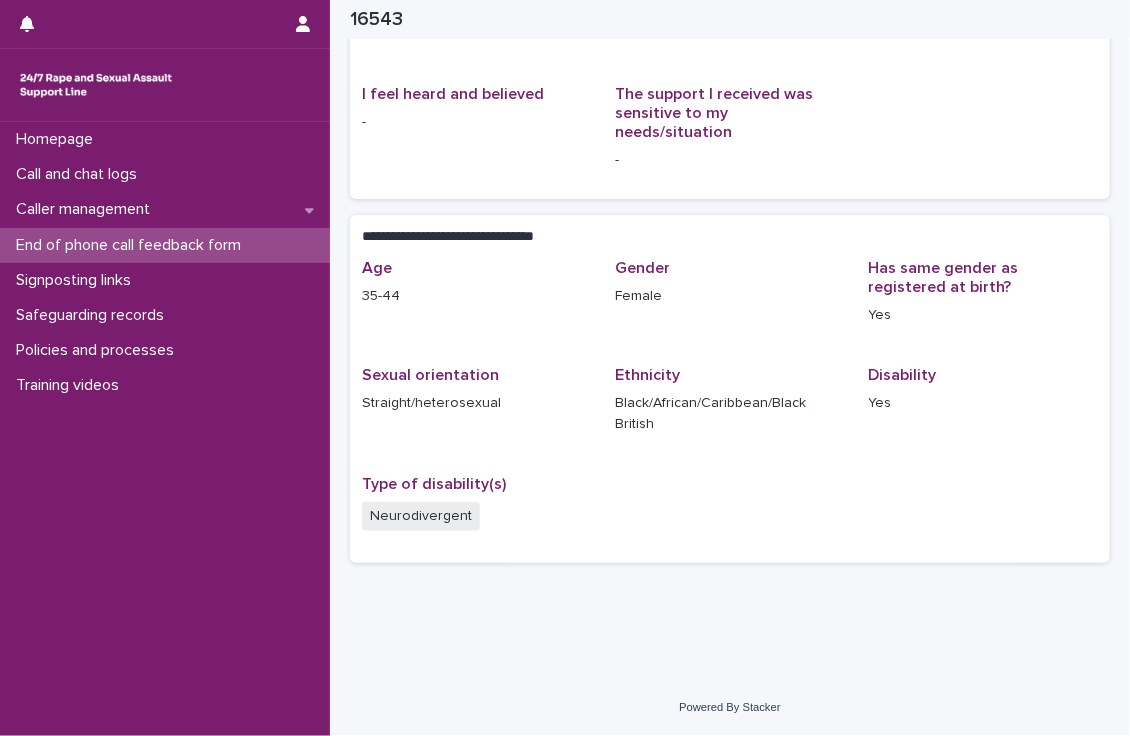 scroll, scrollTop: 219, scrollLeft: 0, axis: vertical 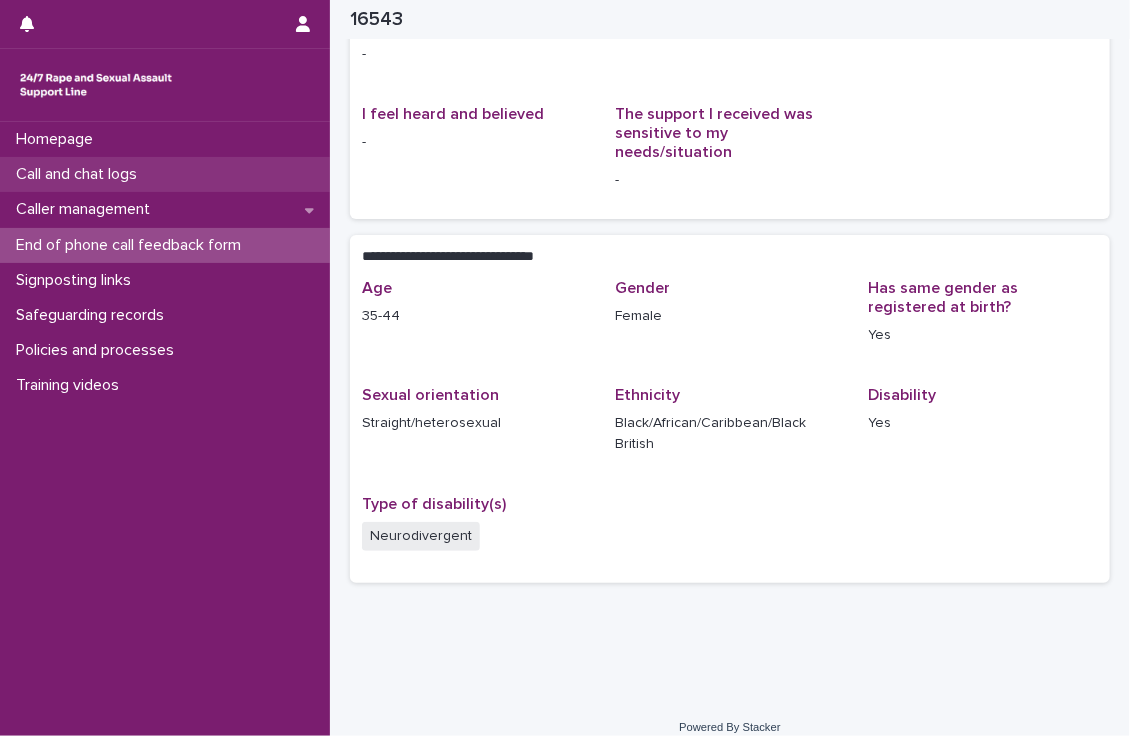 click on "Call and chat logs" at bounding box center [165, 174] 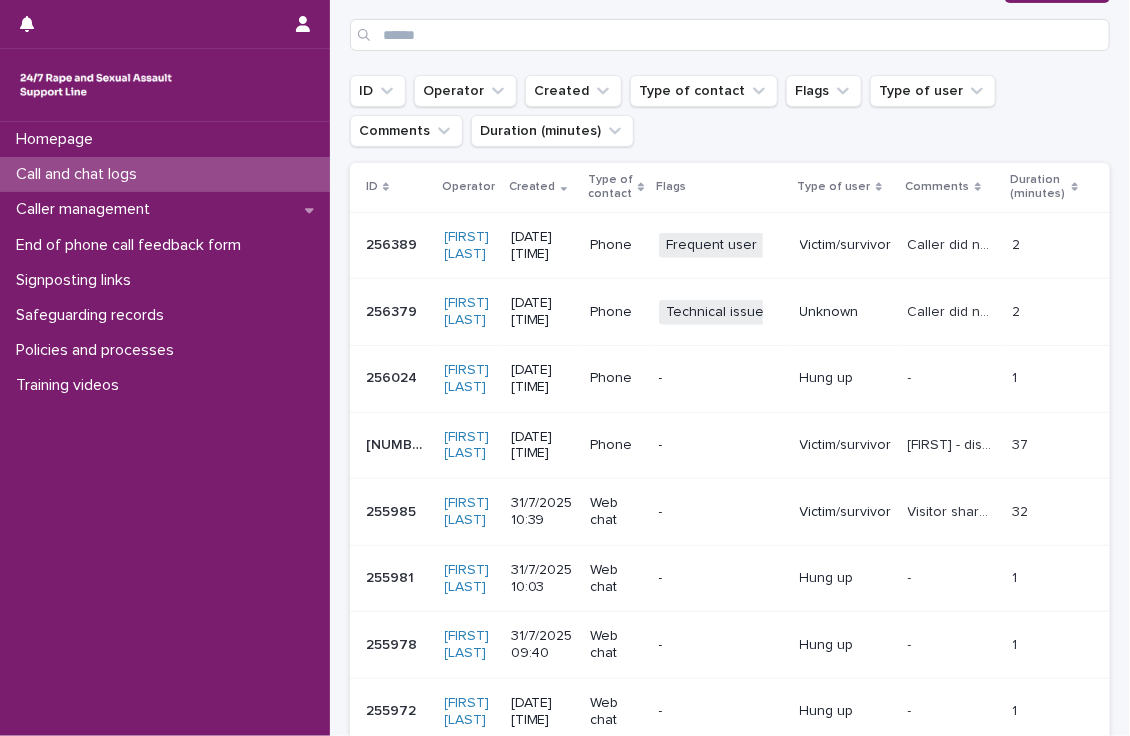 scroll, scrollTop: 0, scrollLeft: 0, axis: both 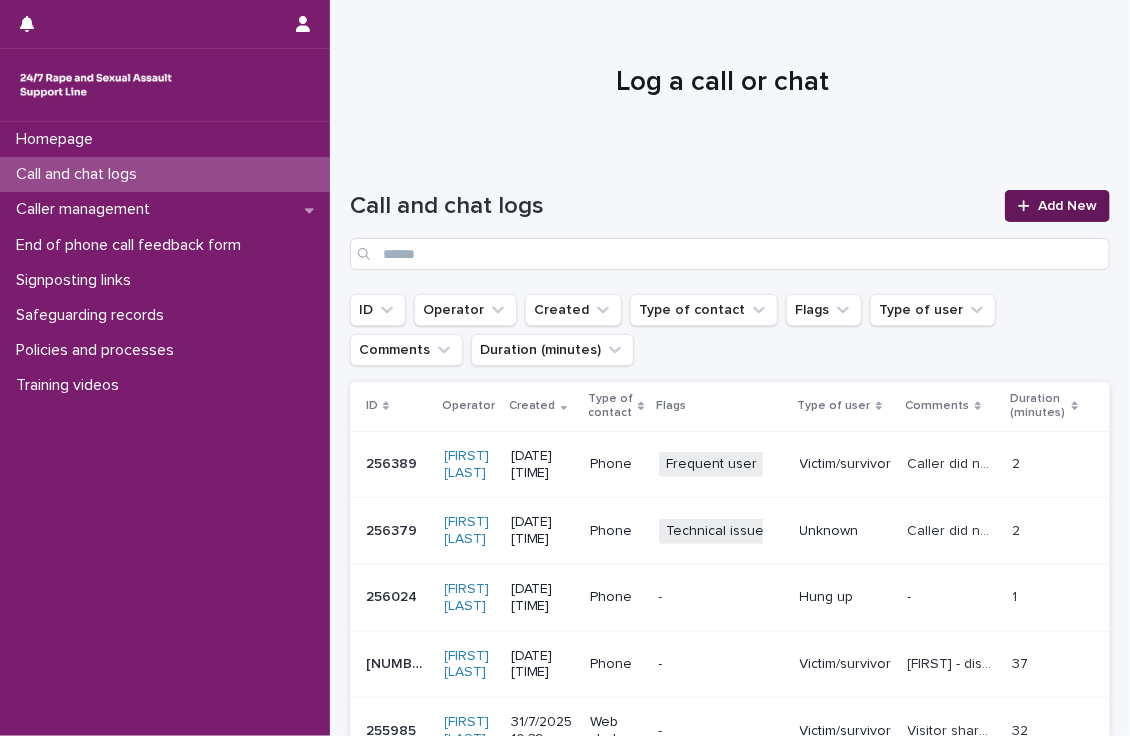 click on "Add New" at bounding box center [1067, 206] 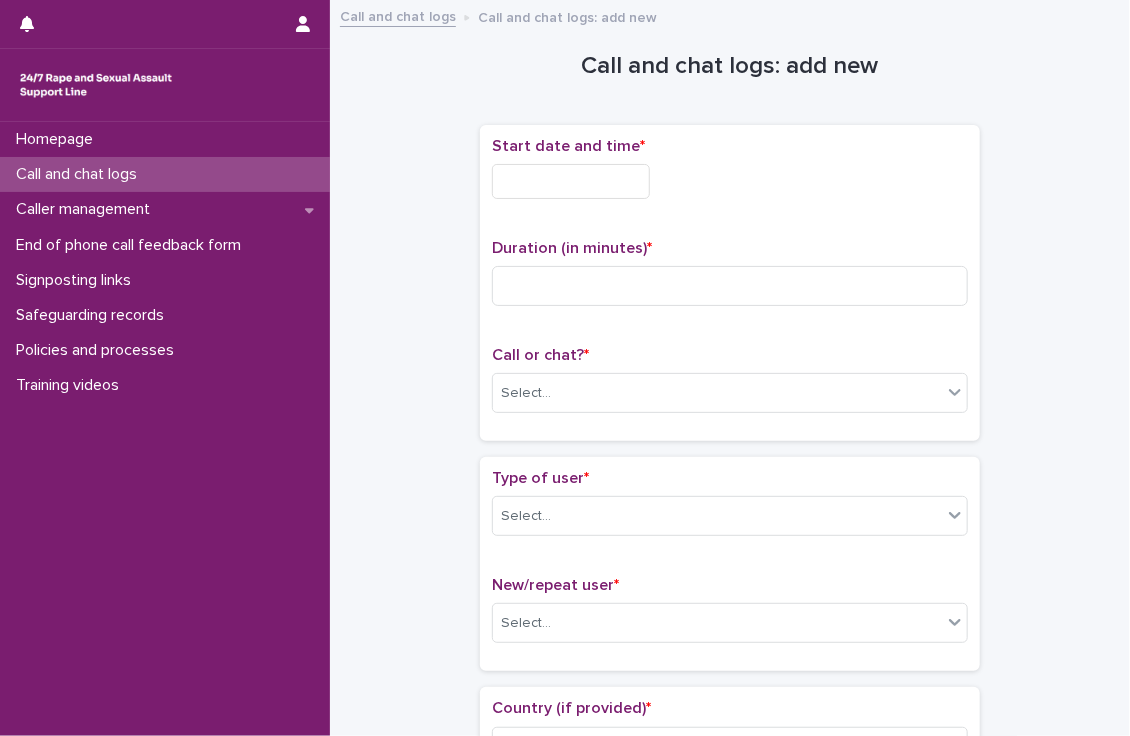 click at bounding box center [571, 181] 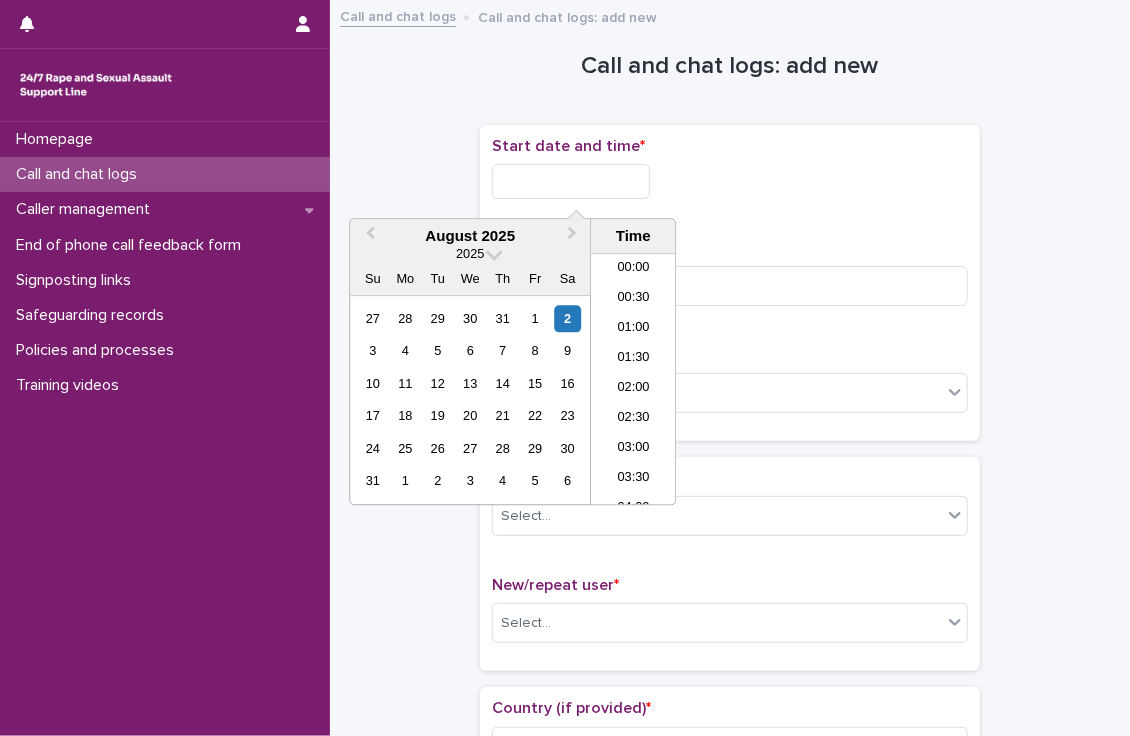 scroll, scrollTop: 550, scrollLeft: 0, axis: vertical 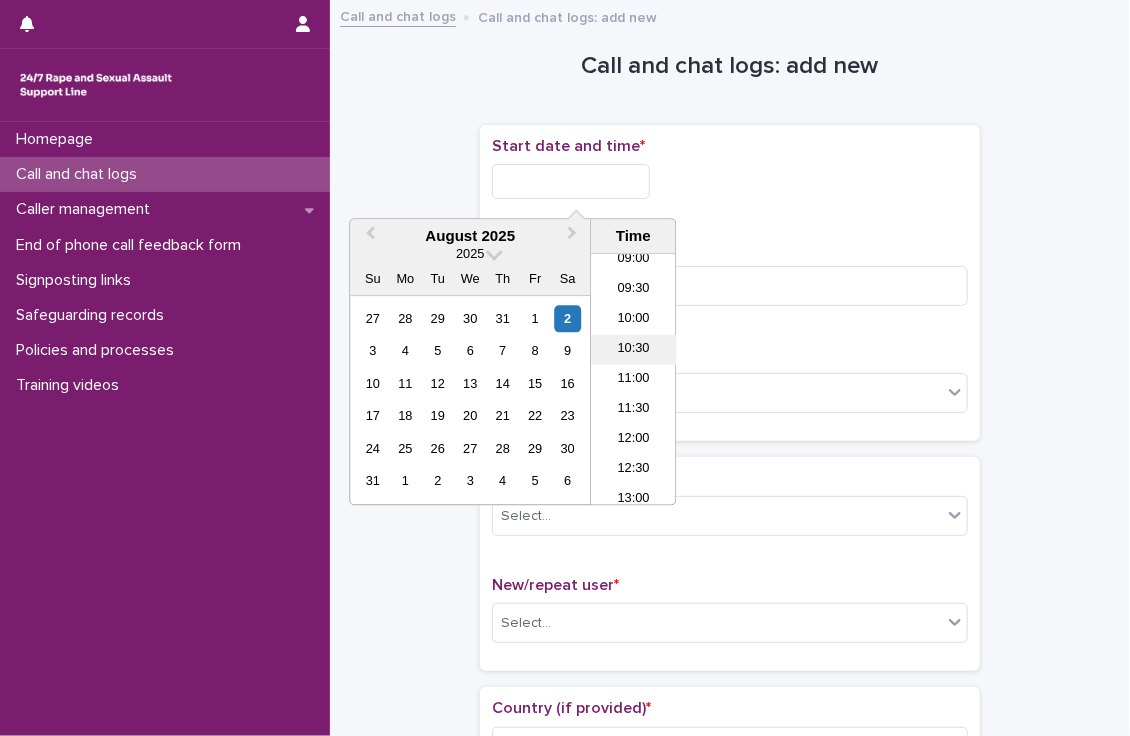 click on "10:30" at bounding box center (633, 350) 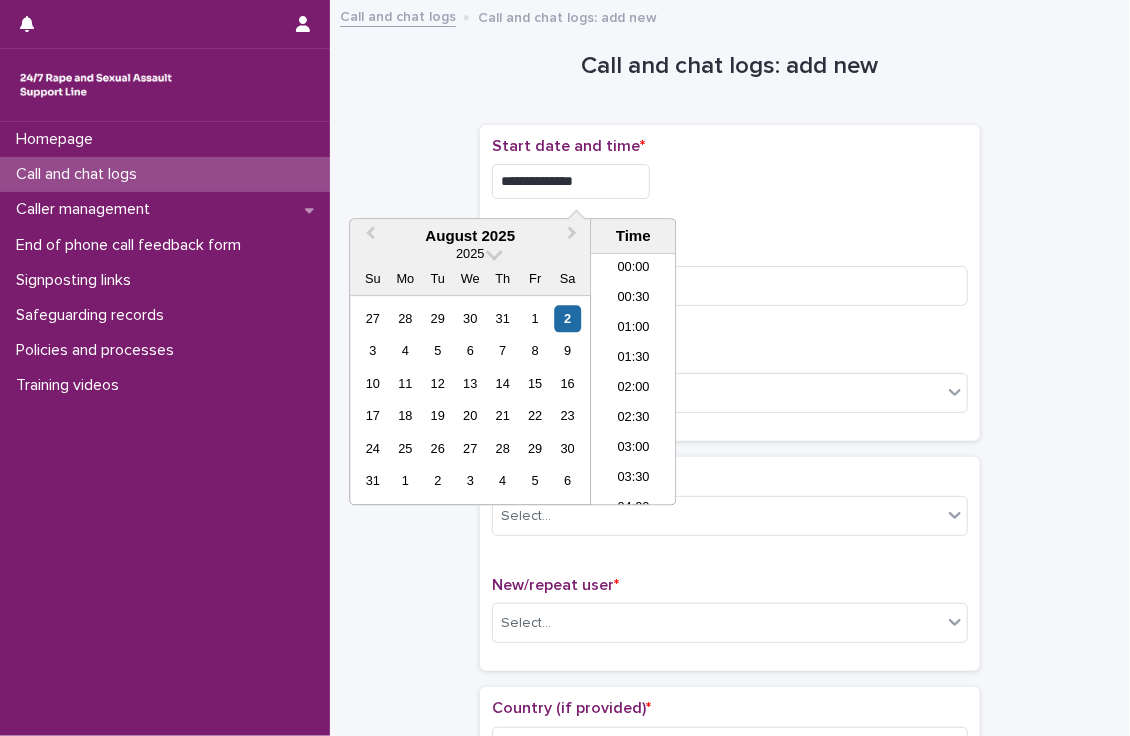 click on "**********" at bounding box center (571, 181) 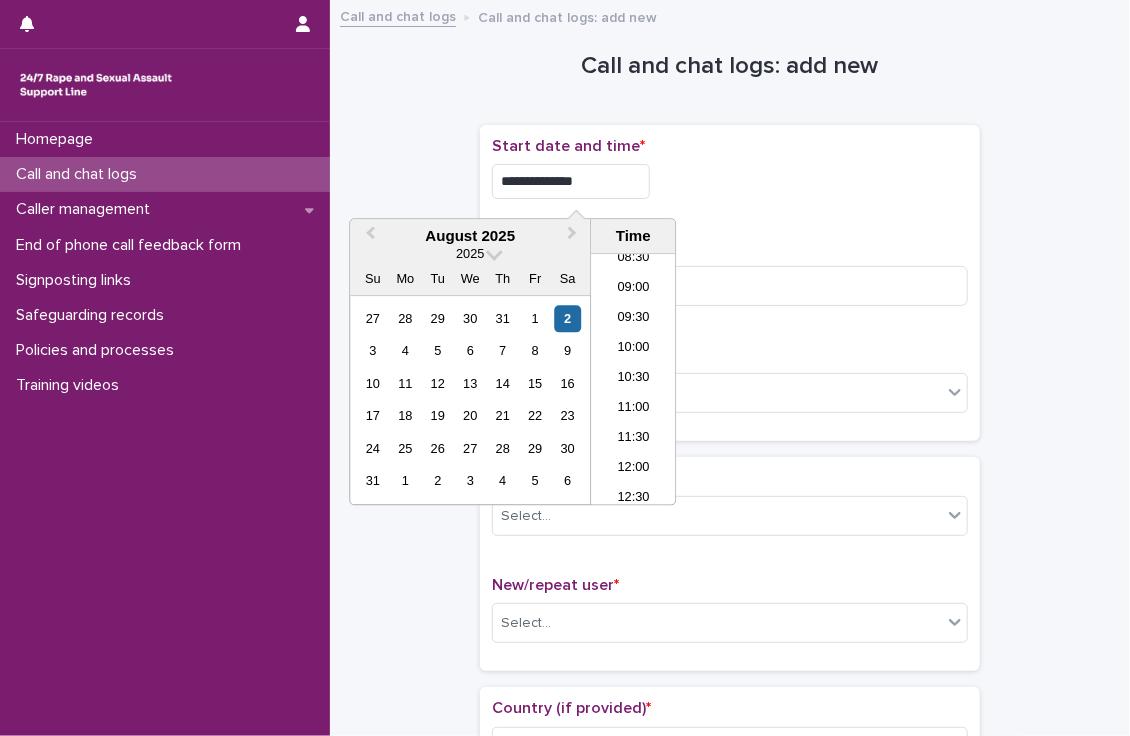 type on "**********" 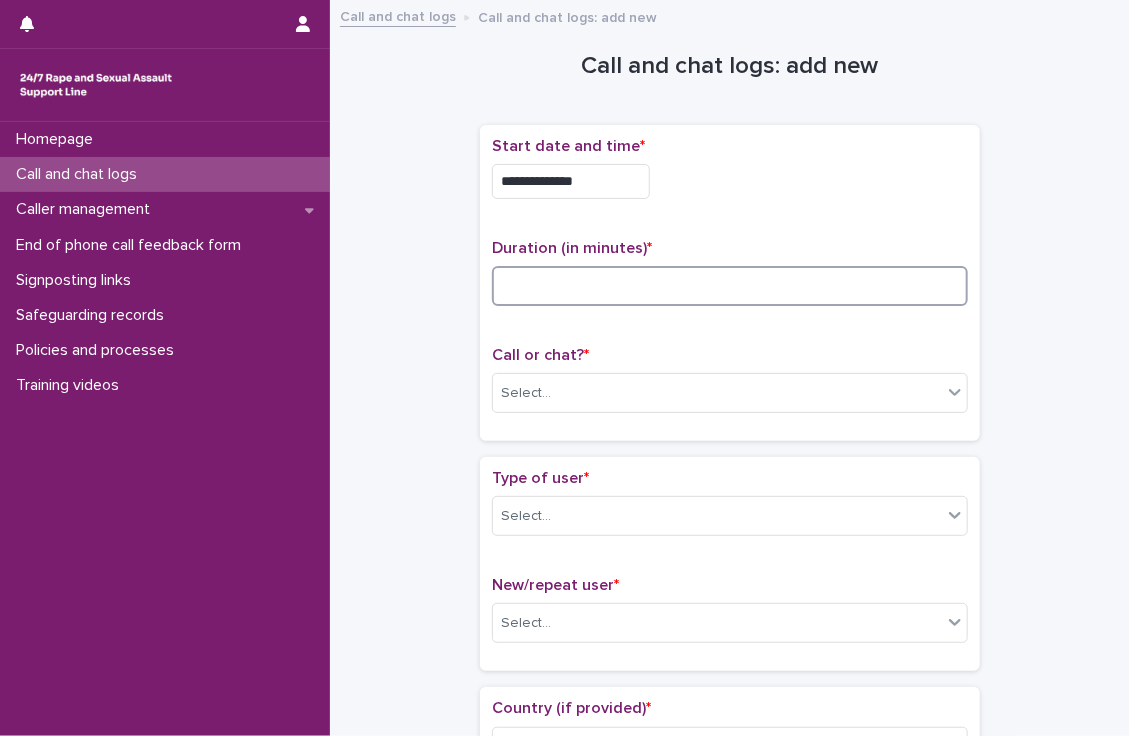 click at bounding box center [730, 286] 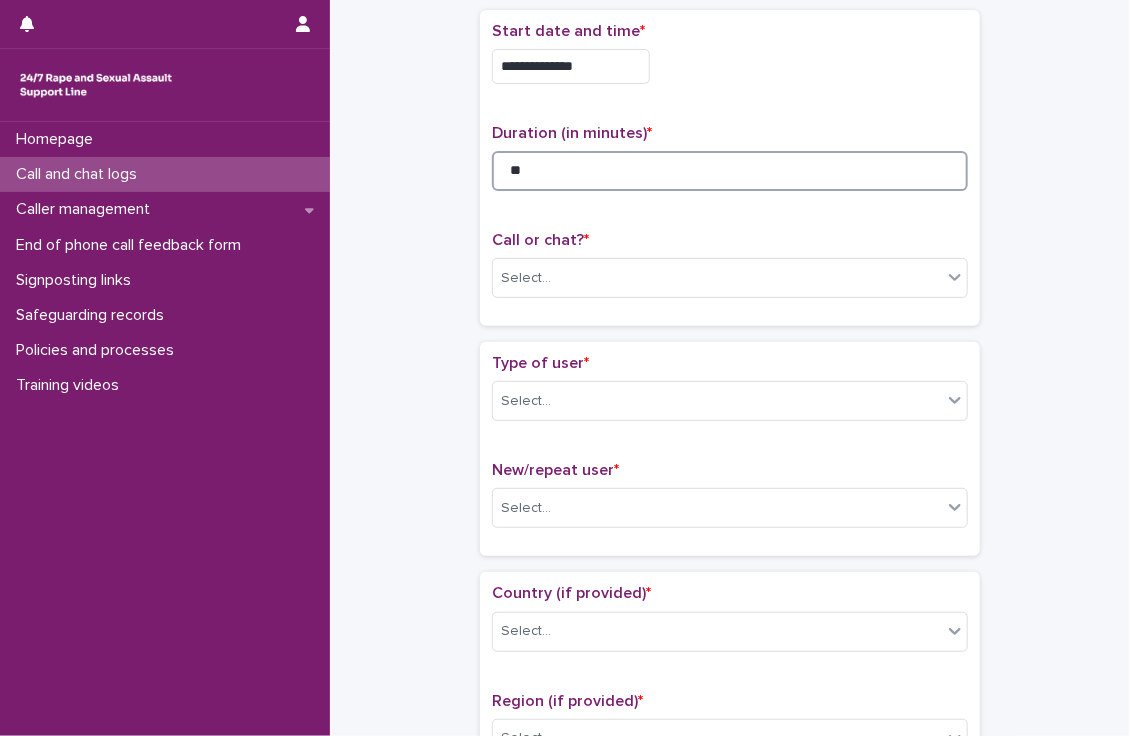 scroll, scrollTop: 124, scrollLeft: 0, axis: vertical 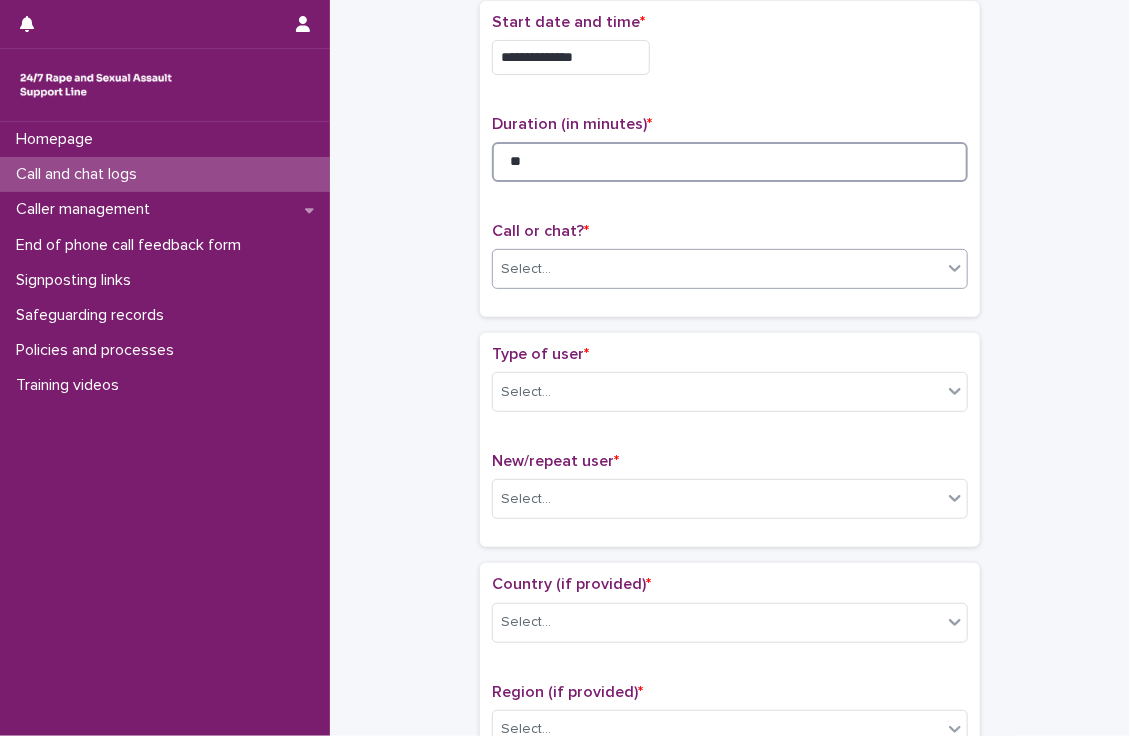 type on "**" 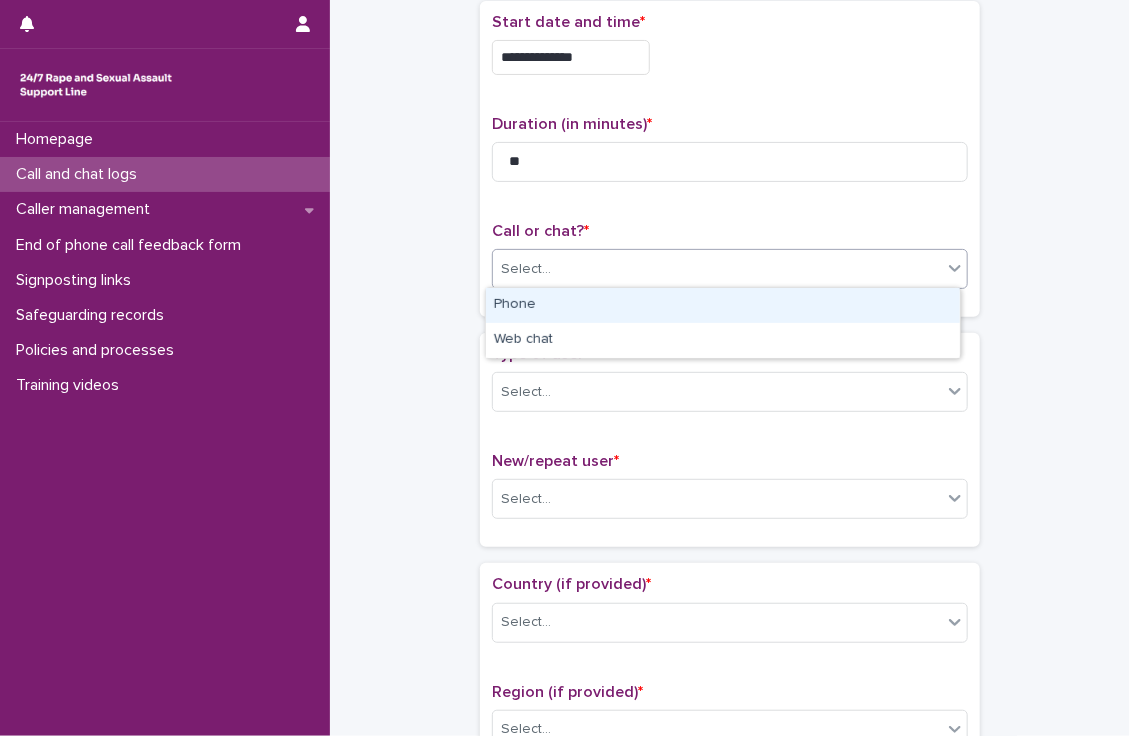 click on "Select..." at bounding box center [717, 269] 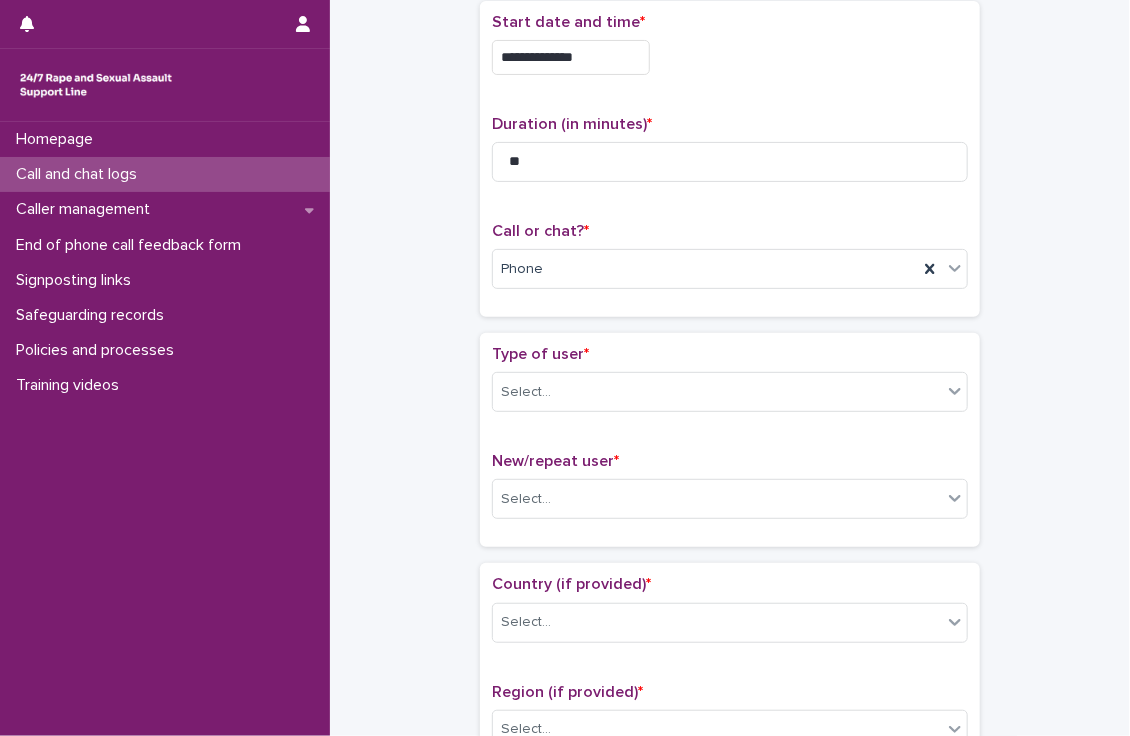 click on "**********" at bounding box center [730, 910] 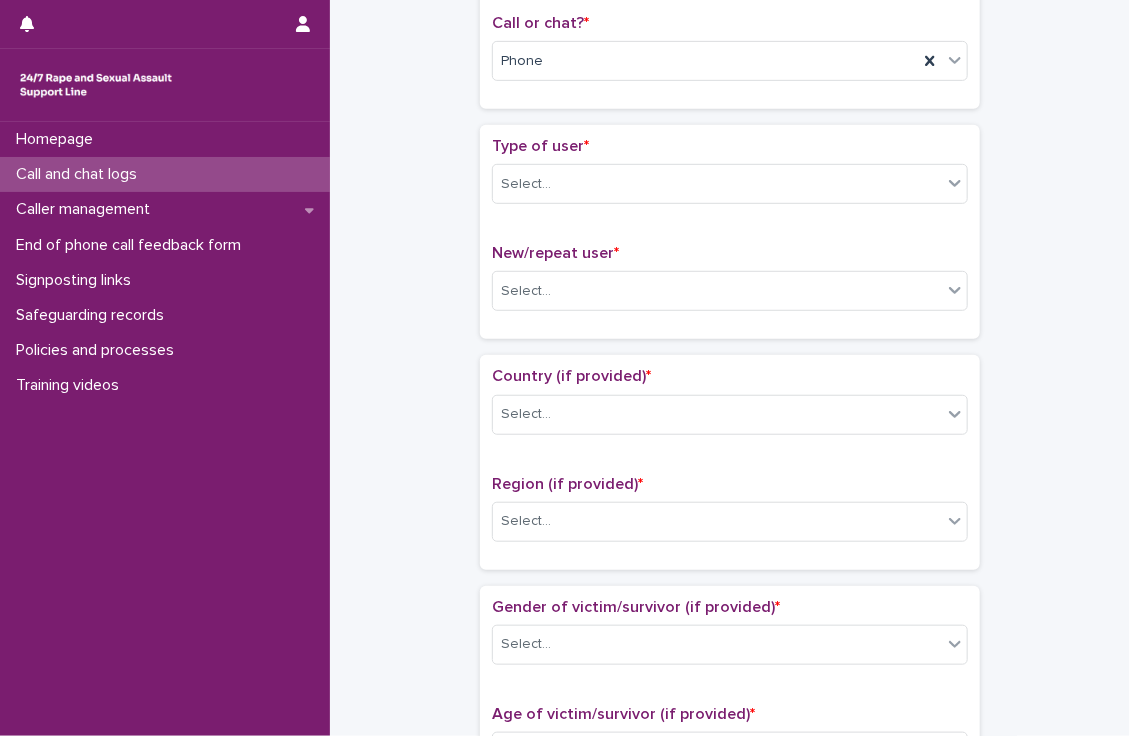scroll, scrollTop: 335, scrollLeft: 0, axis: vertical 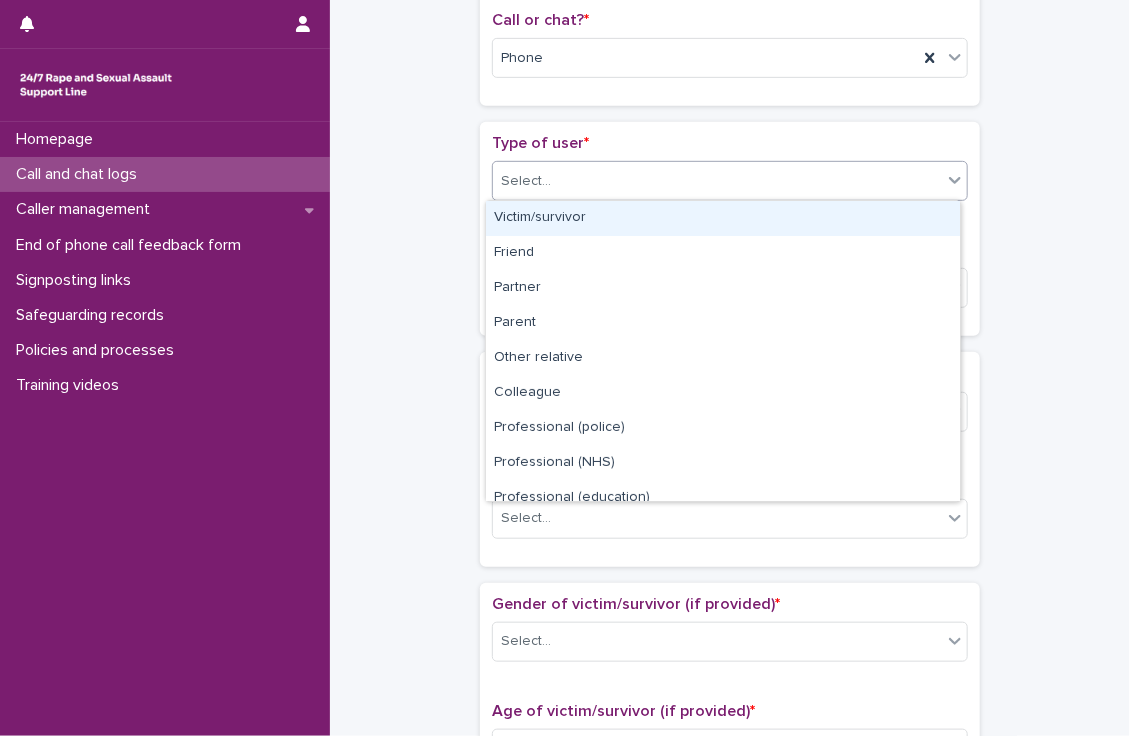 click on "Select..." at bounding box center [717, 181] 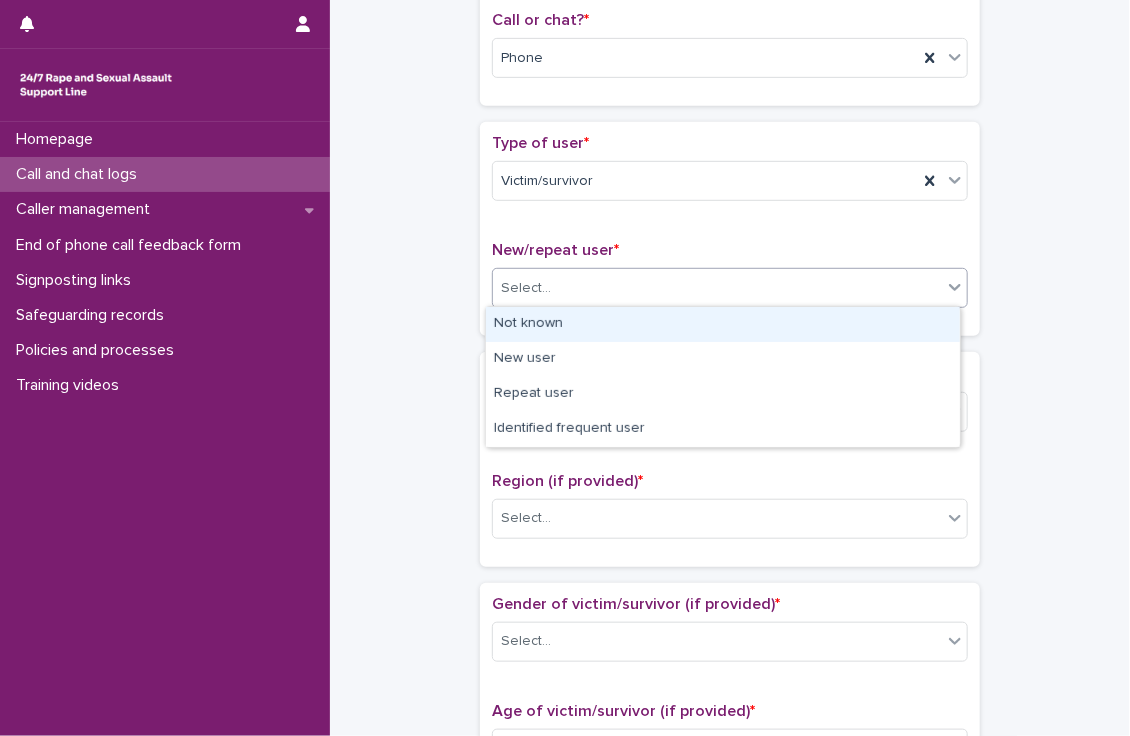 click on "Select..." at bounding box center (717, 288) 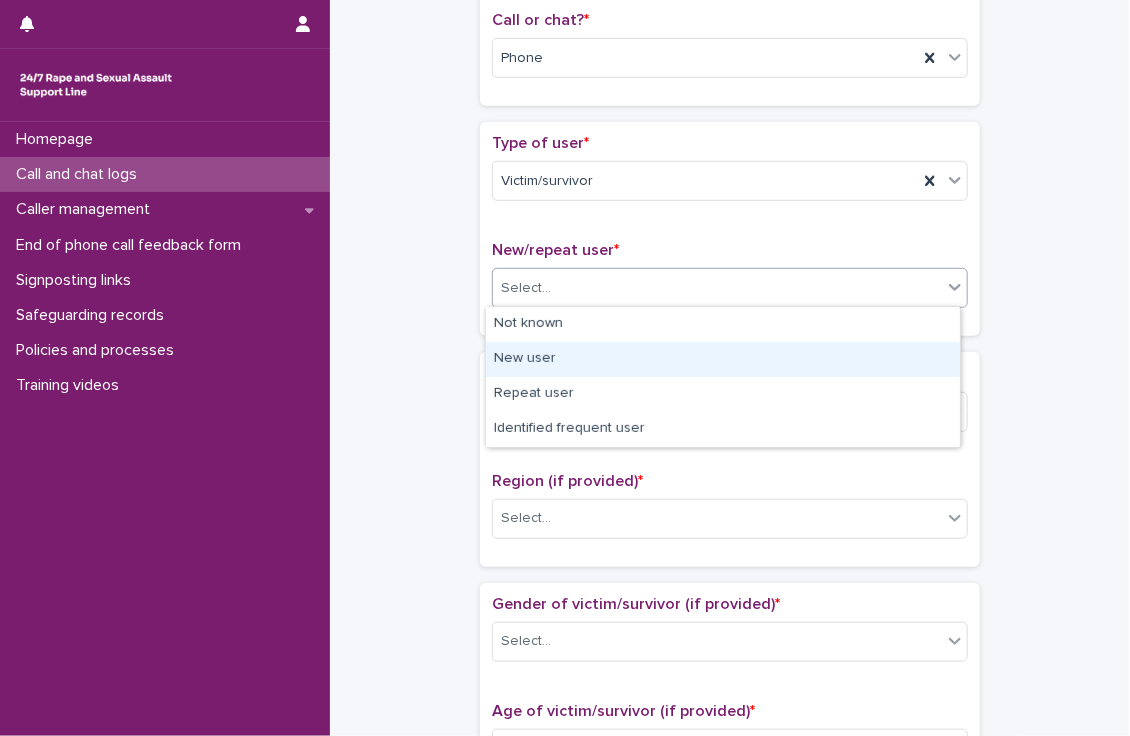 click on "New user" at bounding box center (723, 359) 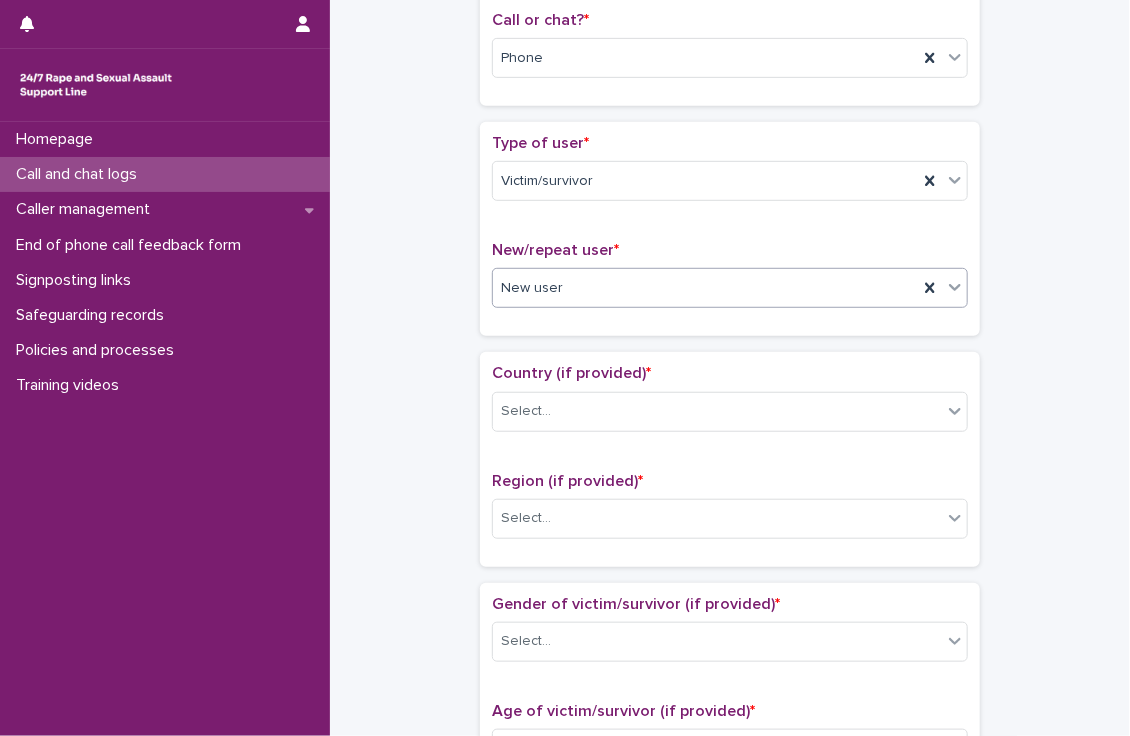 click on "**********" at bounding box center (730, 699) 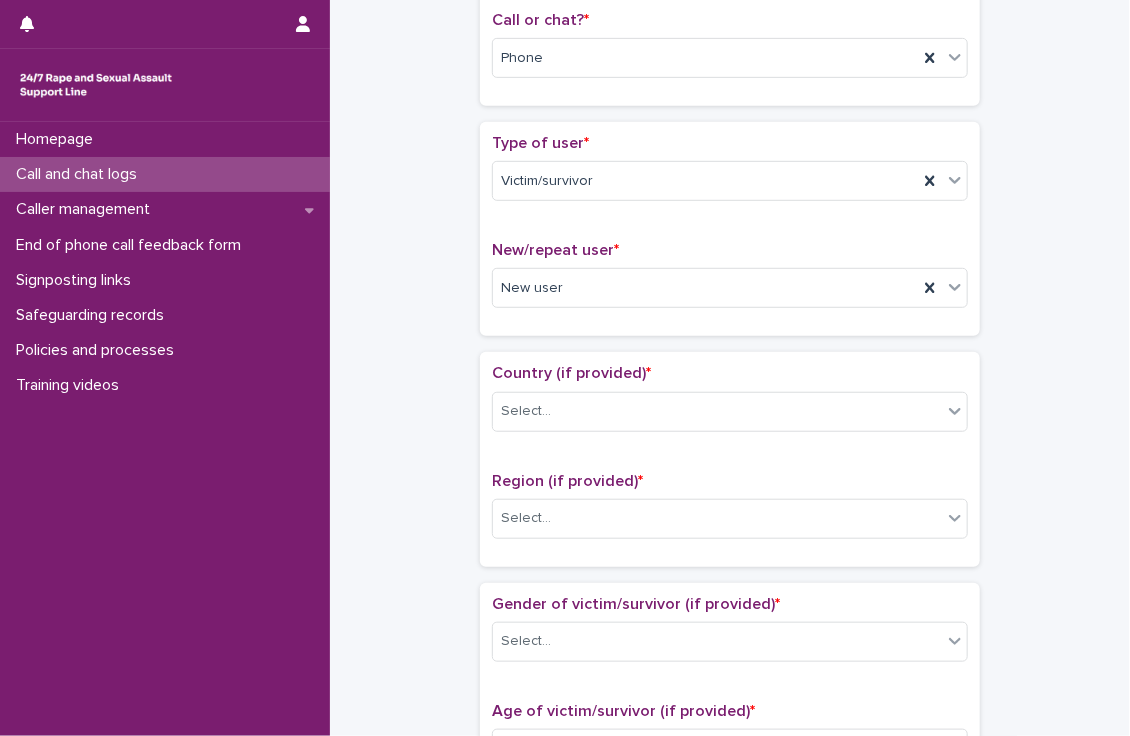 scroll, scrollTop: 470, scrollLeft: 0, axis: vertical 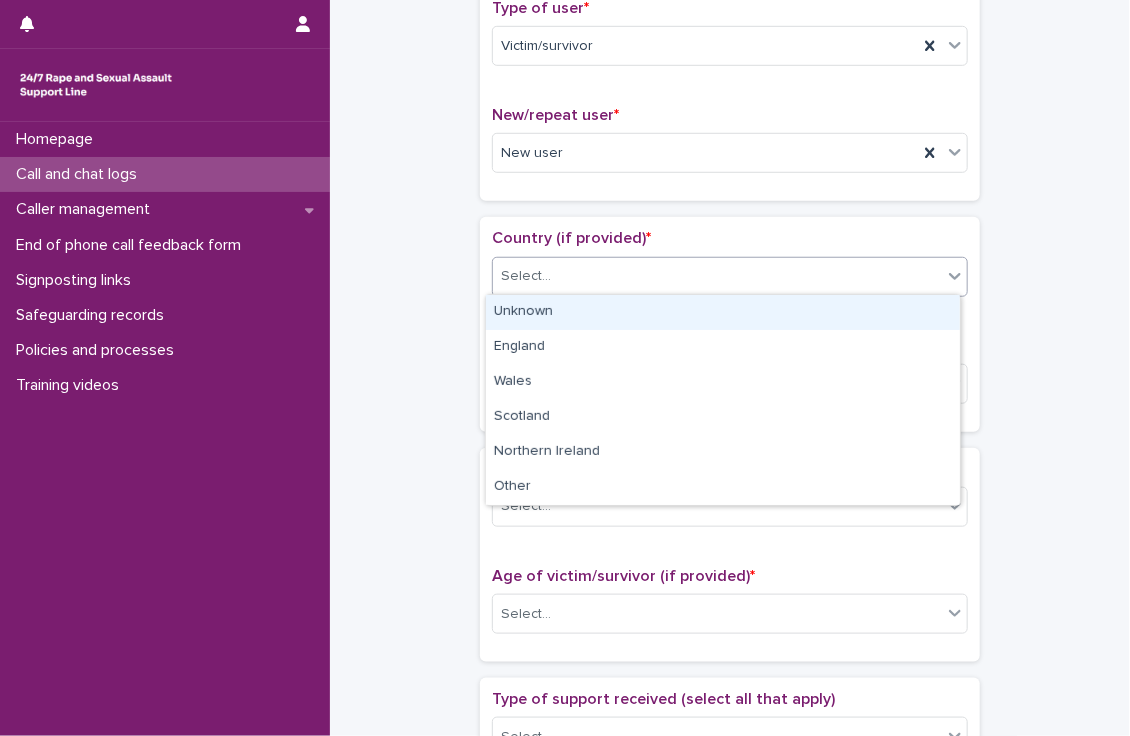 click on "Select..." at bounding box center [717, 276] 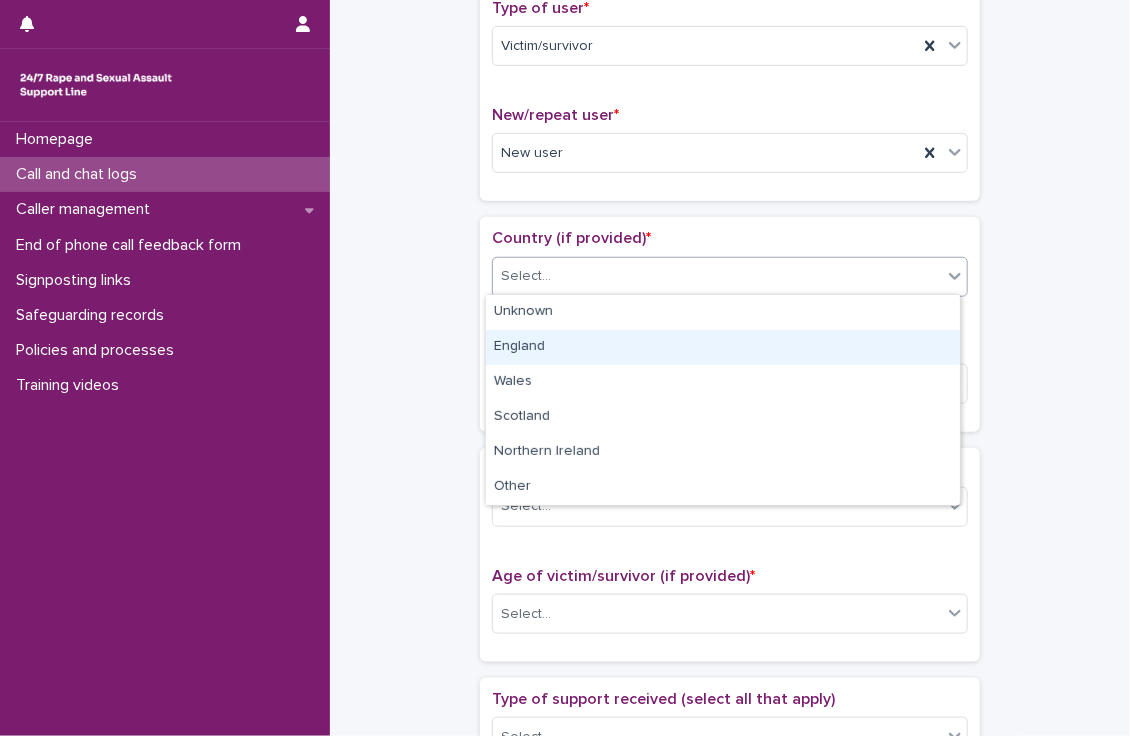 click on "England" at bounding box center [723, 347] 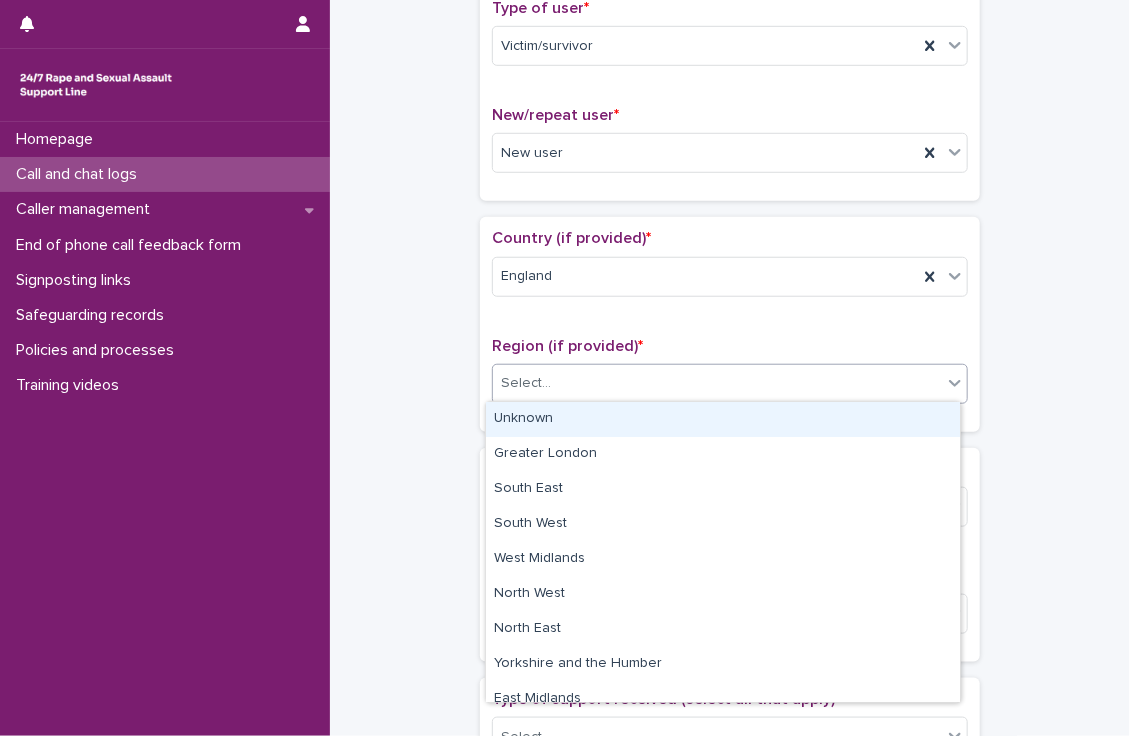 click on "Select..." at bounding box center [717, 383] 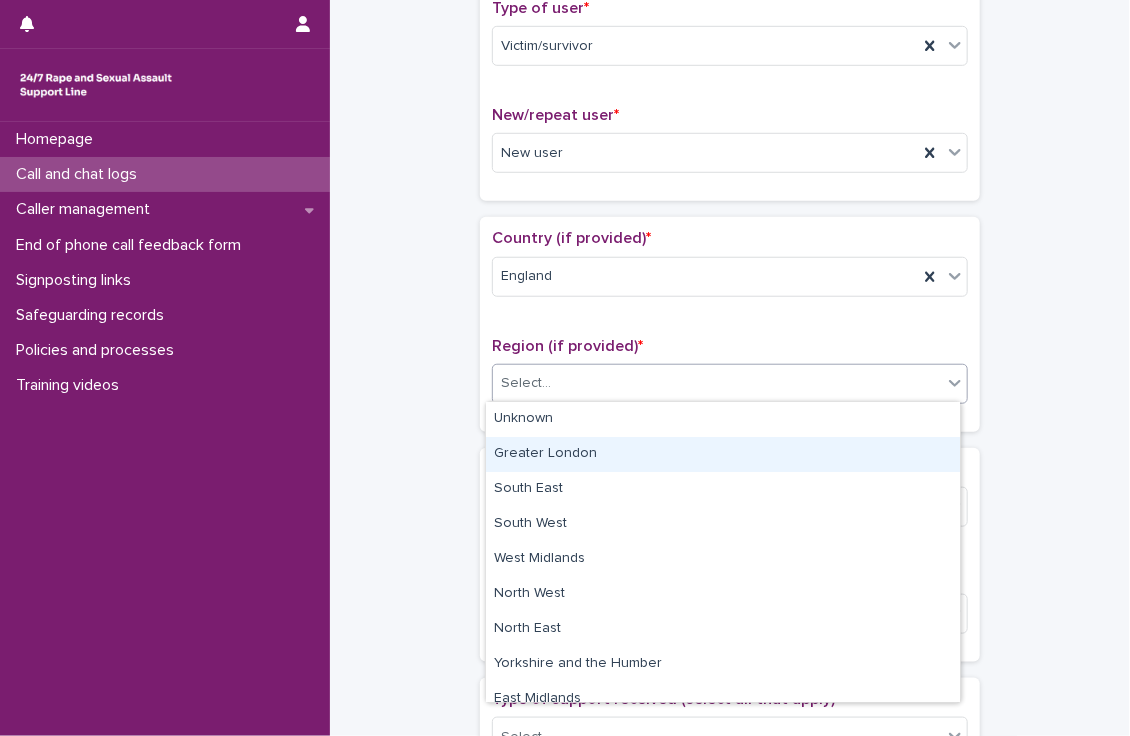 click on "Greater London" at bounding box center [723, 454] 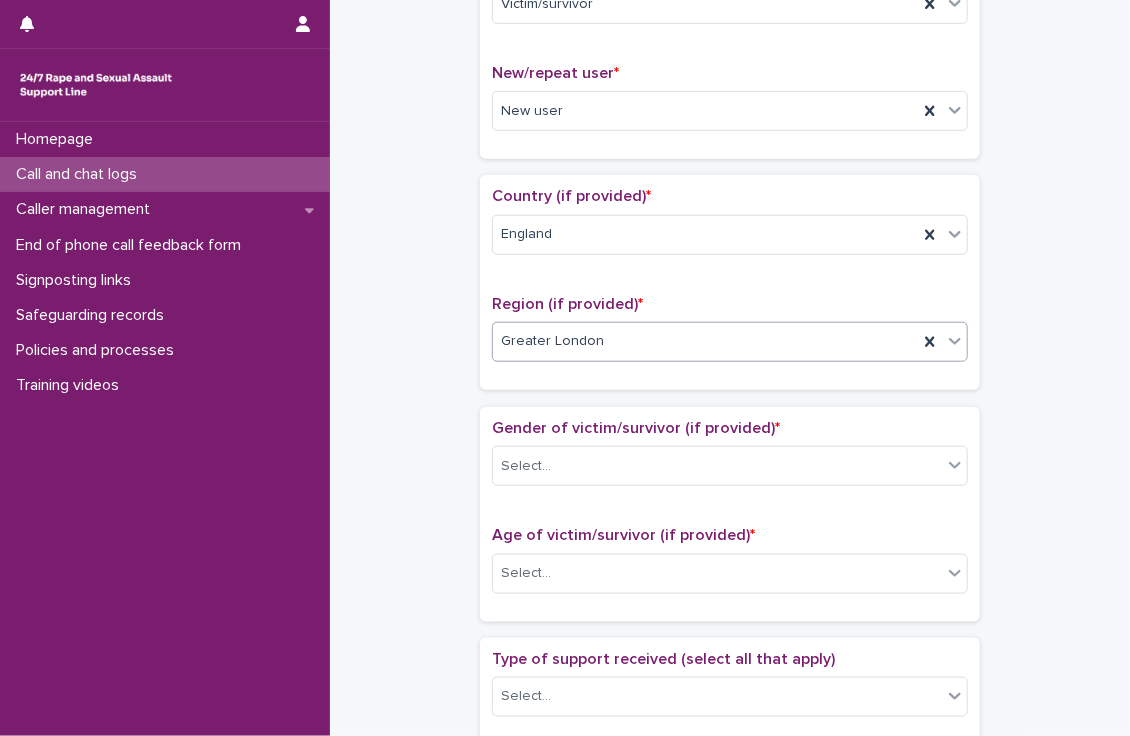 click on "**********" at bounding box center [730, 523] 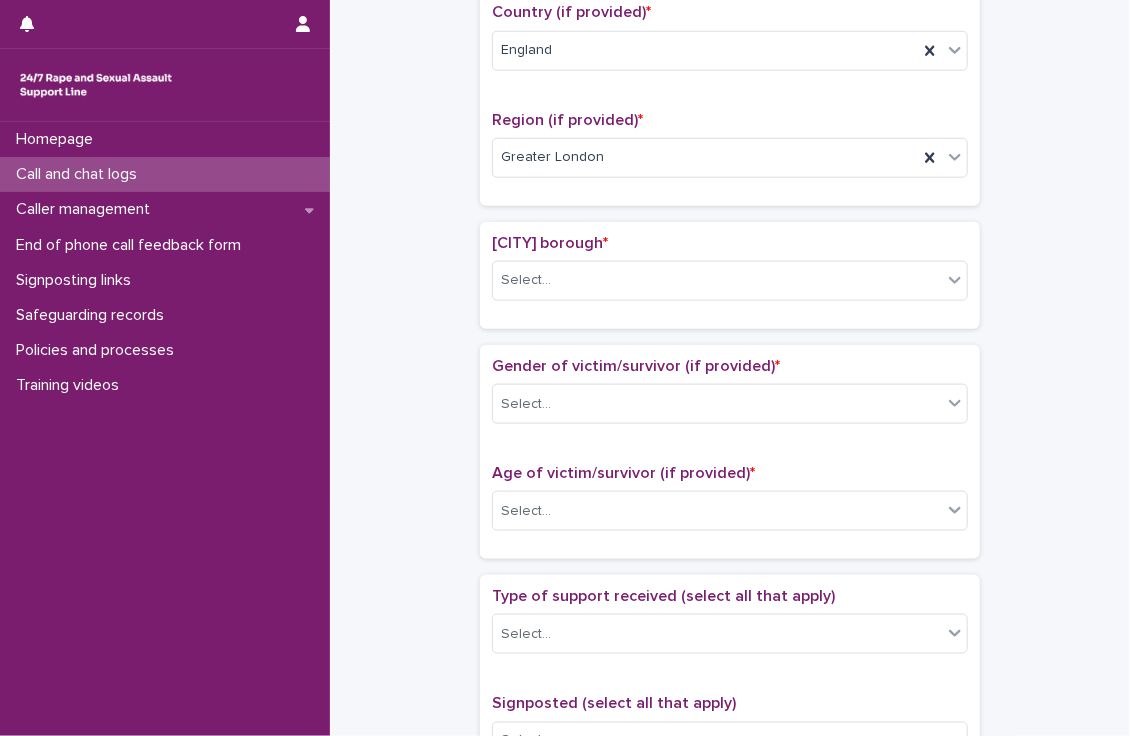 scroll, scrollTop: 700, scrollLeft: 0, axis: vertical 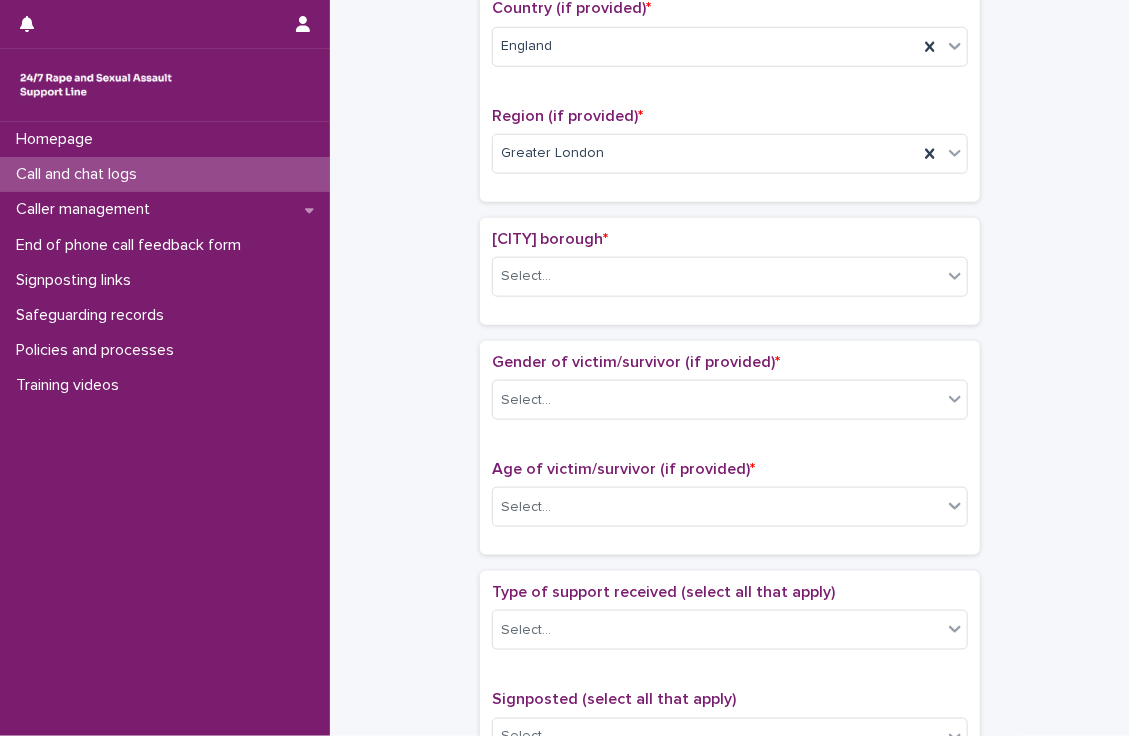 click on "[FIRST] * Select..." at bounding box center [730, 271] 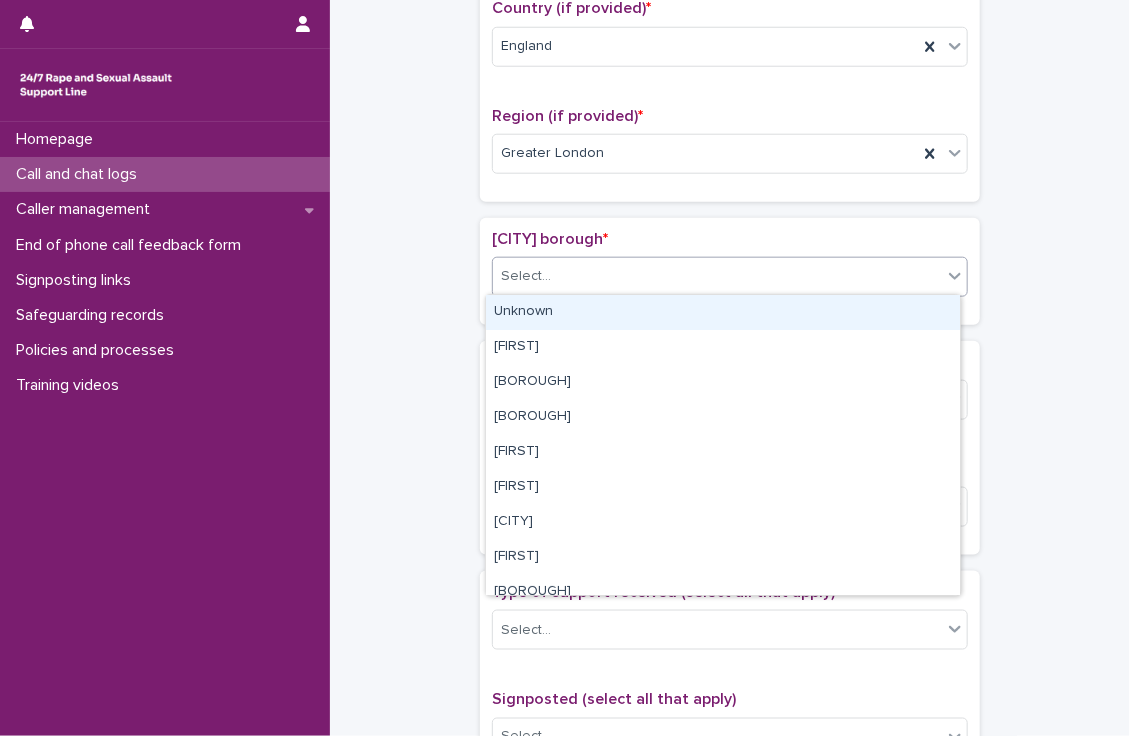 click on "Select..." at bounding box center [526, 276] 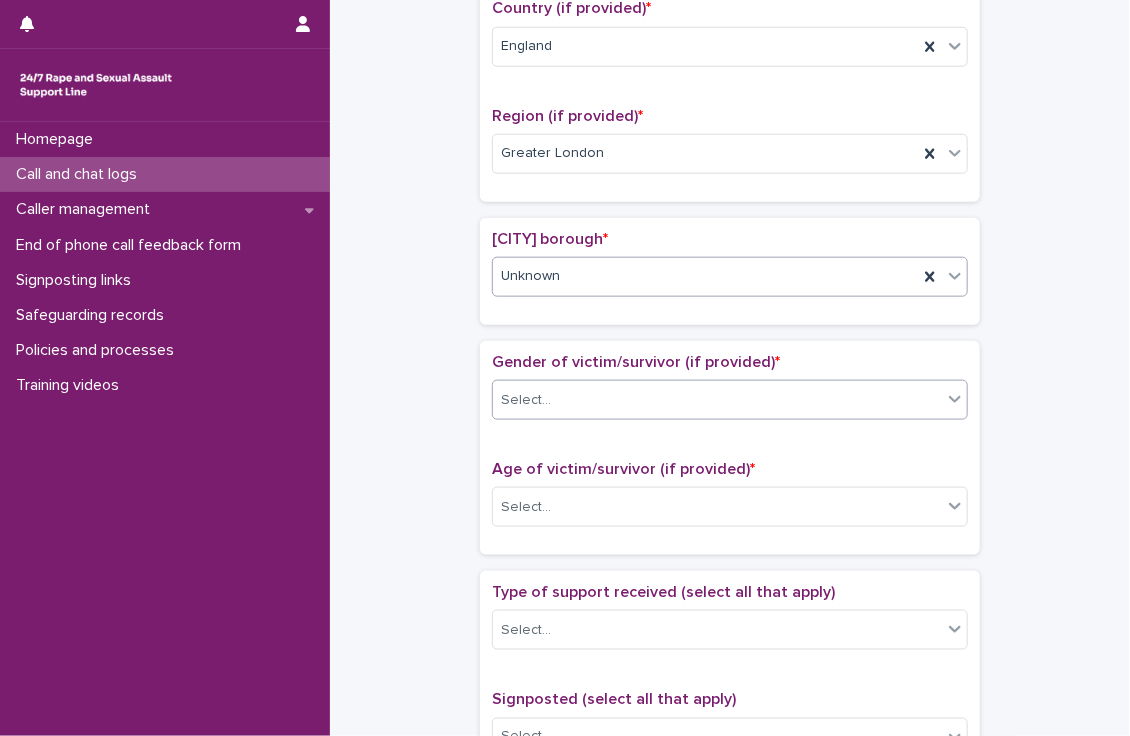 click on "Select..." at bounding box center [717, 400] 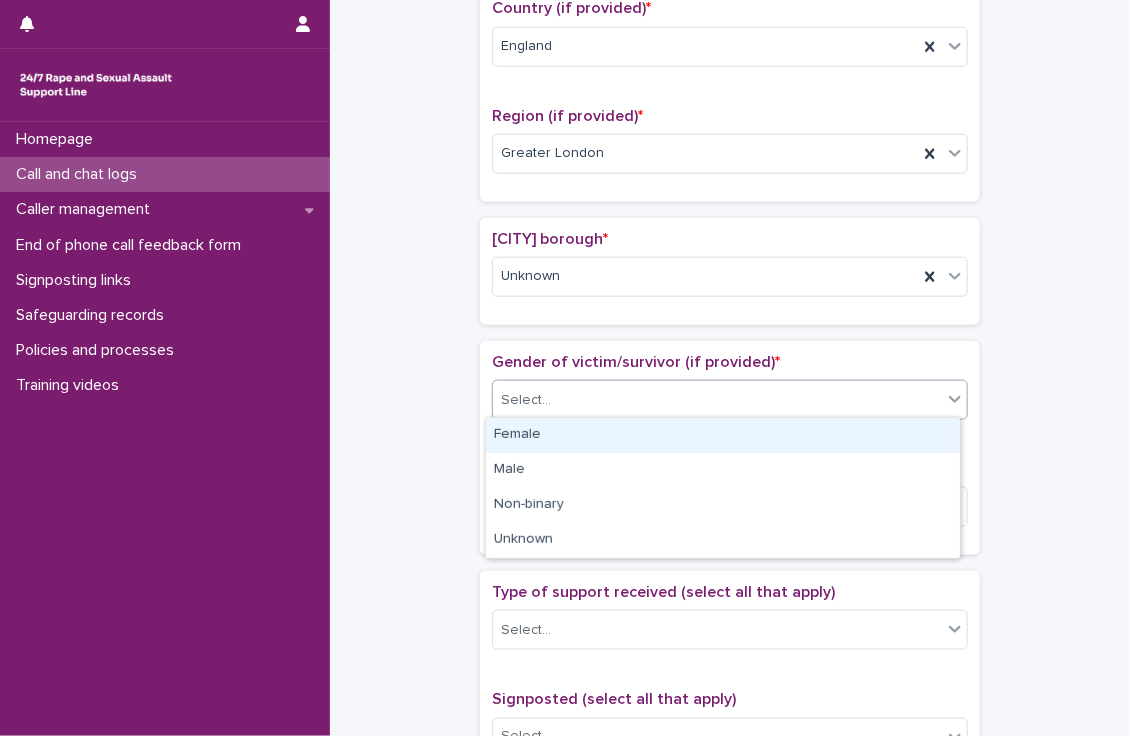 click on "Female" at bounding box center [723, 435] 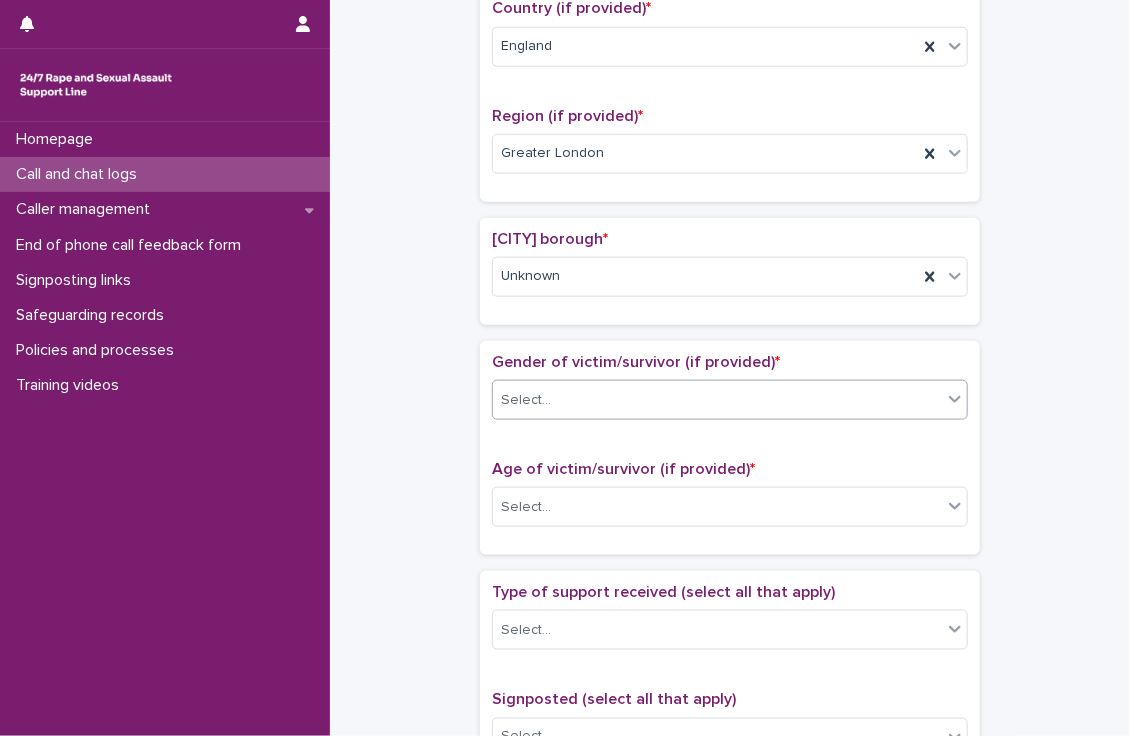 click on "**********" at bounding box center (730, 396) 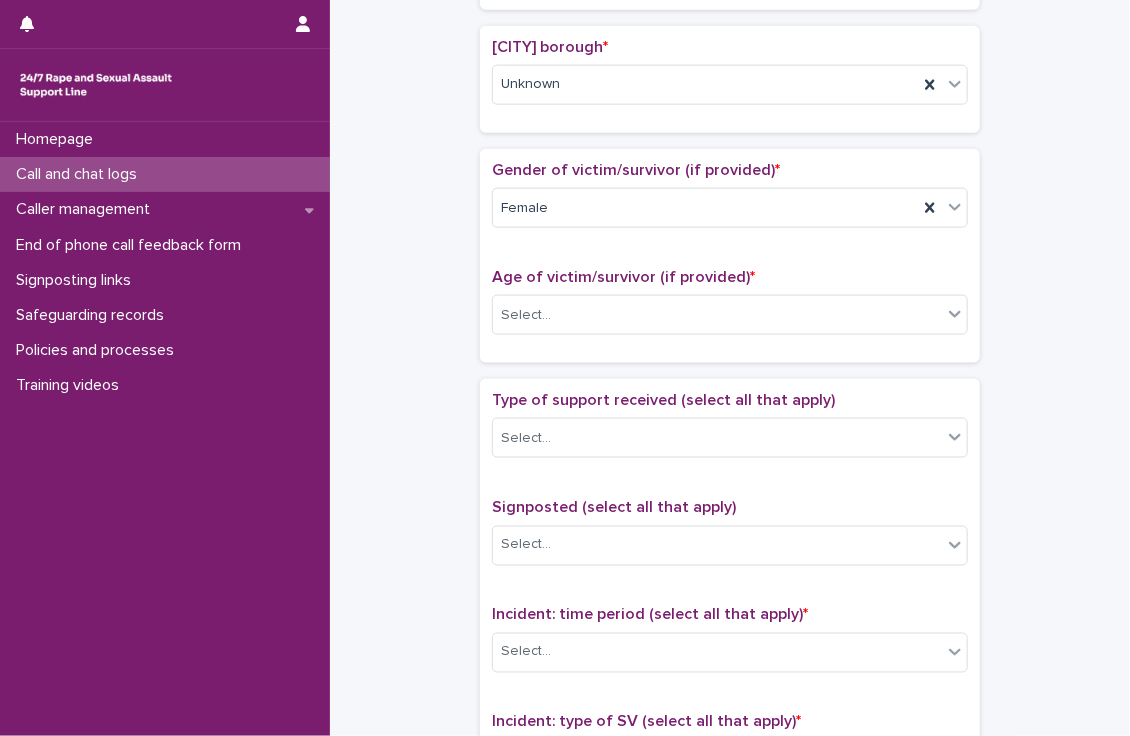 scroll, scrollTop: 896, scrollLeft: 0, axis: vertical 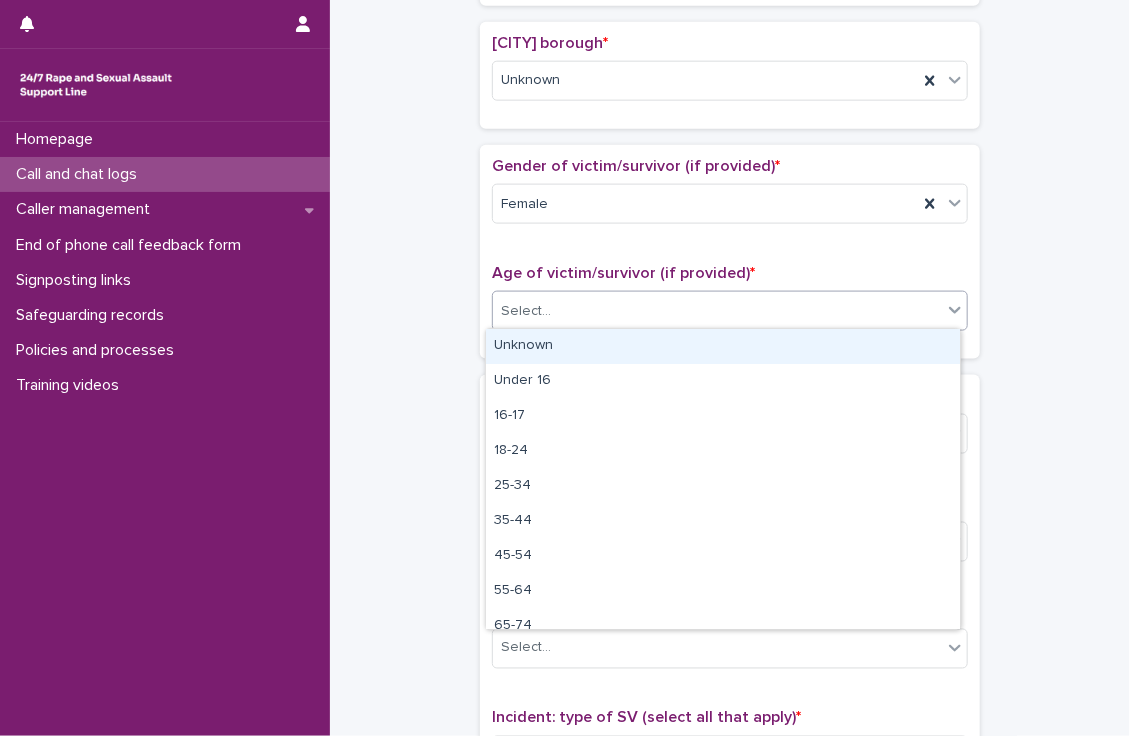 click on "Select..." at bounding box center (717, 311) 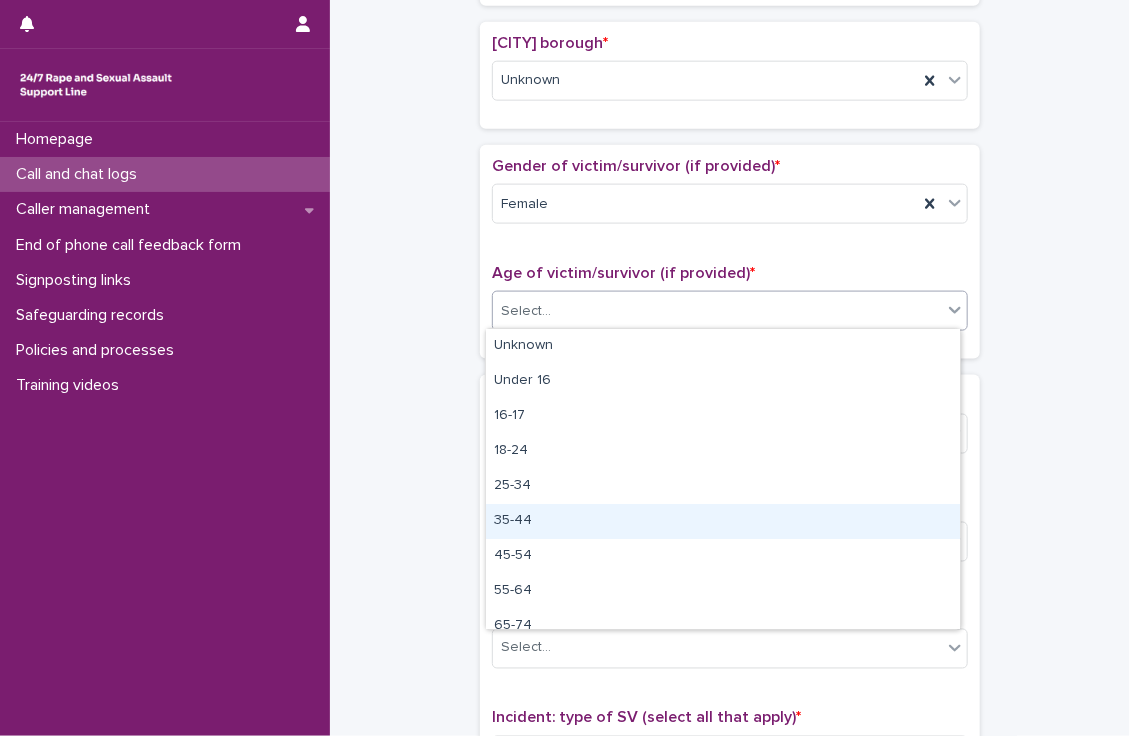 click on "35-44" at bounding box center [723, 521] 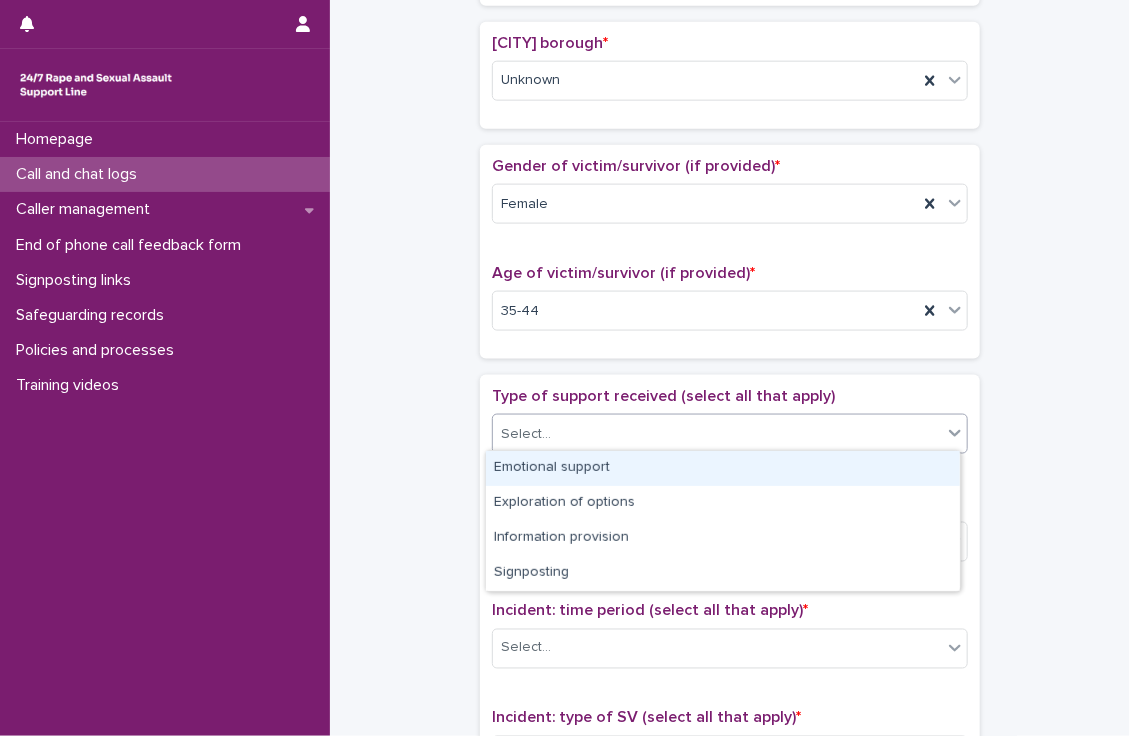 click on "Select..." at bounding box center [717, 434] 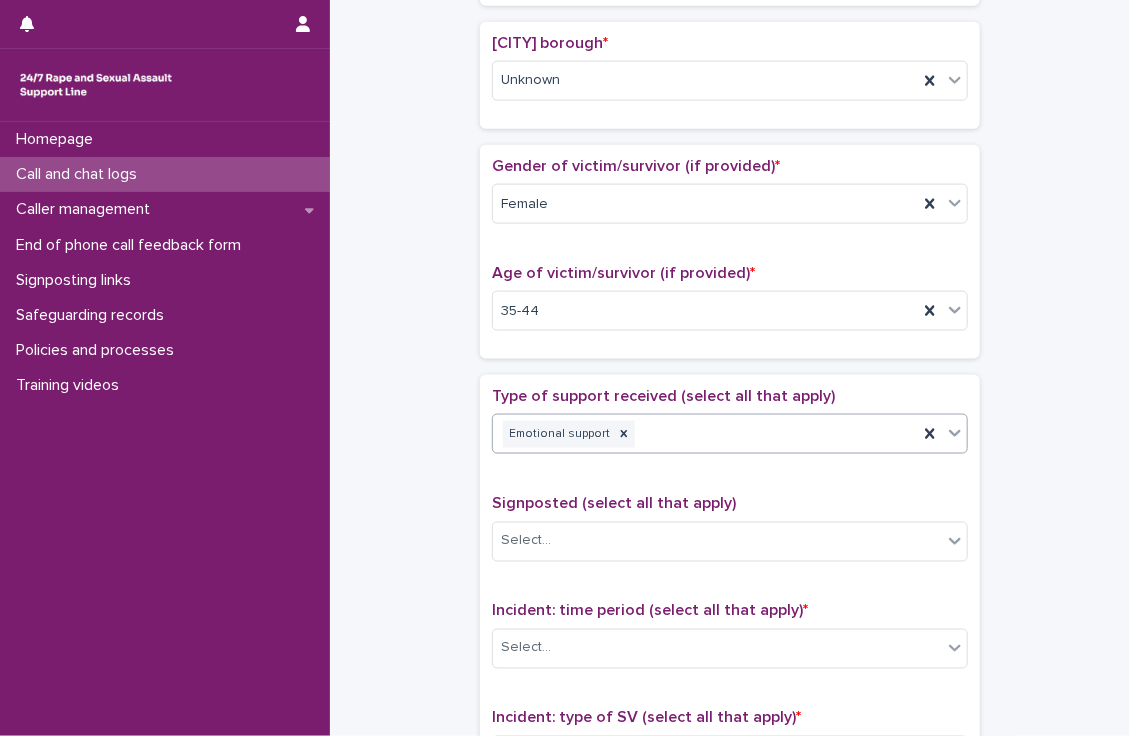 click on "Emotional support" at bounding box center (705, 434) 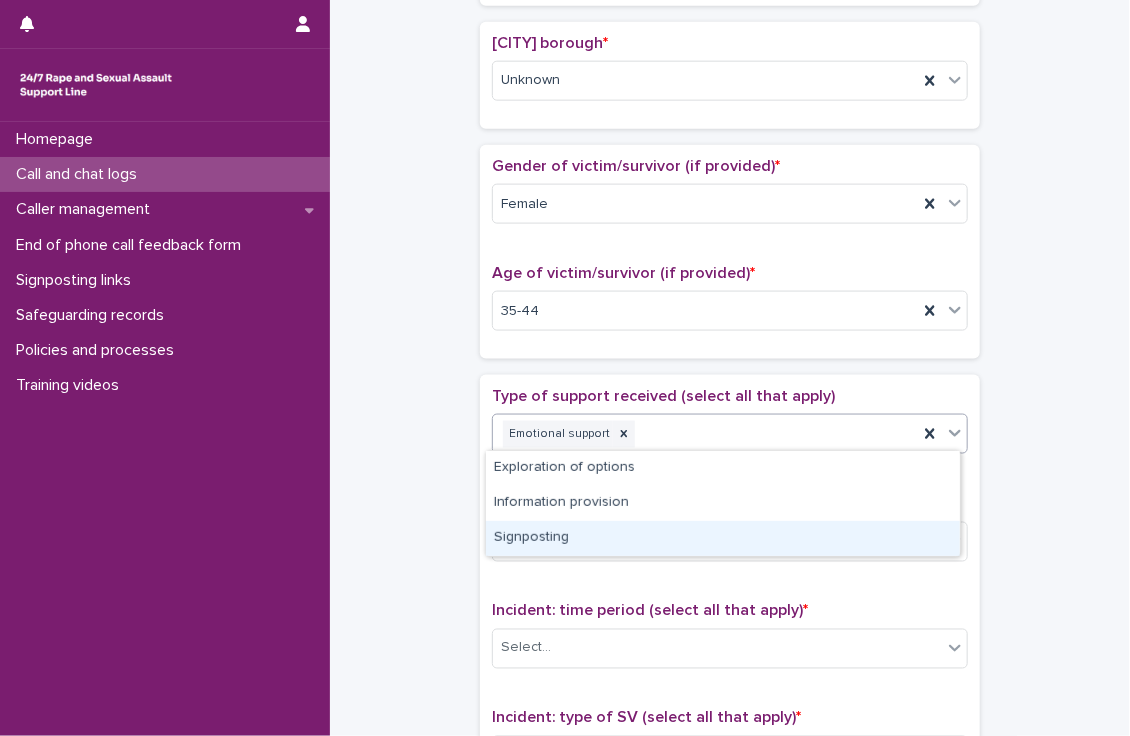 click on "Signposting" at bounding box center (723, 538) 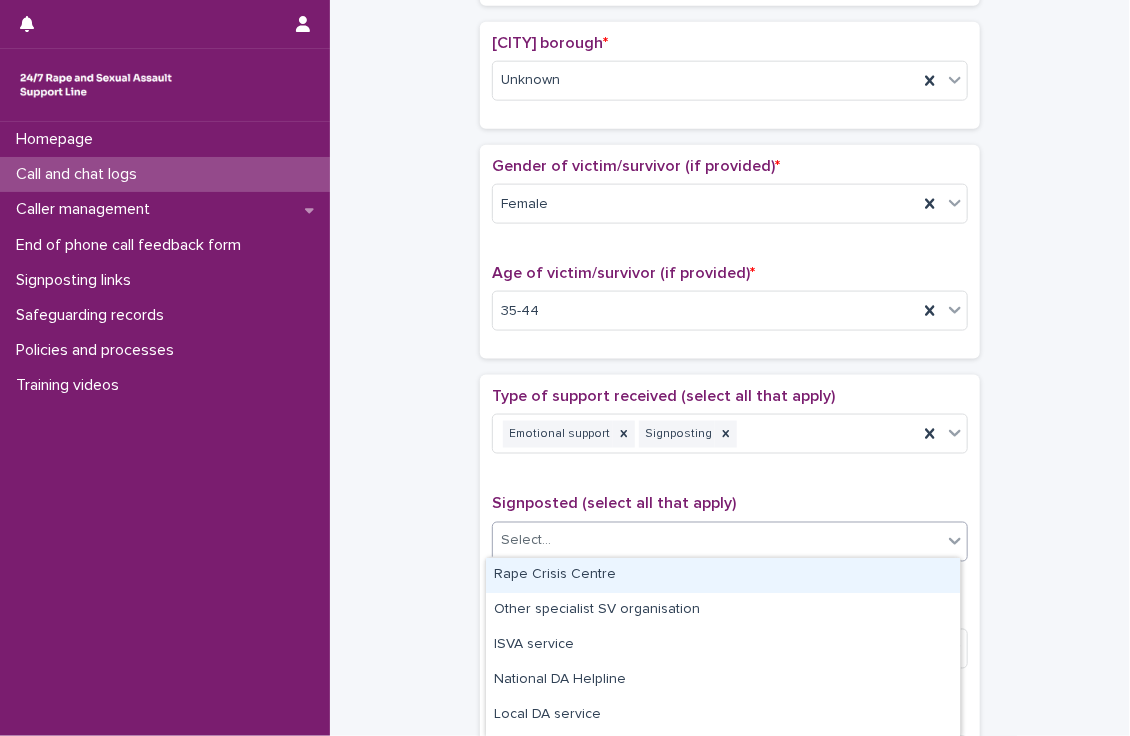 click on "Select..." at bounding box center [717, 541] 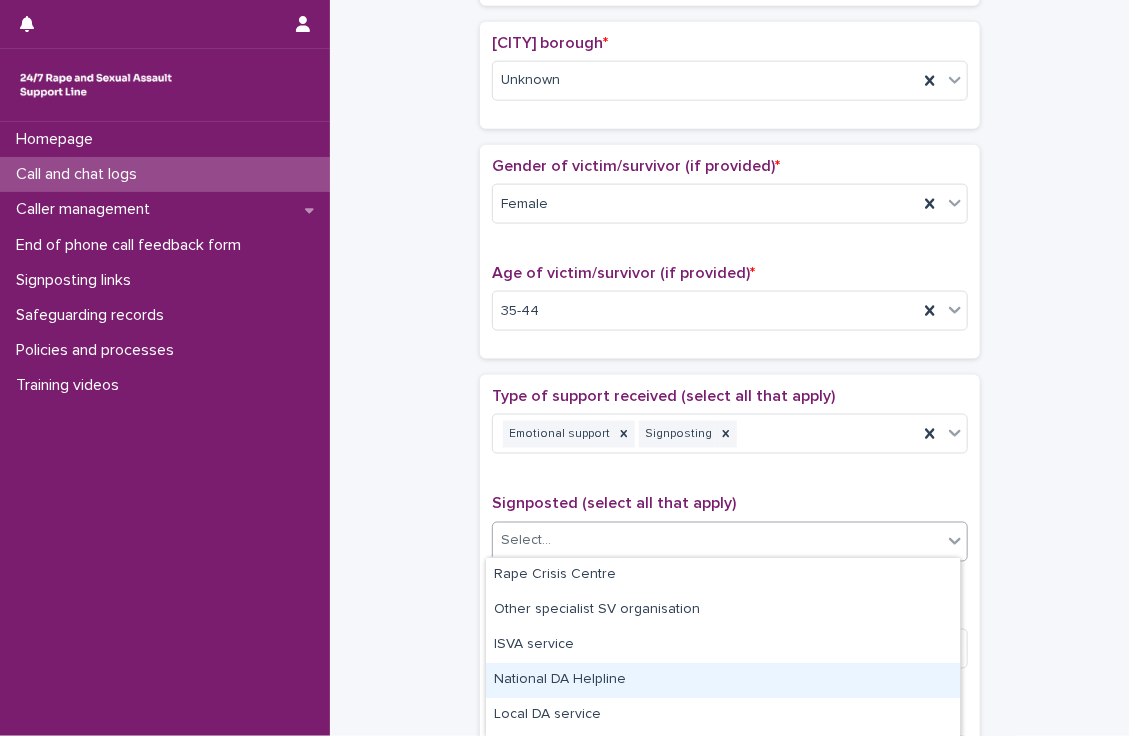 click on "National DA Helpline" at bounding box center (723, 680) 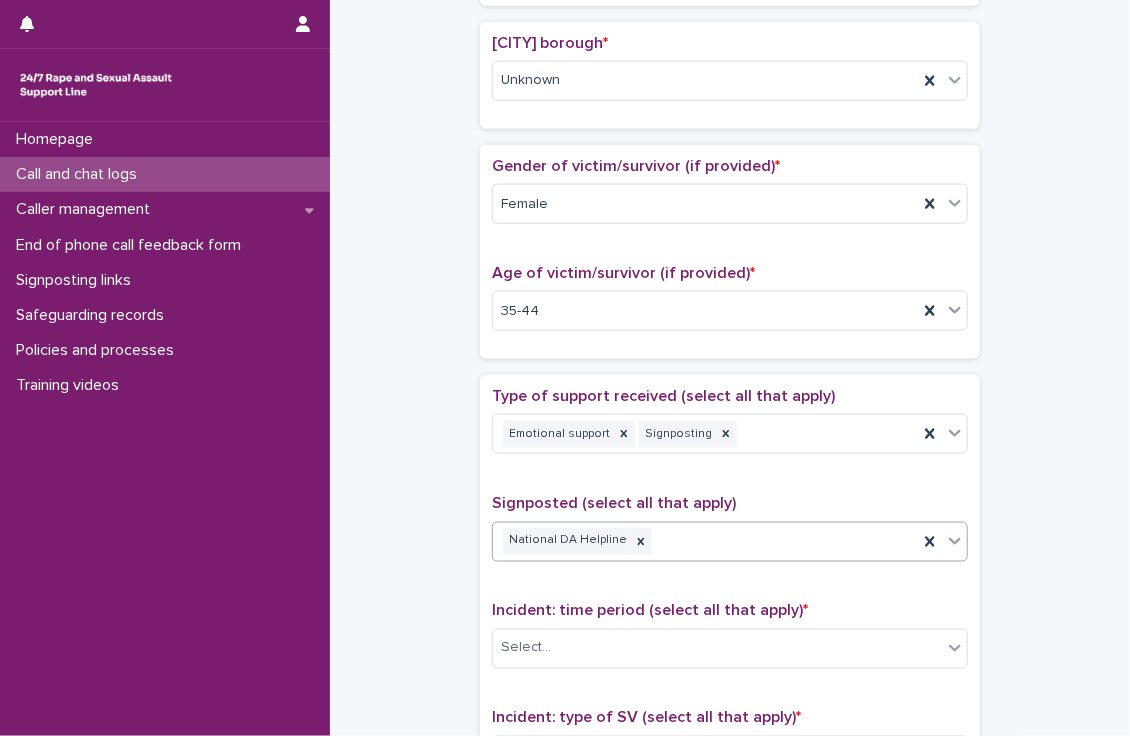 click on "**********" at bounding box center [730, 200] 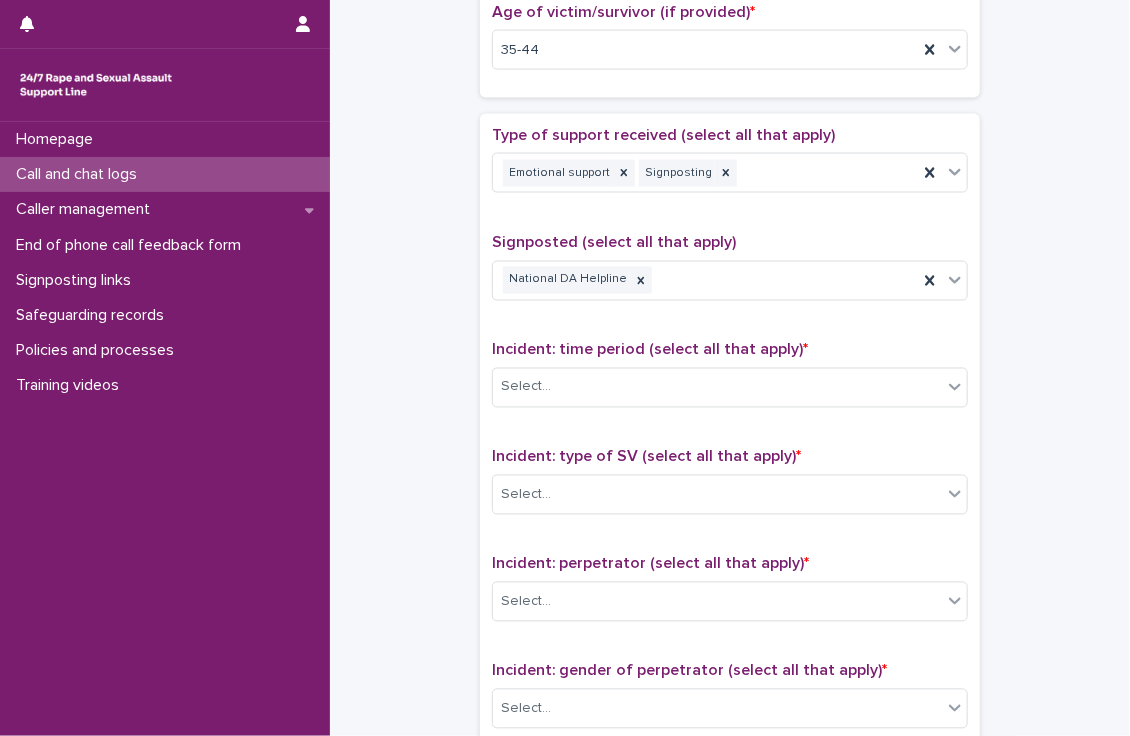 scroll, scrollTop: 1192, scrollLeft: 0, axis: vertical 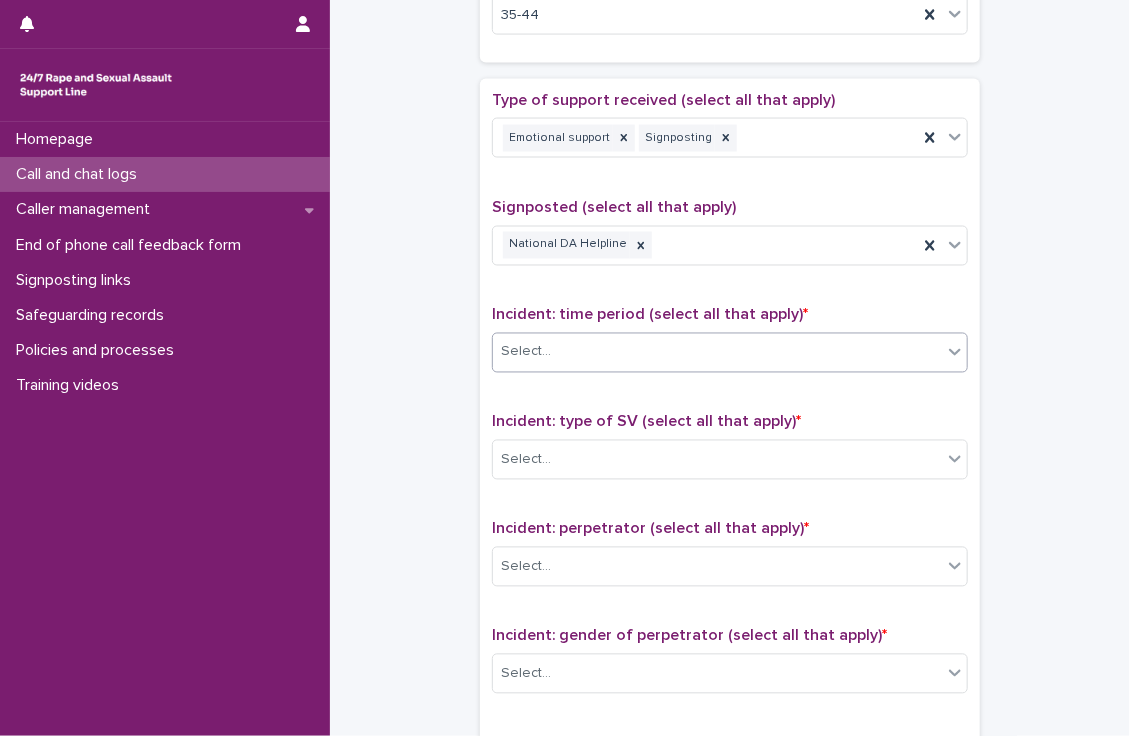 click on "Select..." at bounding box center [717, 352] 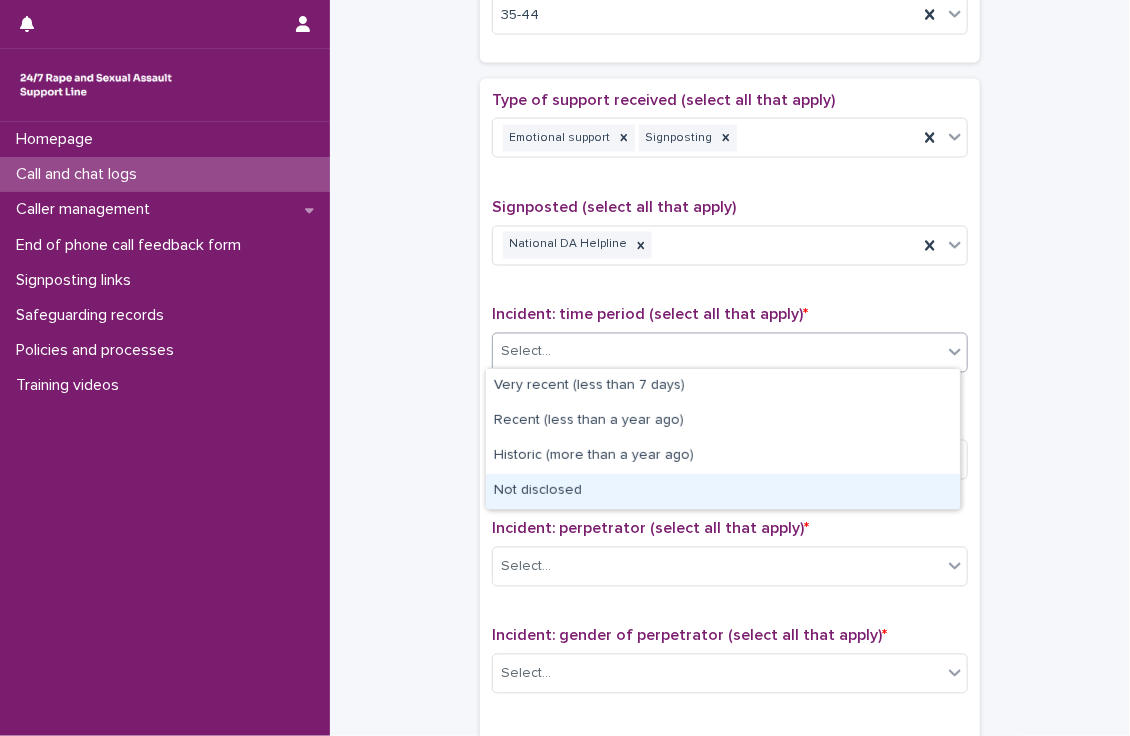 click on "Not disclosed" at bounding box center [723, 491] 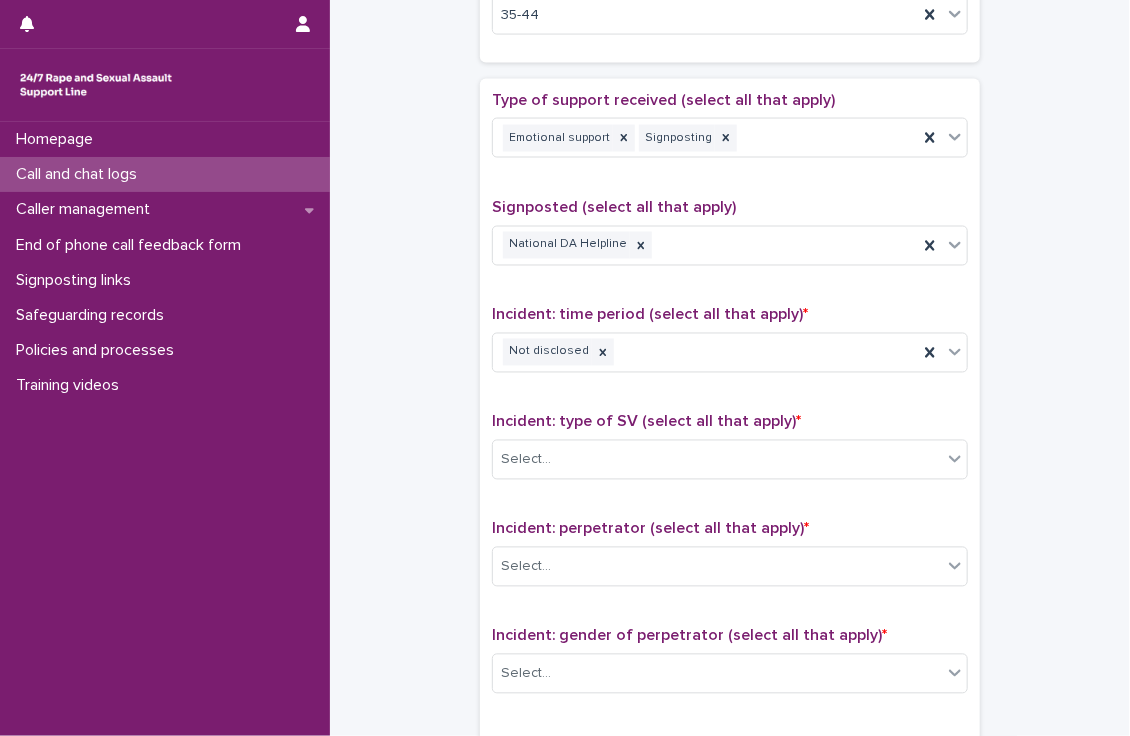 click on "**********" at bounding box center [730, -96] 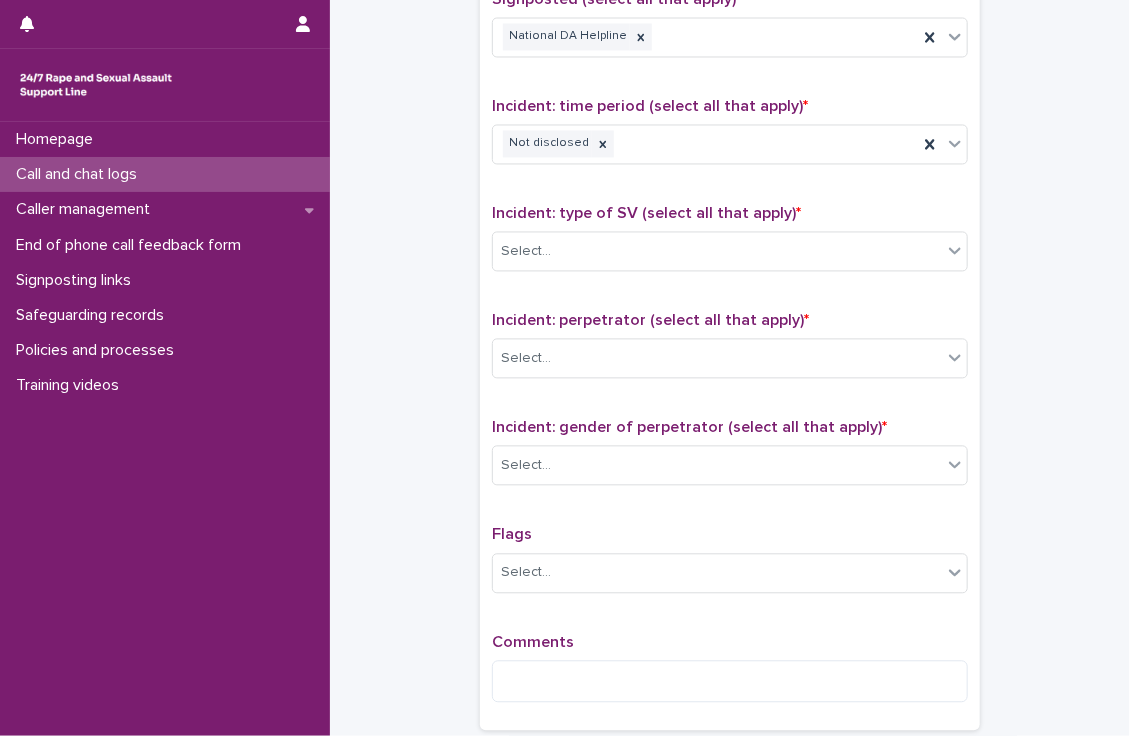 scroll, scrollTop: 1402, scrollLeft: 0, axis: vertical 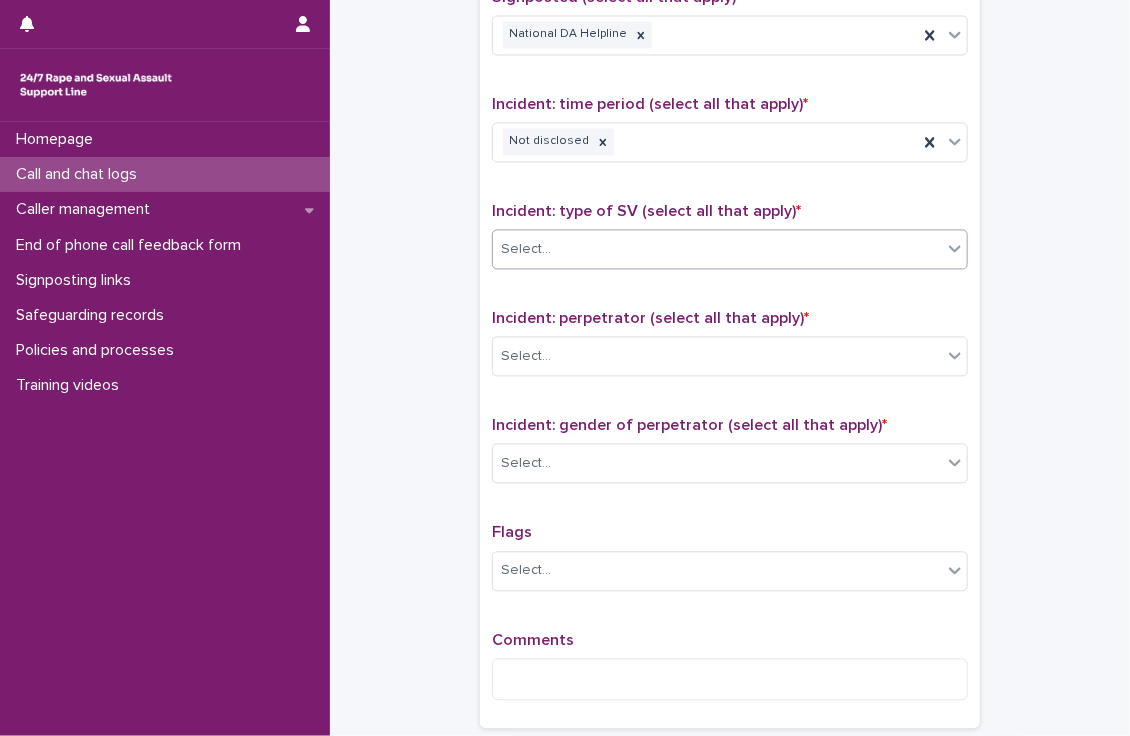 click on "Select..." at bounding box center [717, 250] 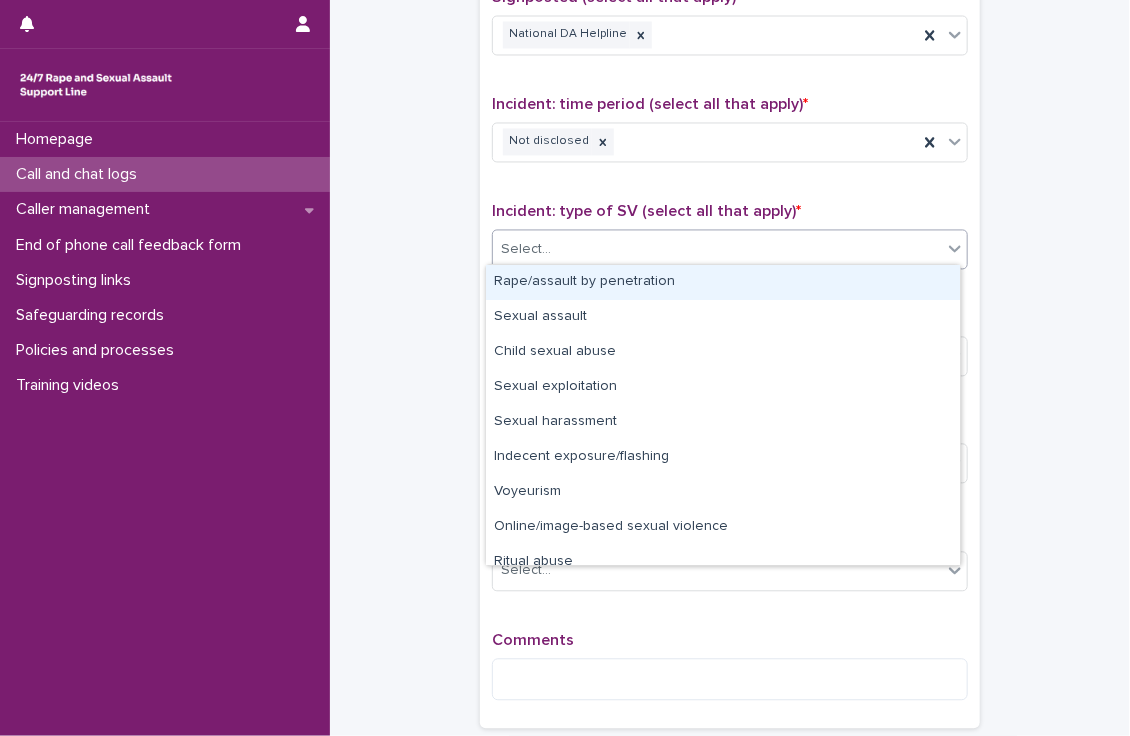 click on "Rape/assault by penetration" at bounding box center (723, 282) 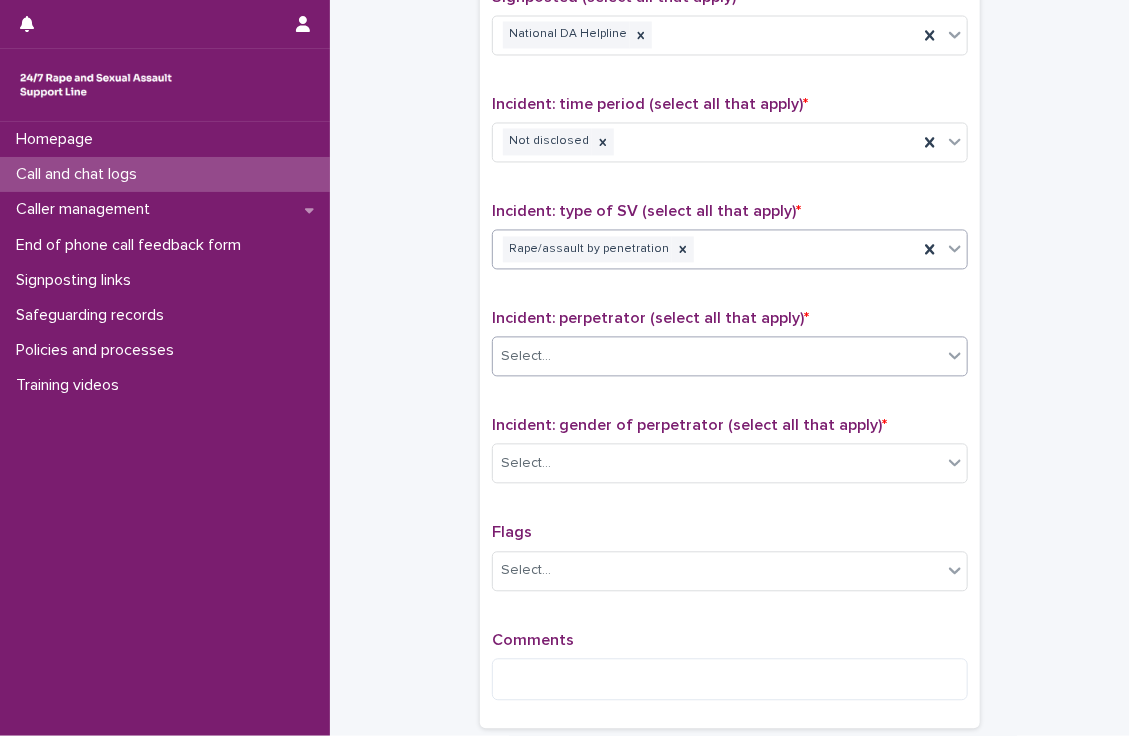 click on "Select..." at bounding box center [717, 357] 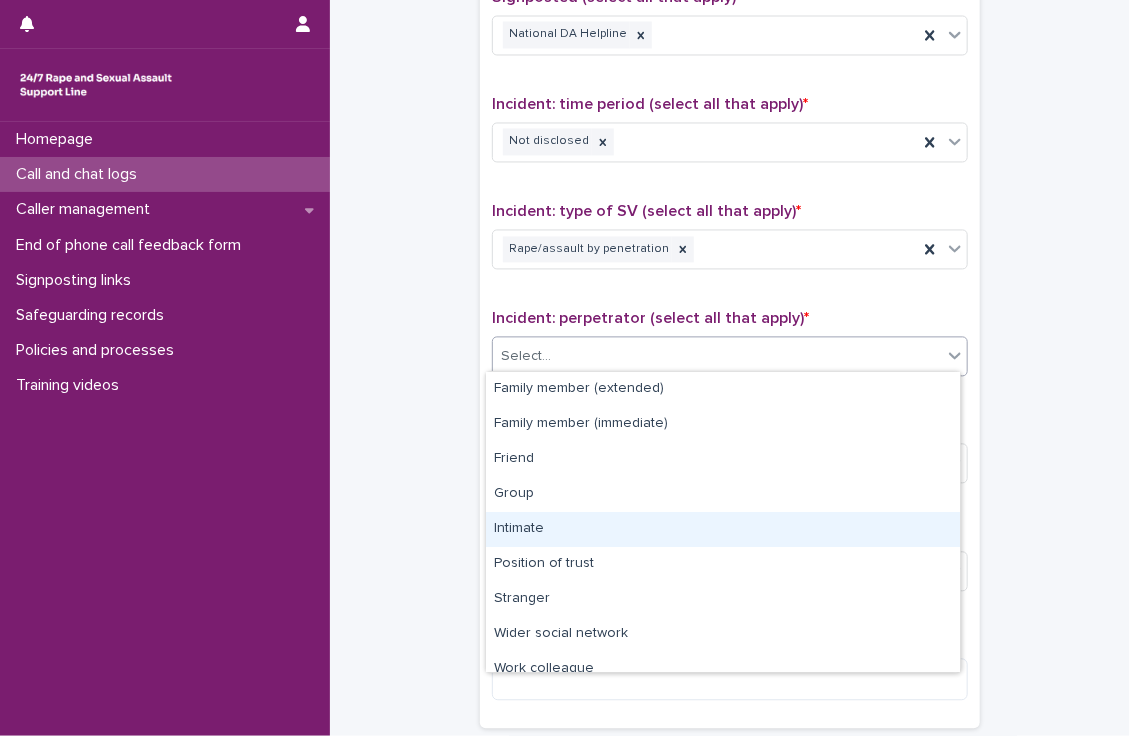 click on "Intimate" at bounding box center [723, 529] 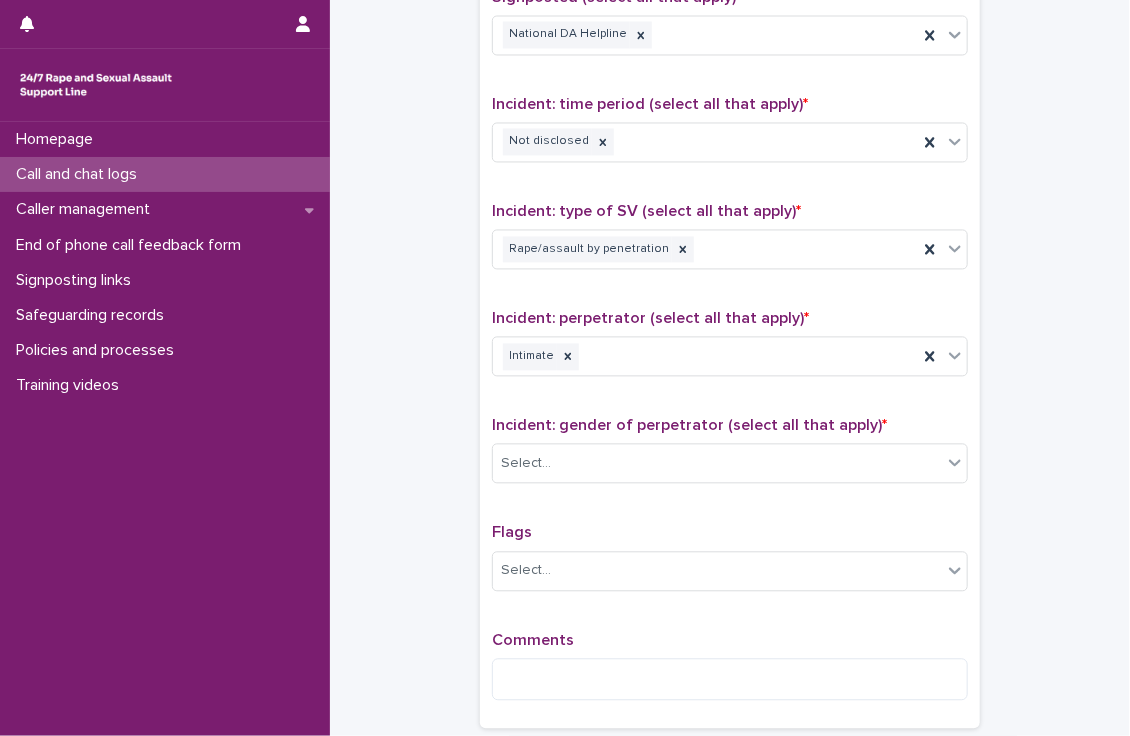 click on "**********" at bounding box center (730, -306) 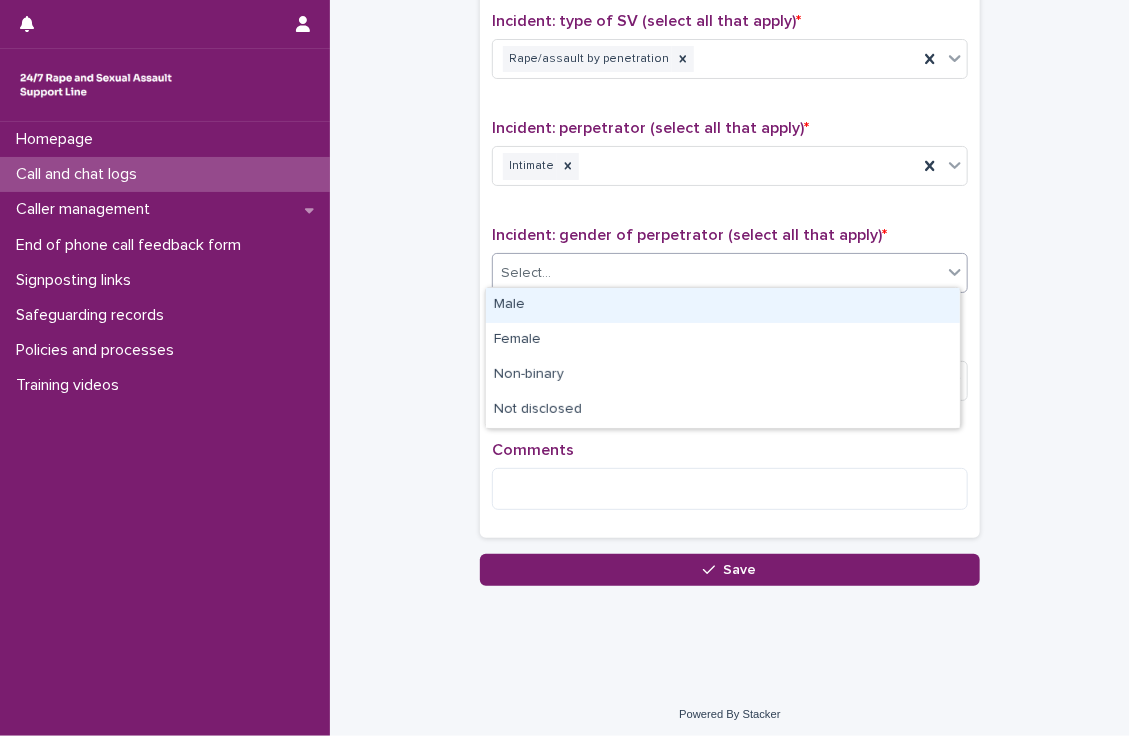 click on "Select..." at bounding box center [717, 273] 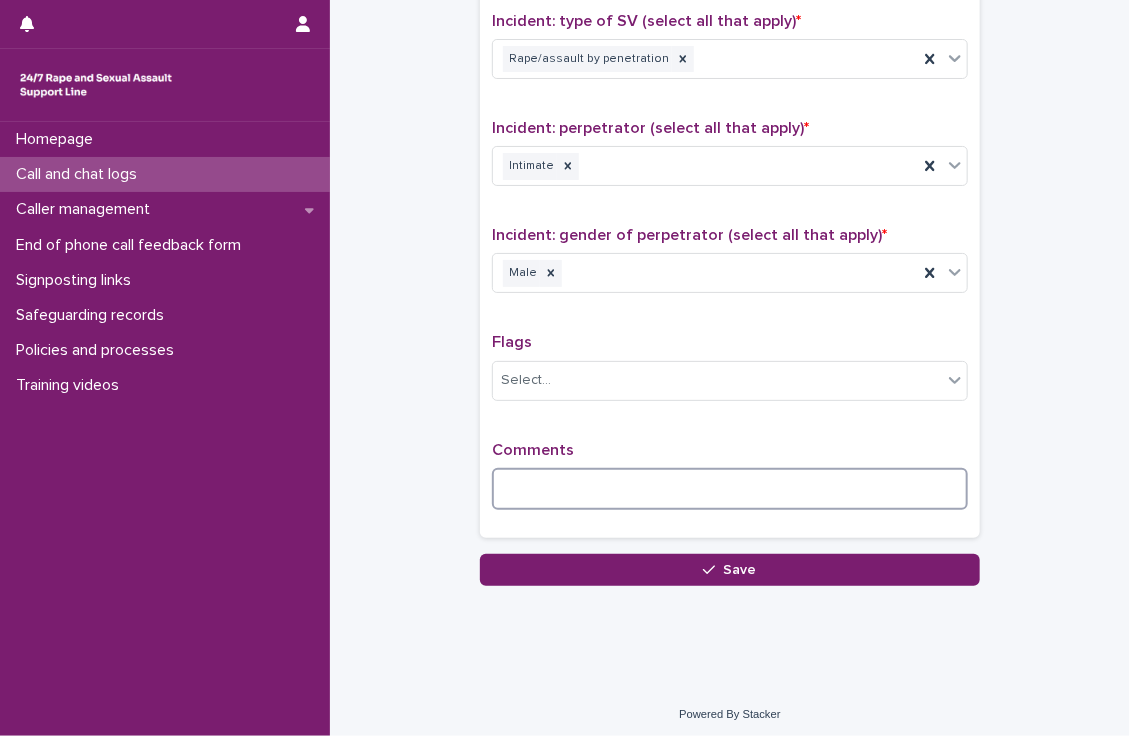 click at bounding box center [730, 489] 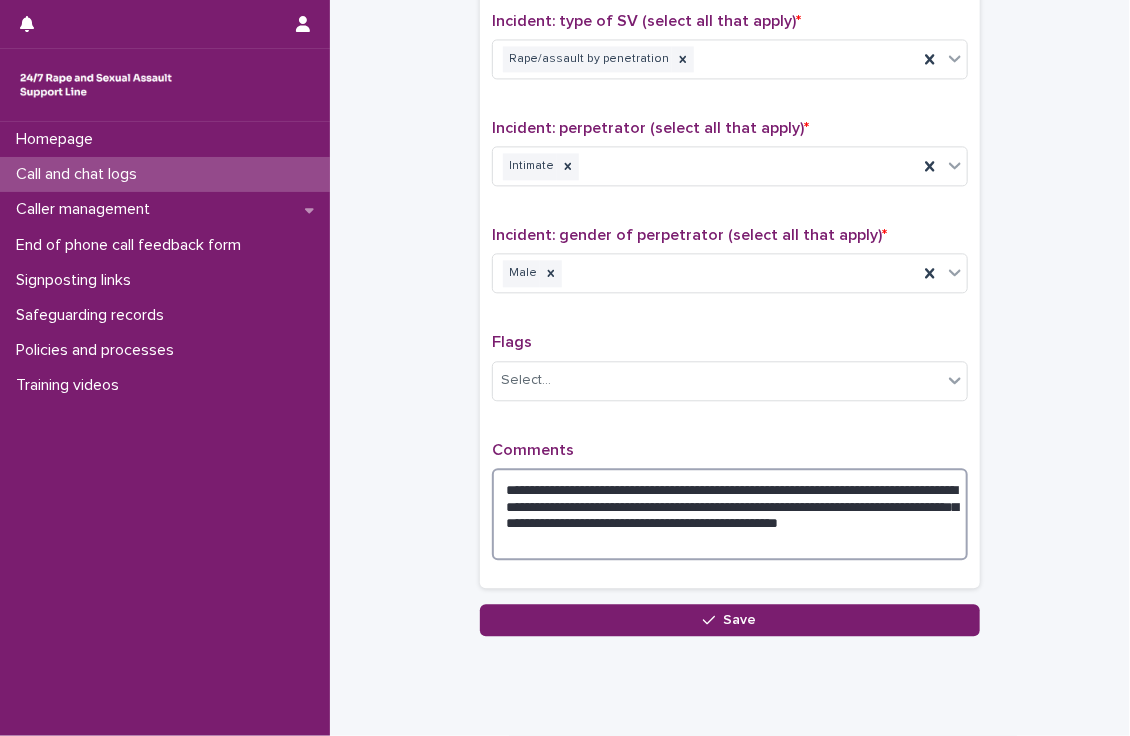 click on "**********" at bounding box center (730, 514) 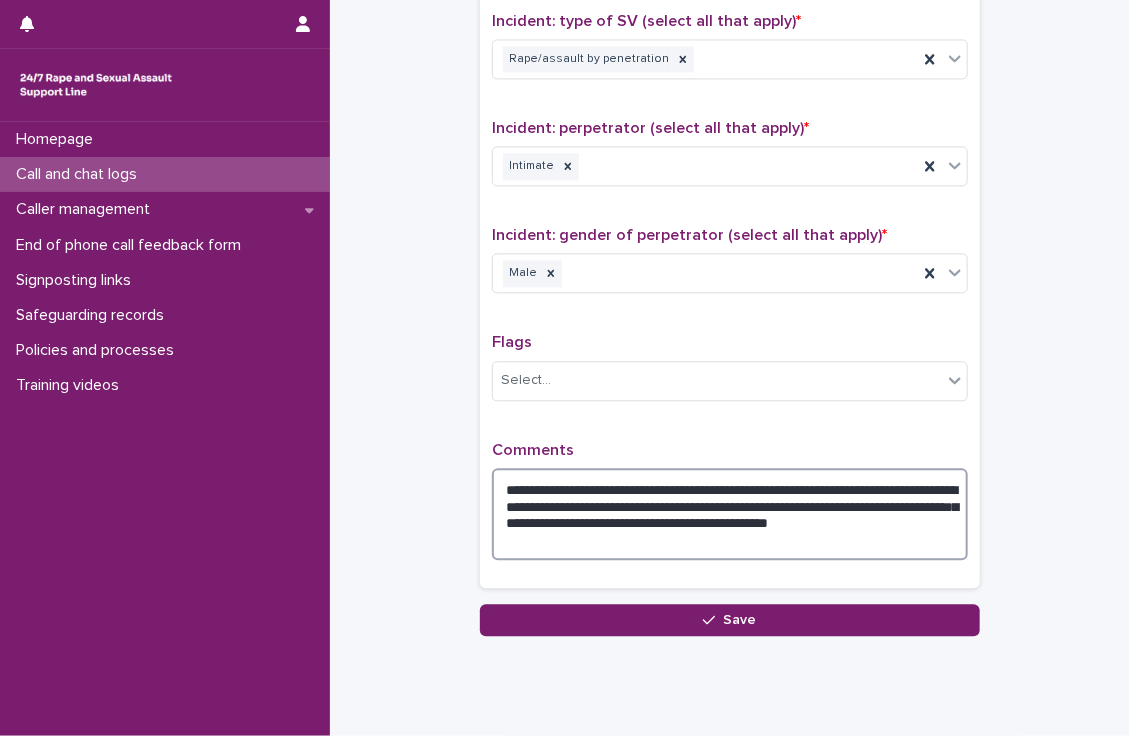 click on "**********" at bounding box center [730, 514] 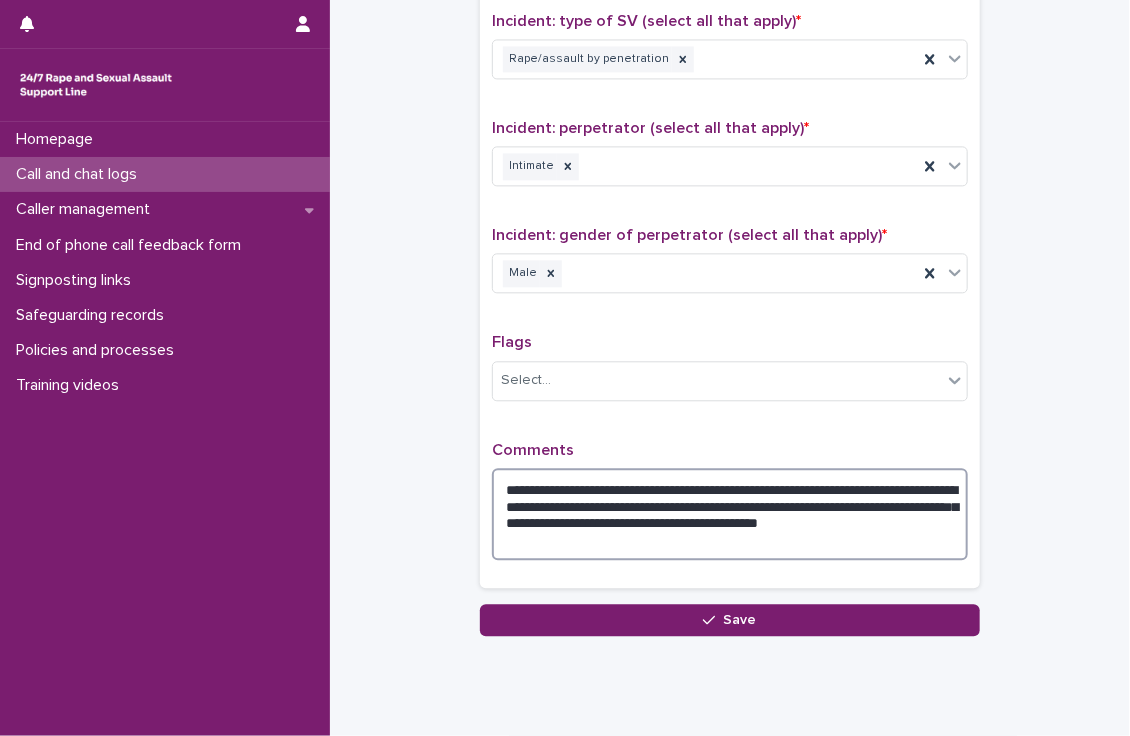 click on "**********" at bounding box center (730, 514) 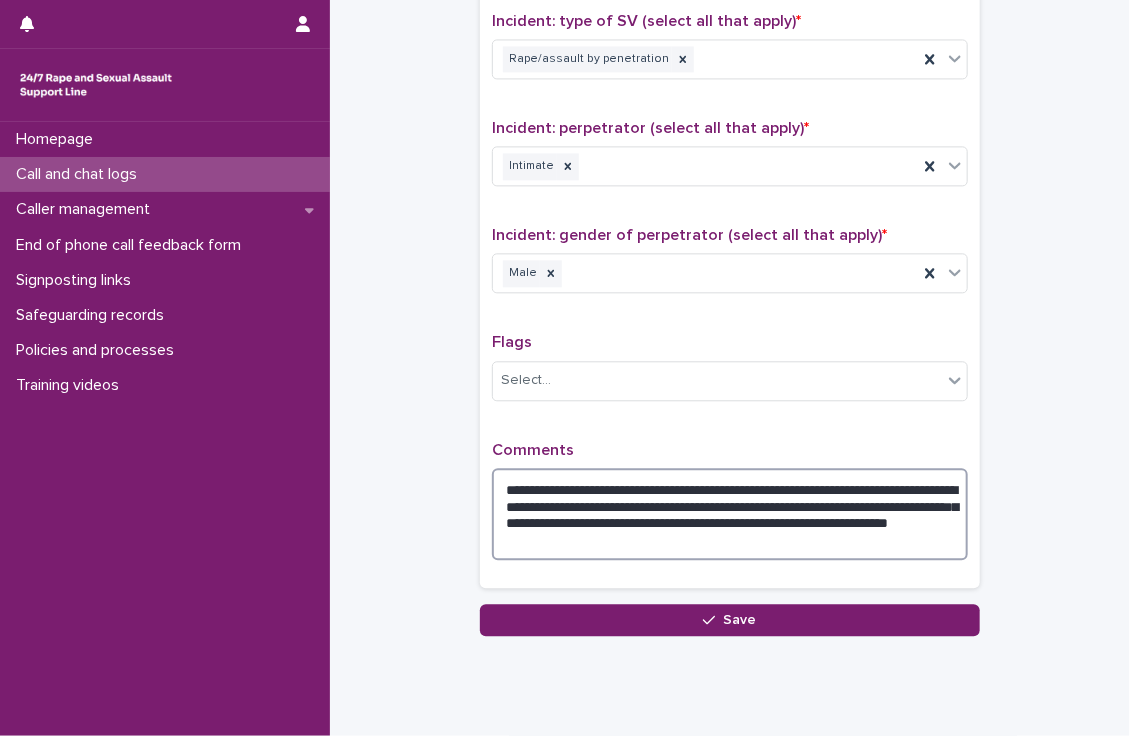 click on "**********" at bounding box center (730, 514) 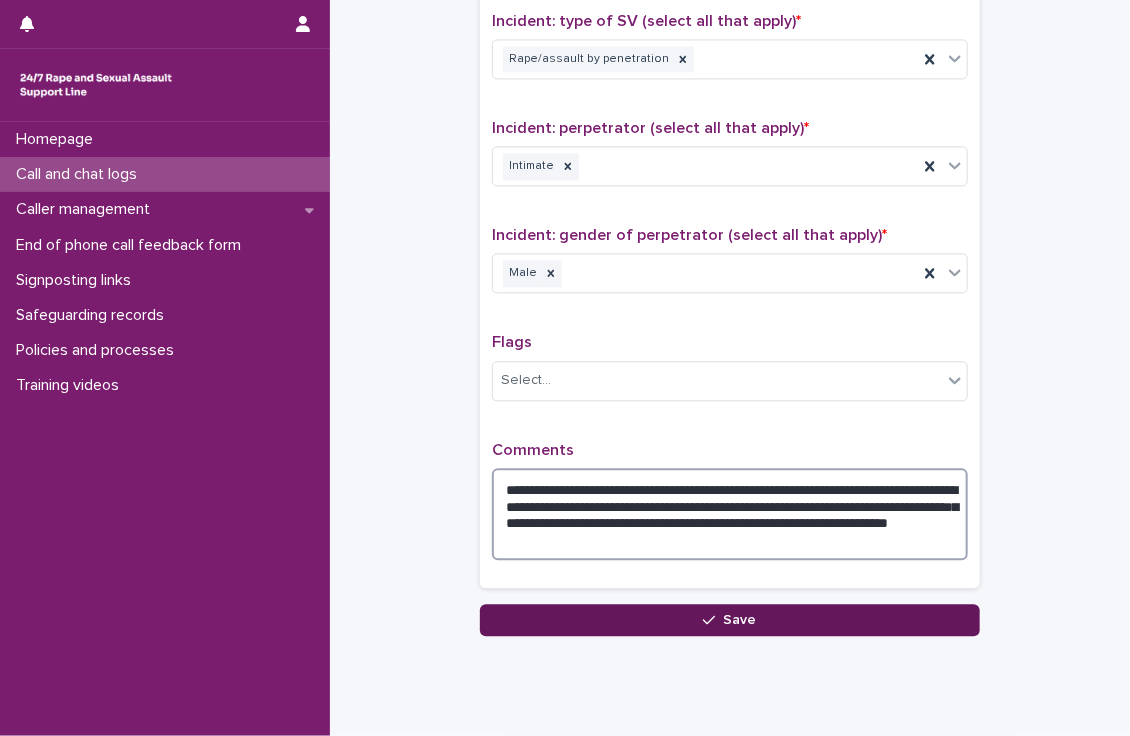 type on "**********" 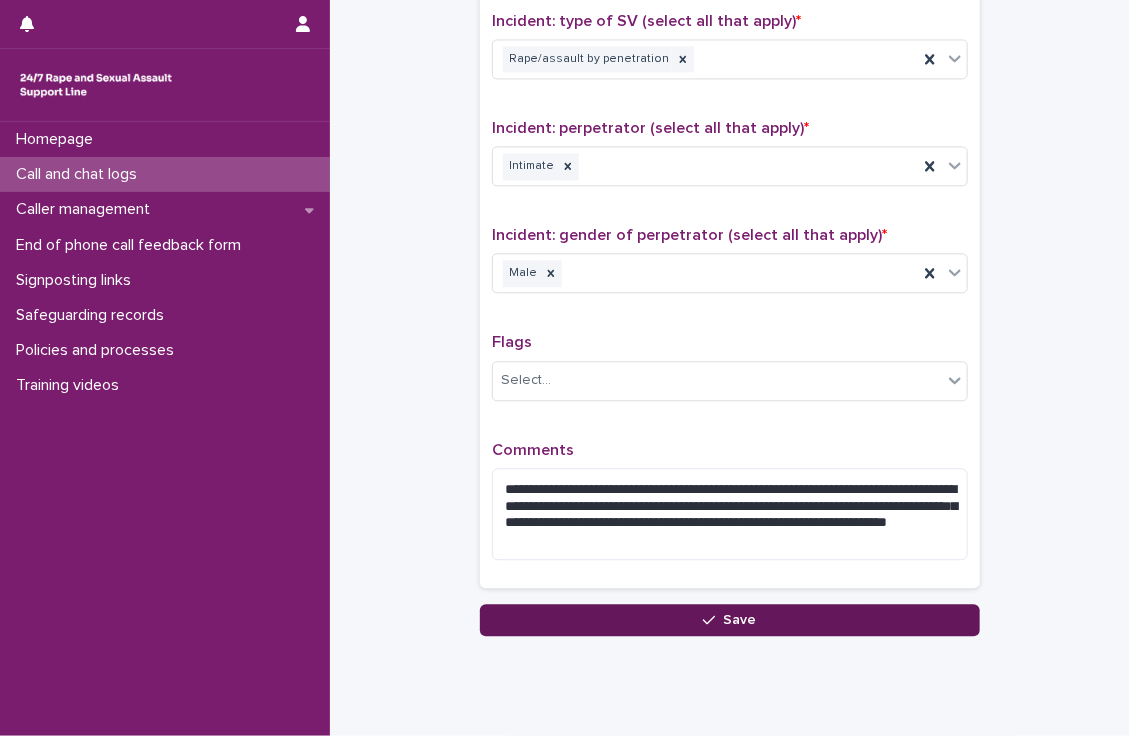 click on "Save" at bounding box center [730, 620] 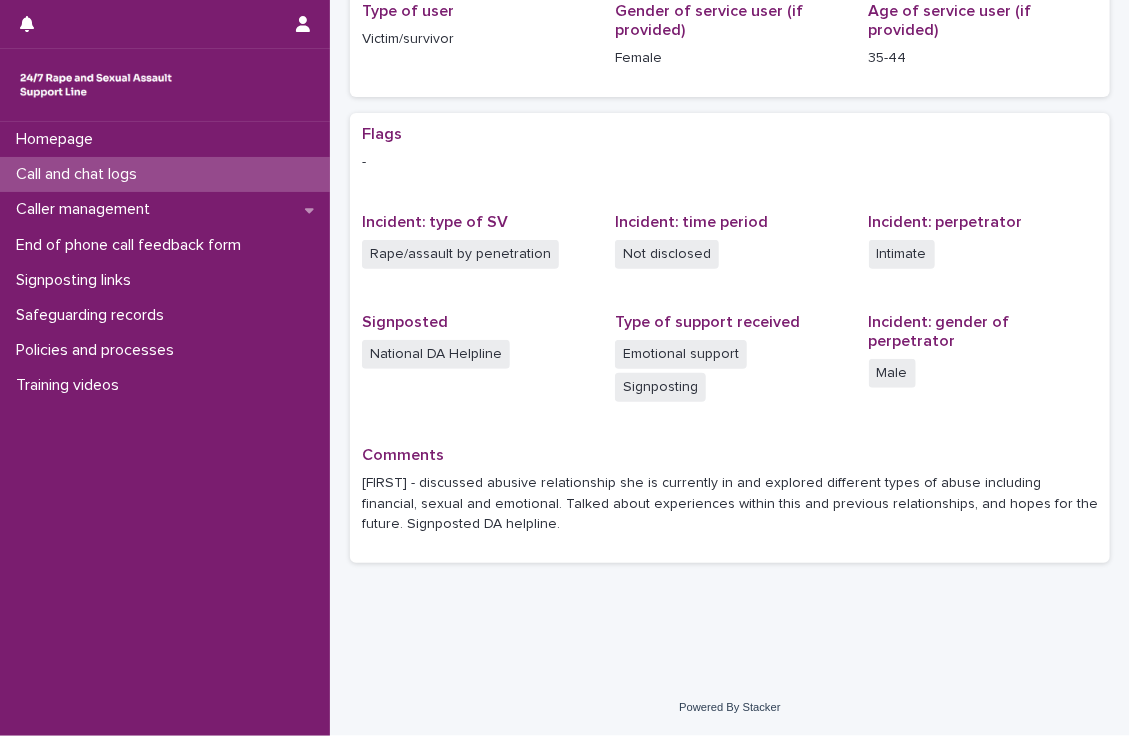 scroll, scrollTop: 0, scrollLeft: 0, axis: both 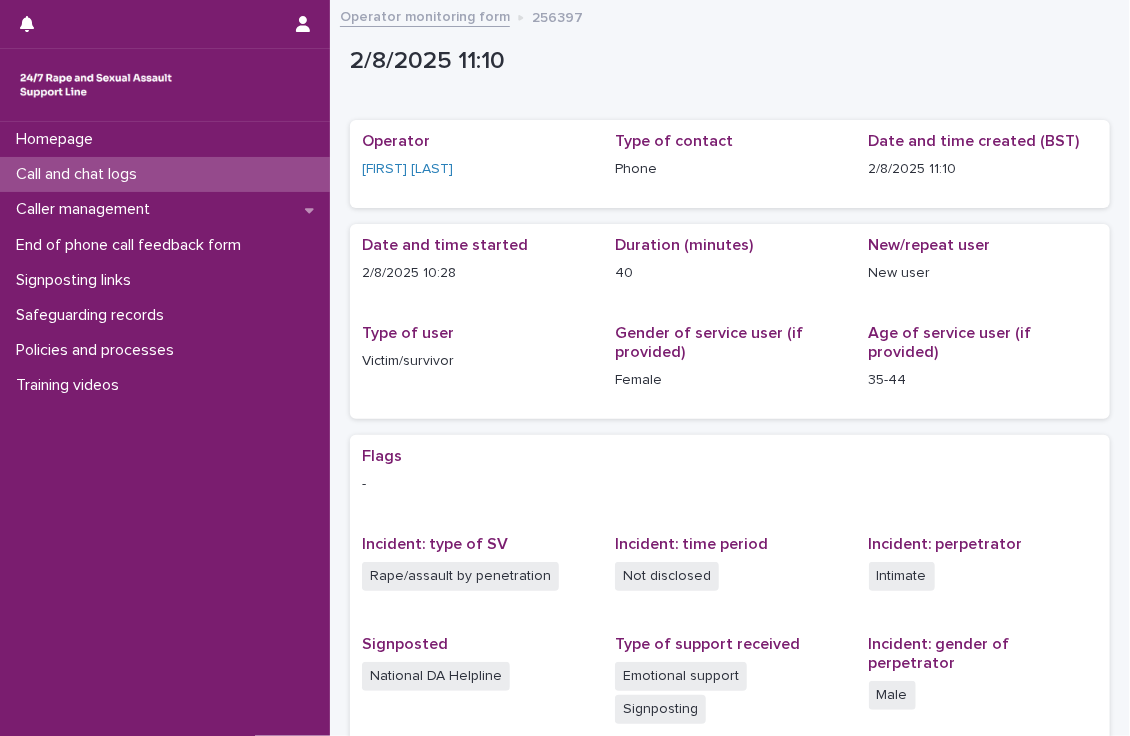 drag, startPoint x: 770, startPoint y: 604, endPoint x: 261, endPoint y: 183, distance: 660.54675 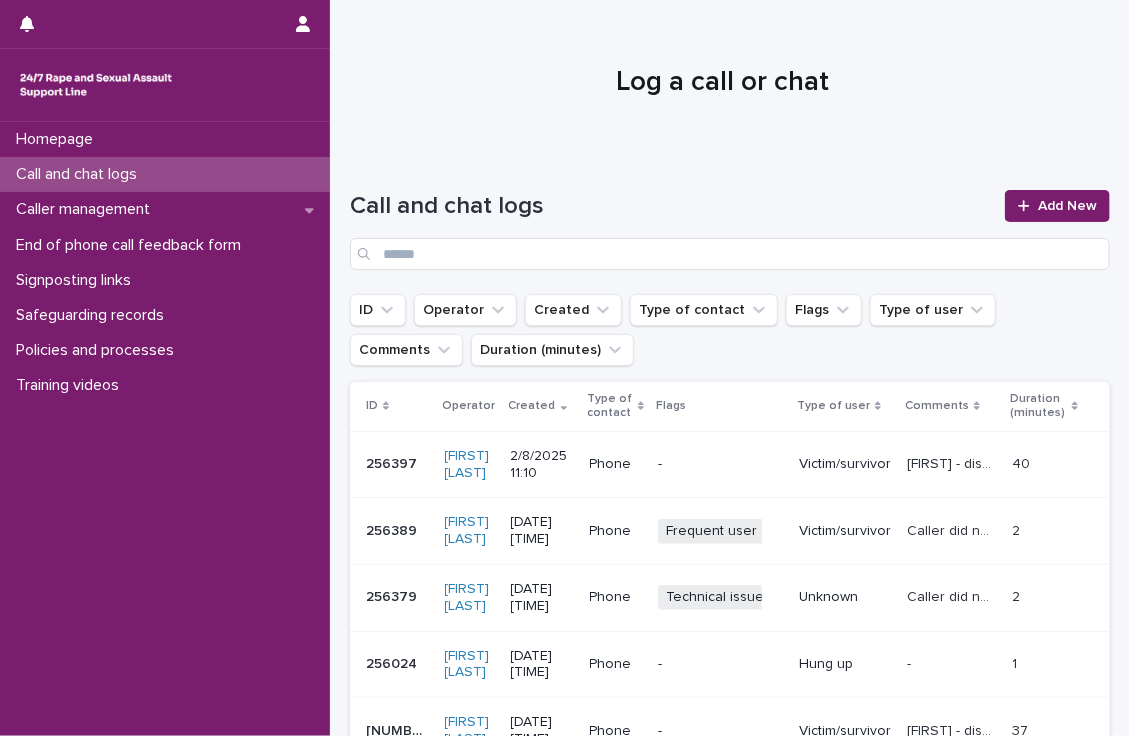 click on "Call and chat logs" at bounding box center [165, 174] 